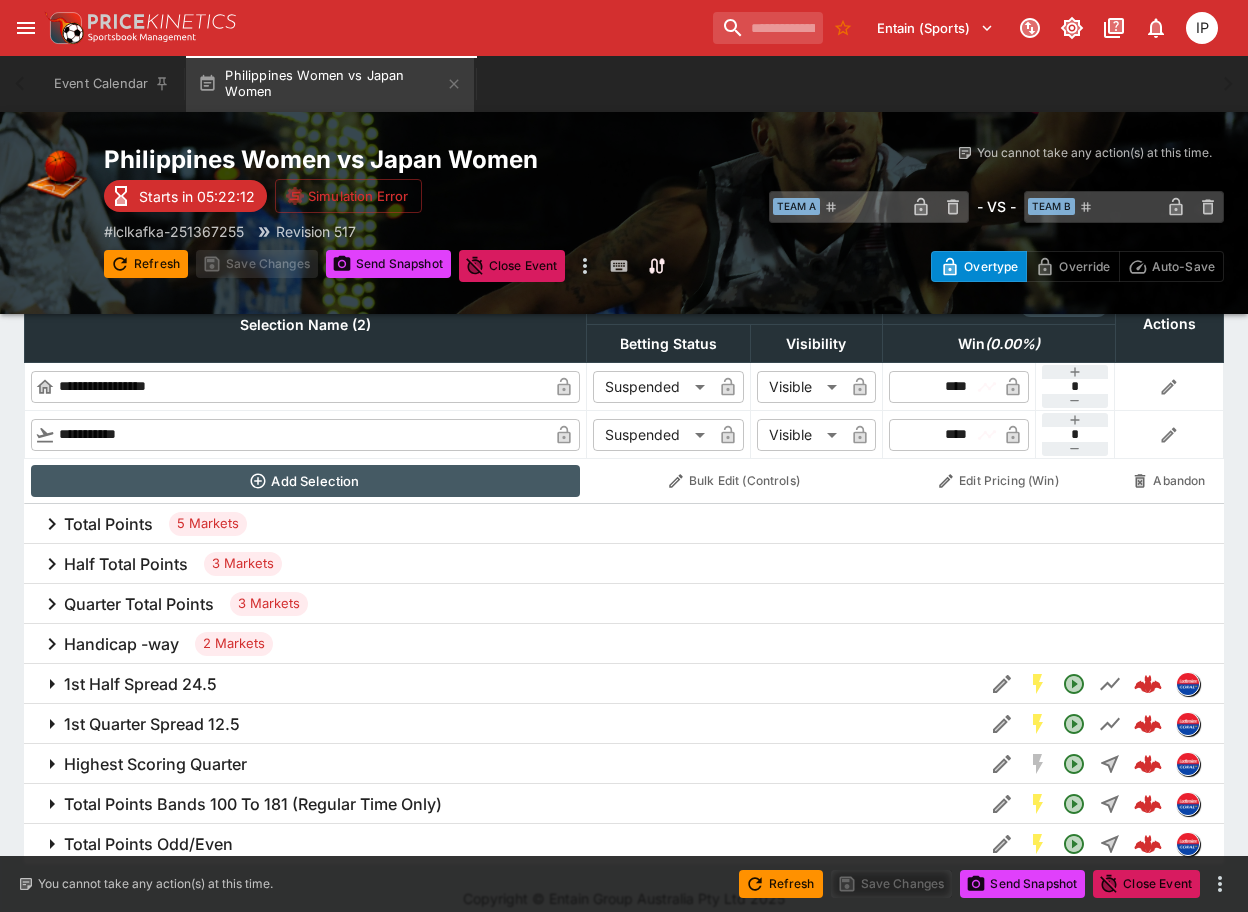 scroll, scrollTop: 878, scrollLeft: 0, axis: vertical 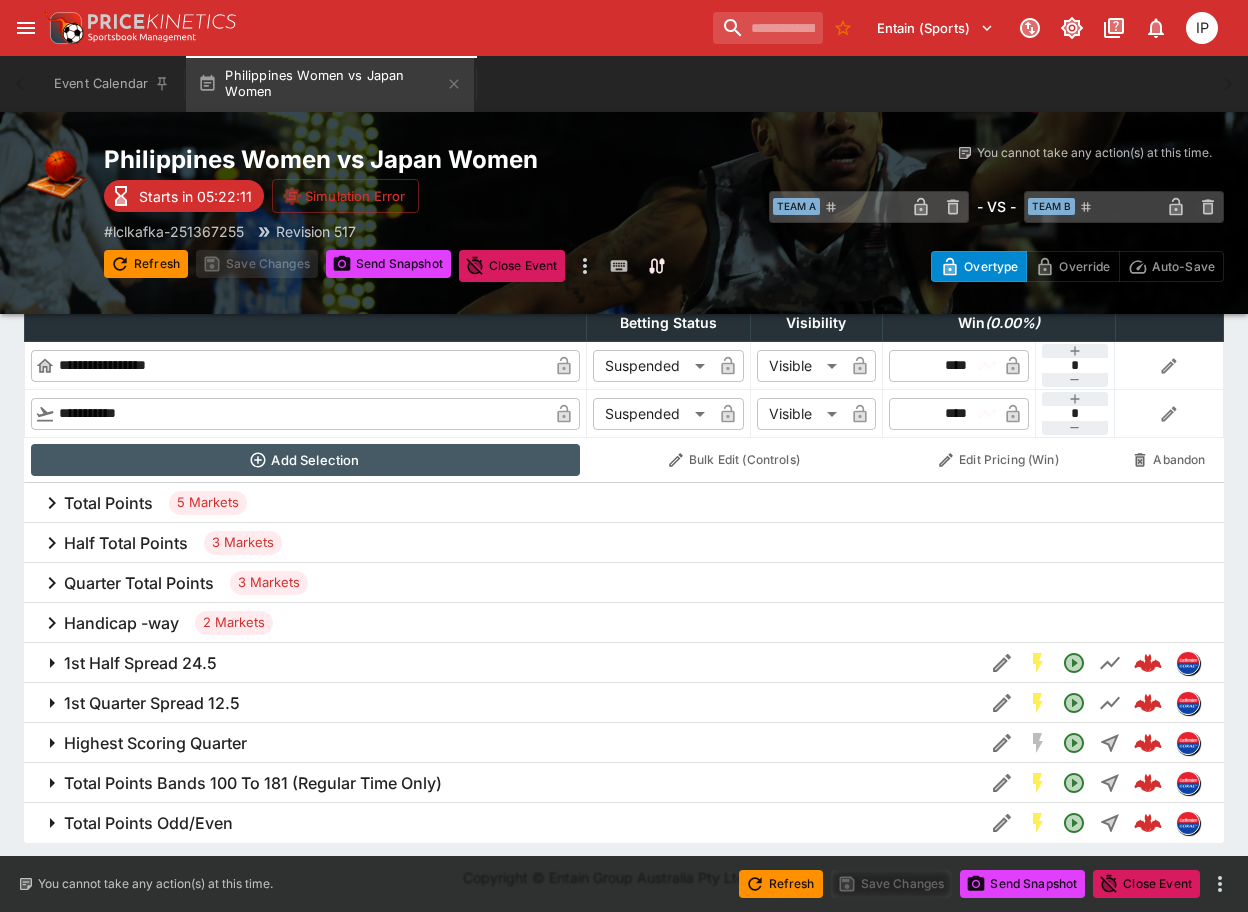 click on "Total Points" at bounding box center (108, 503) 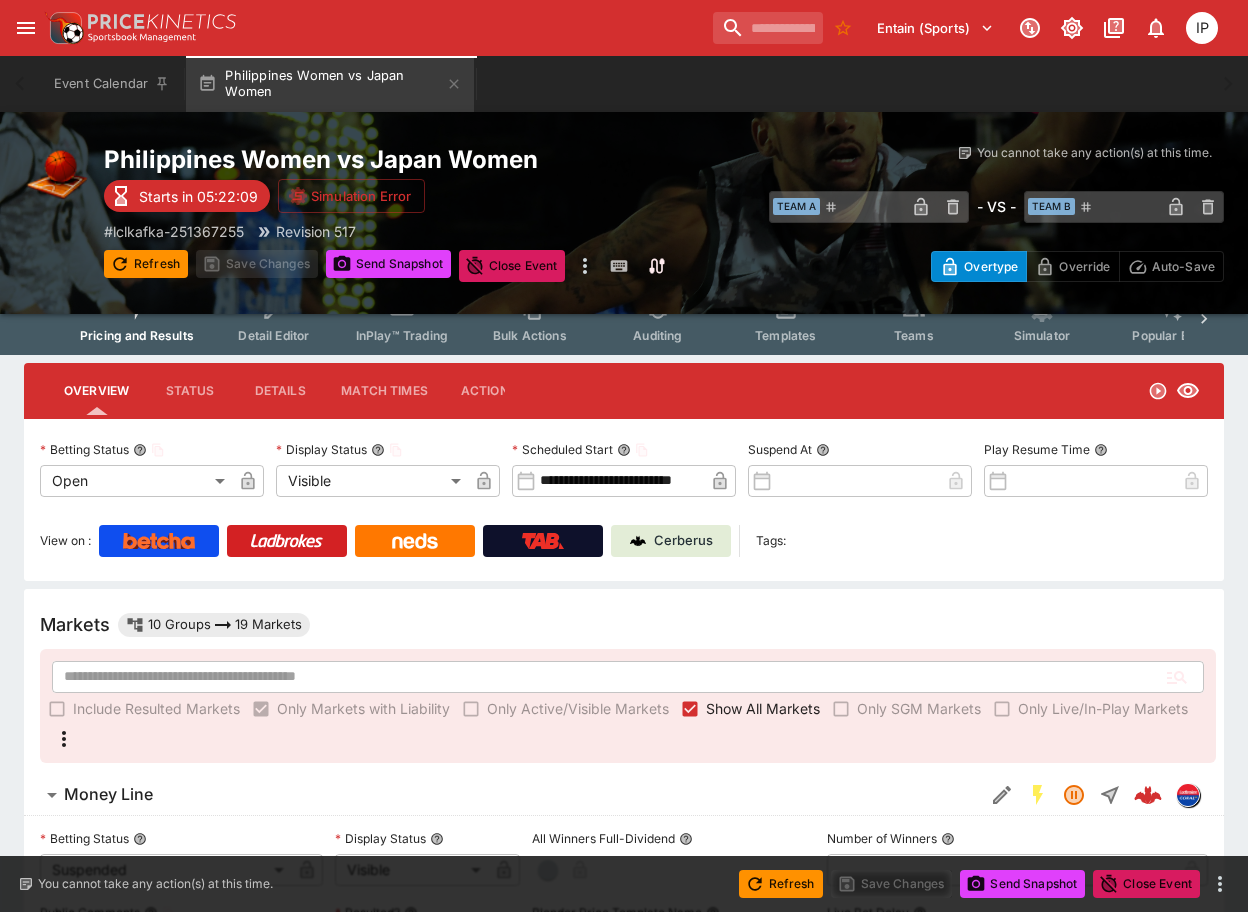 scroll, scrollTop: 0, scrollLeft: 0, axis: both 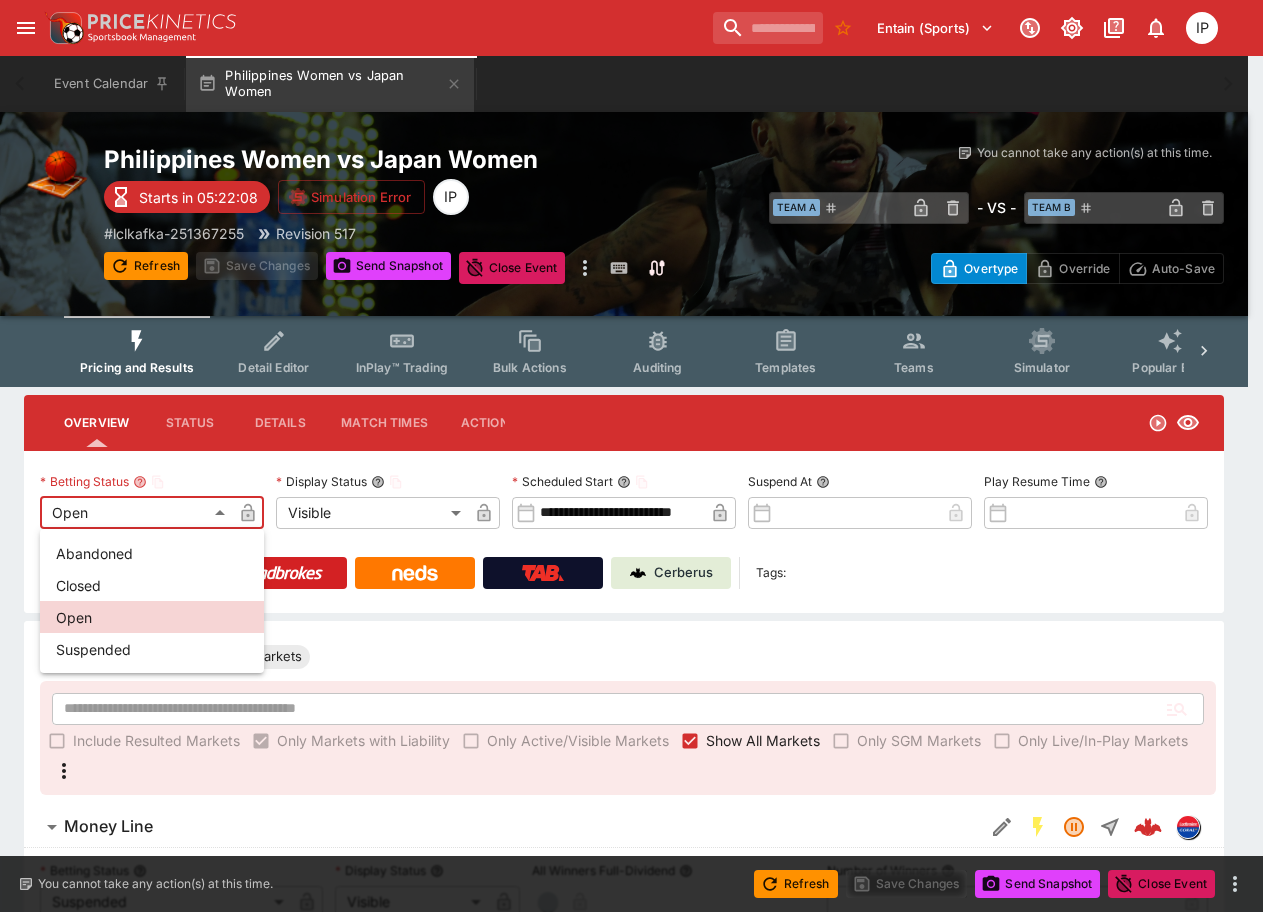 click on "**********" at bounding box center [631, 993] 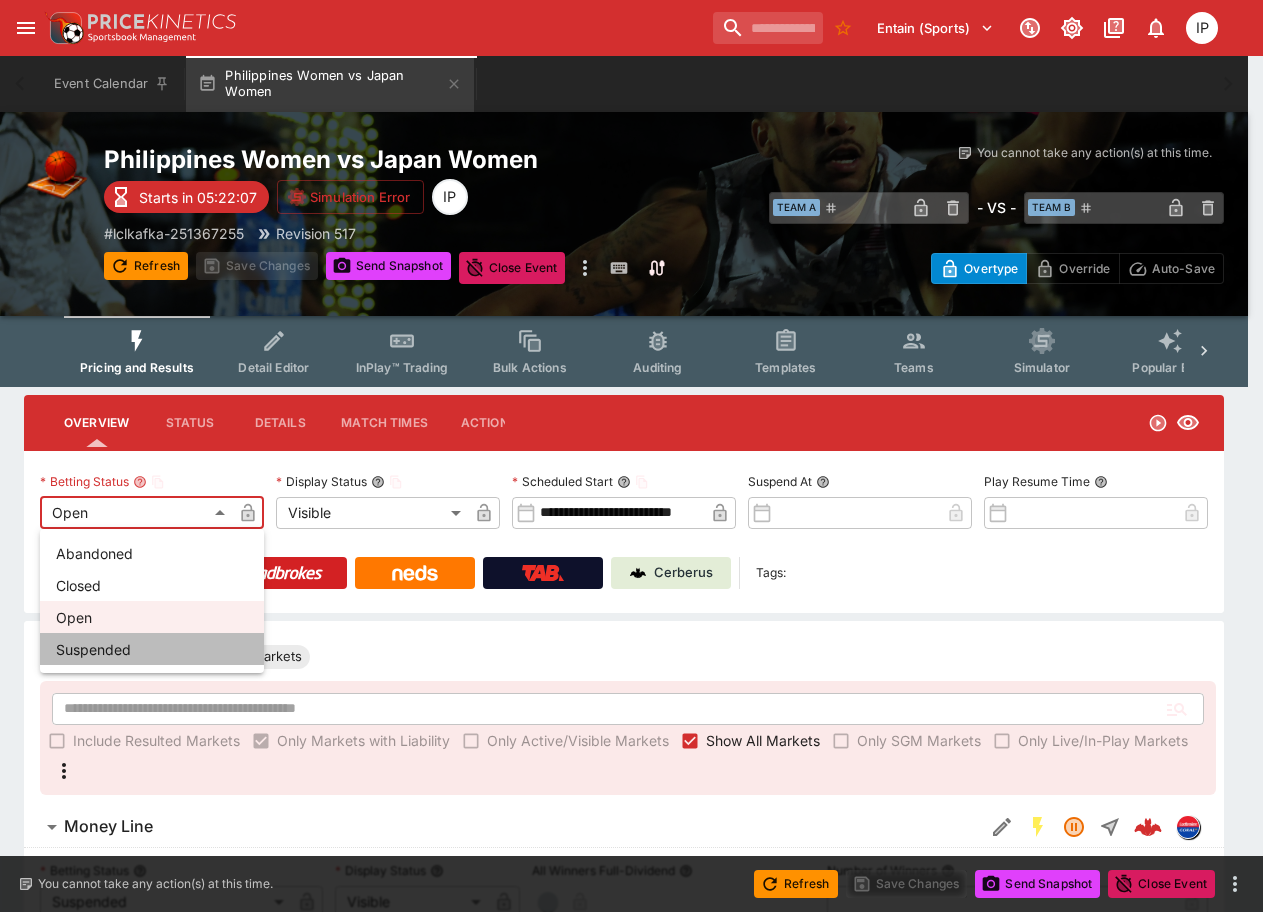 click on "Suspended" at bounding box center (152, 649) 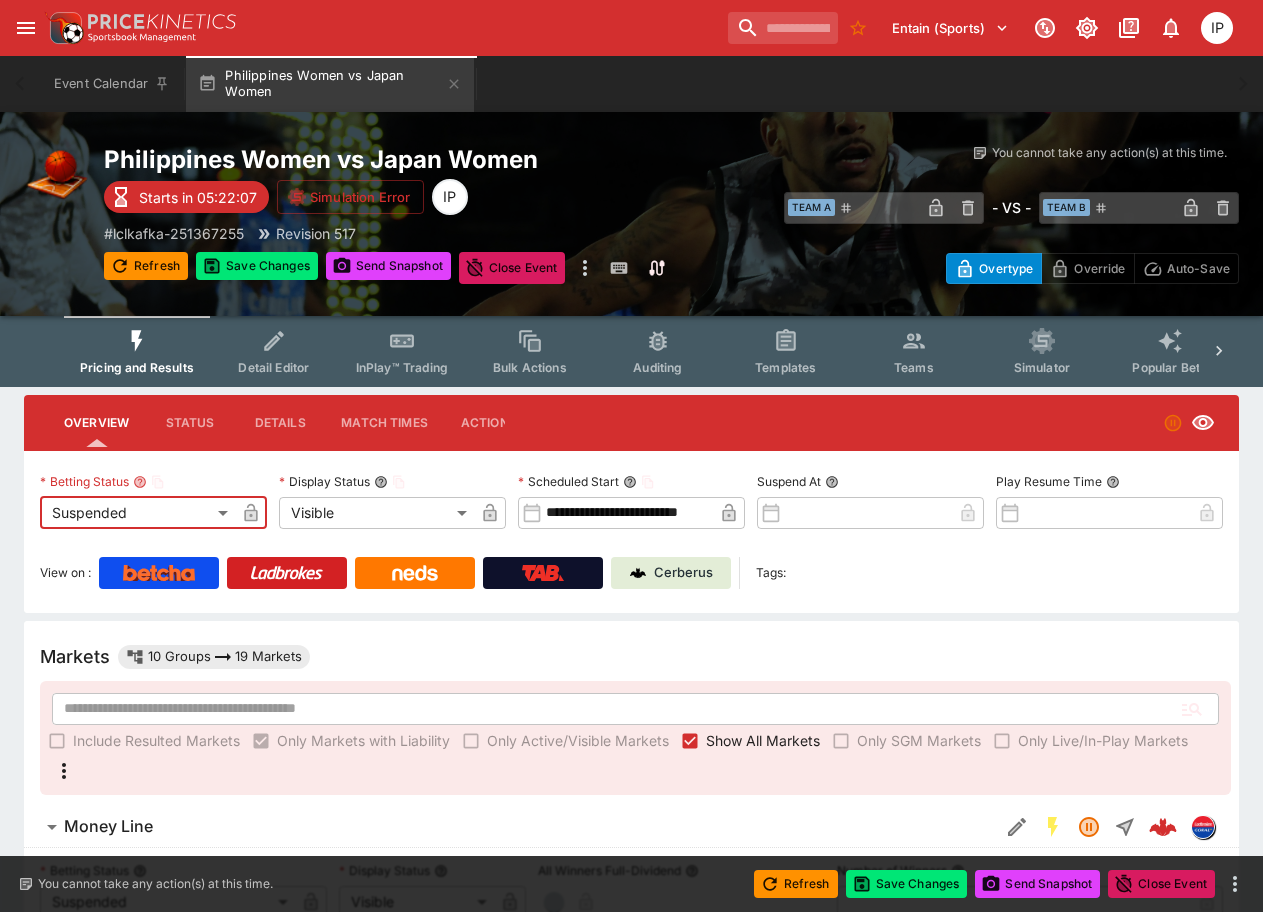 click on "**********" at bounding box center [631, 993] 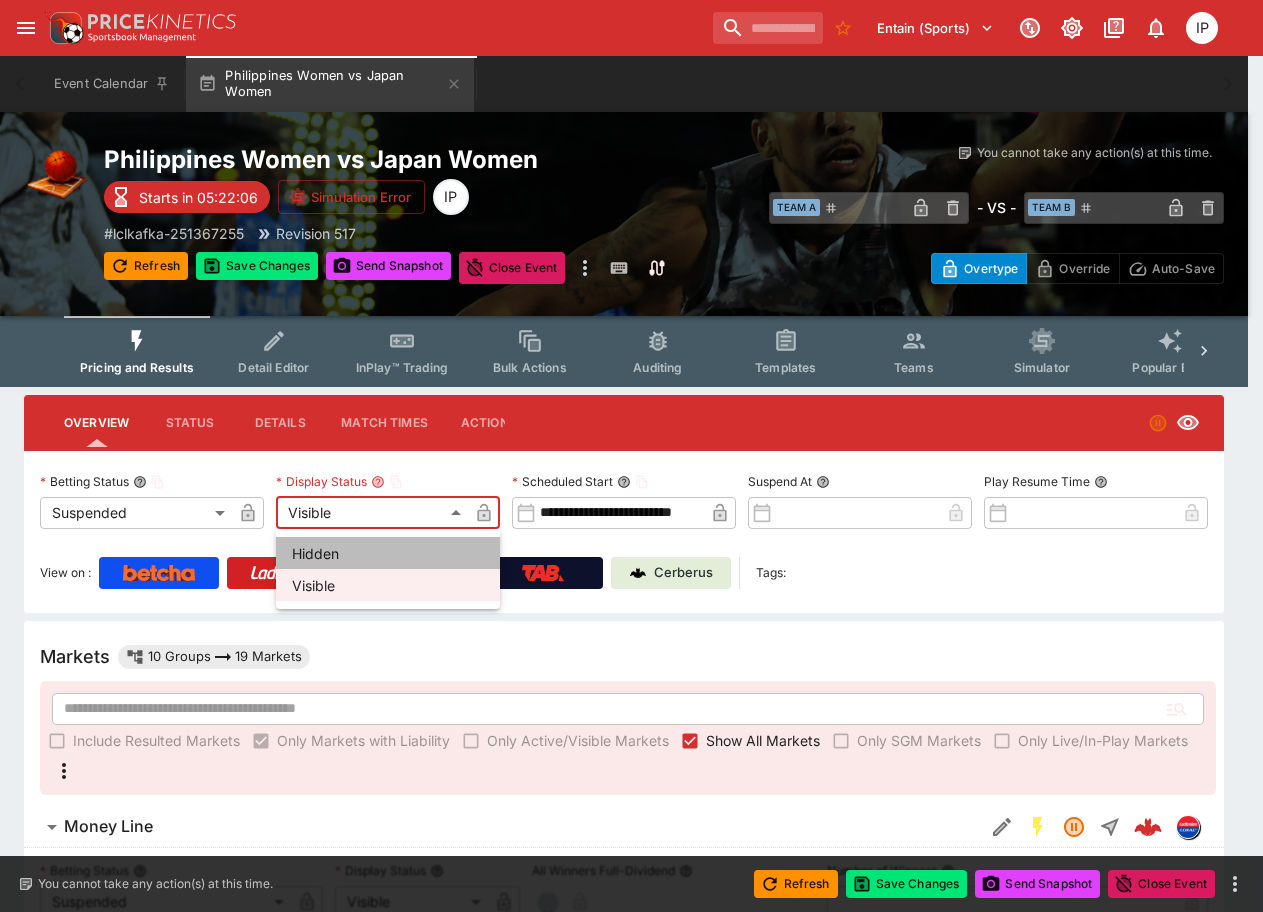 click on "Hidden" at bounding box center [388, 553] 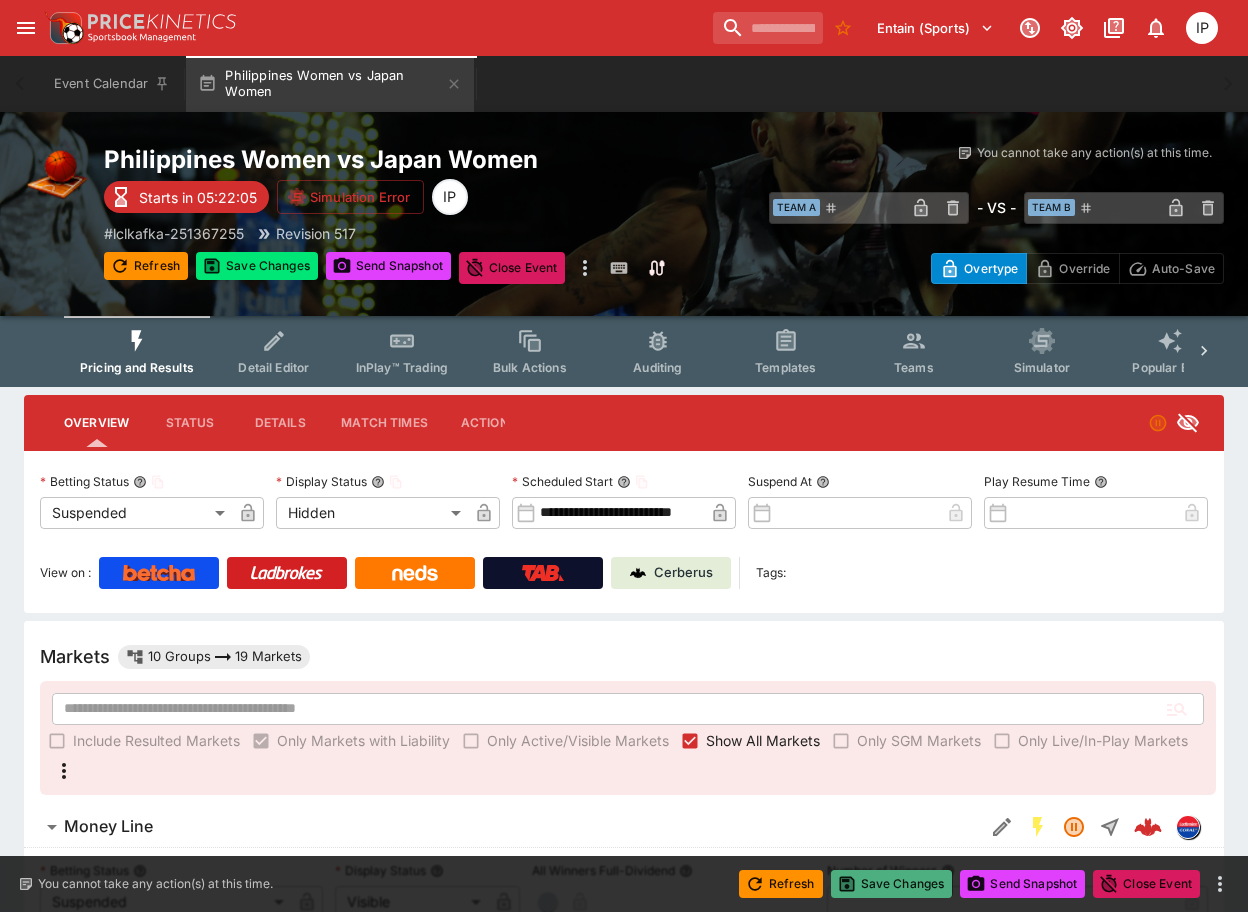 click on "Save Changes" at bounding box center [892, 884] 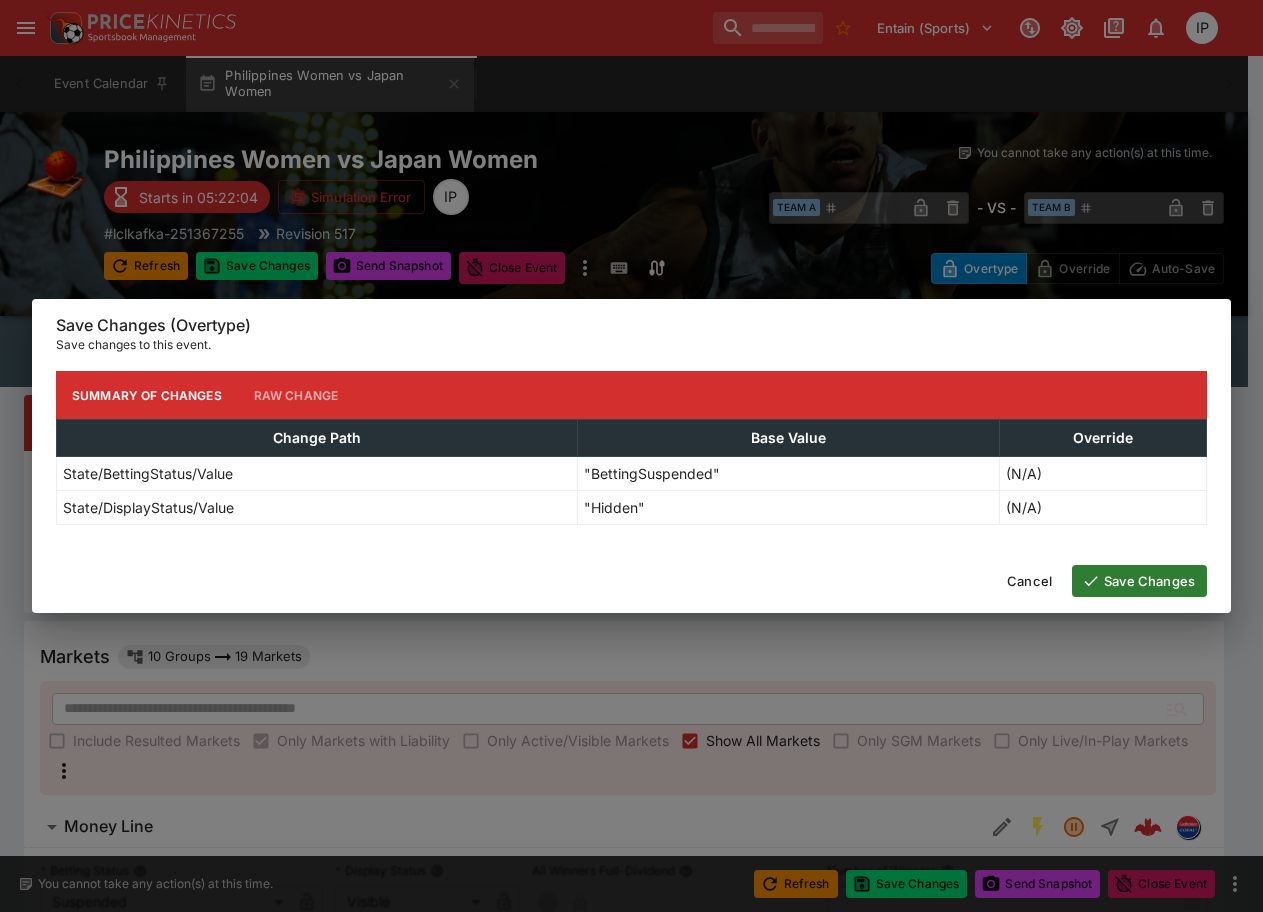 click on "Save Changes" at bounding box center (1139, 581) 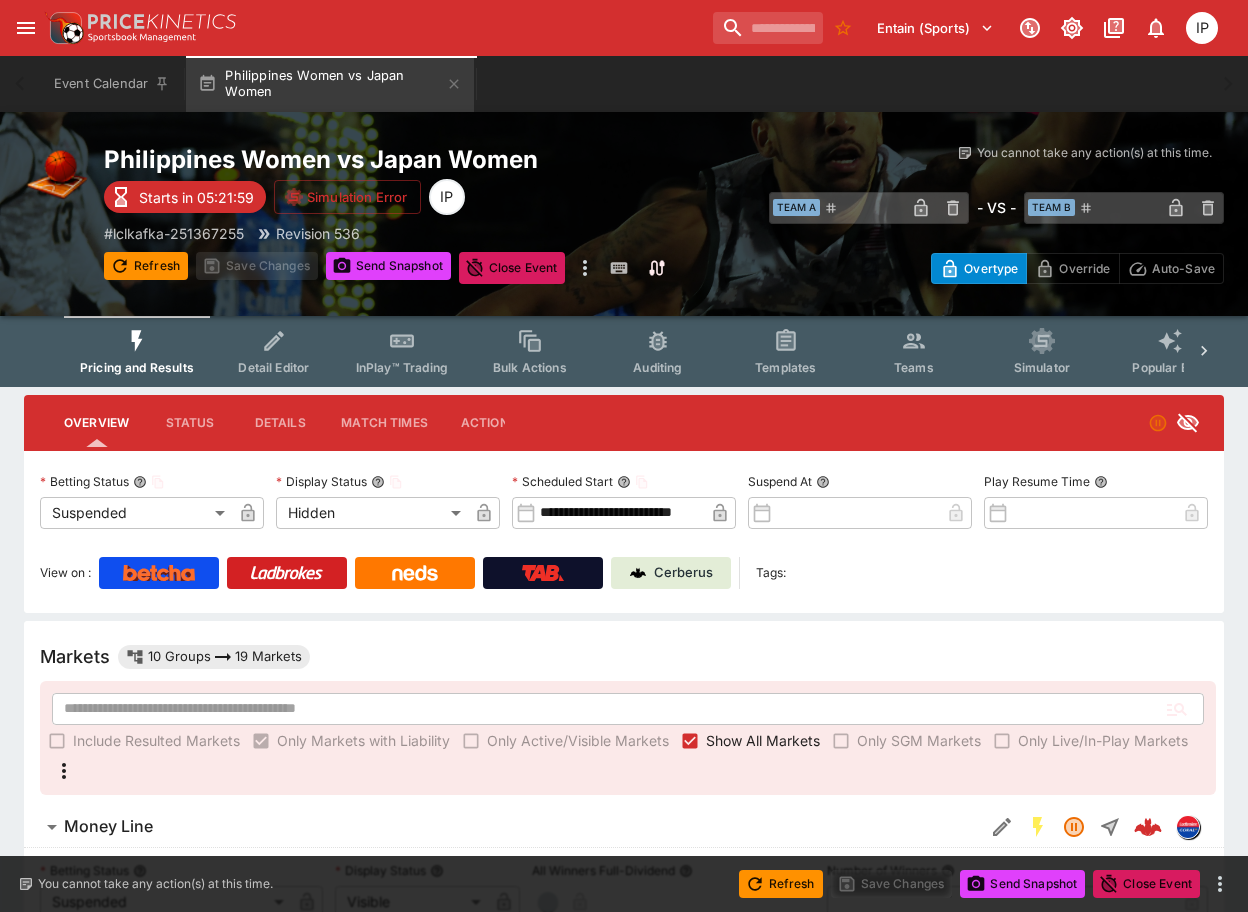 click on "Event Calendar Philippines Women vs Japan Women" at bounding box center [624, 84] 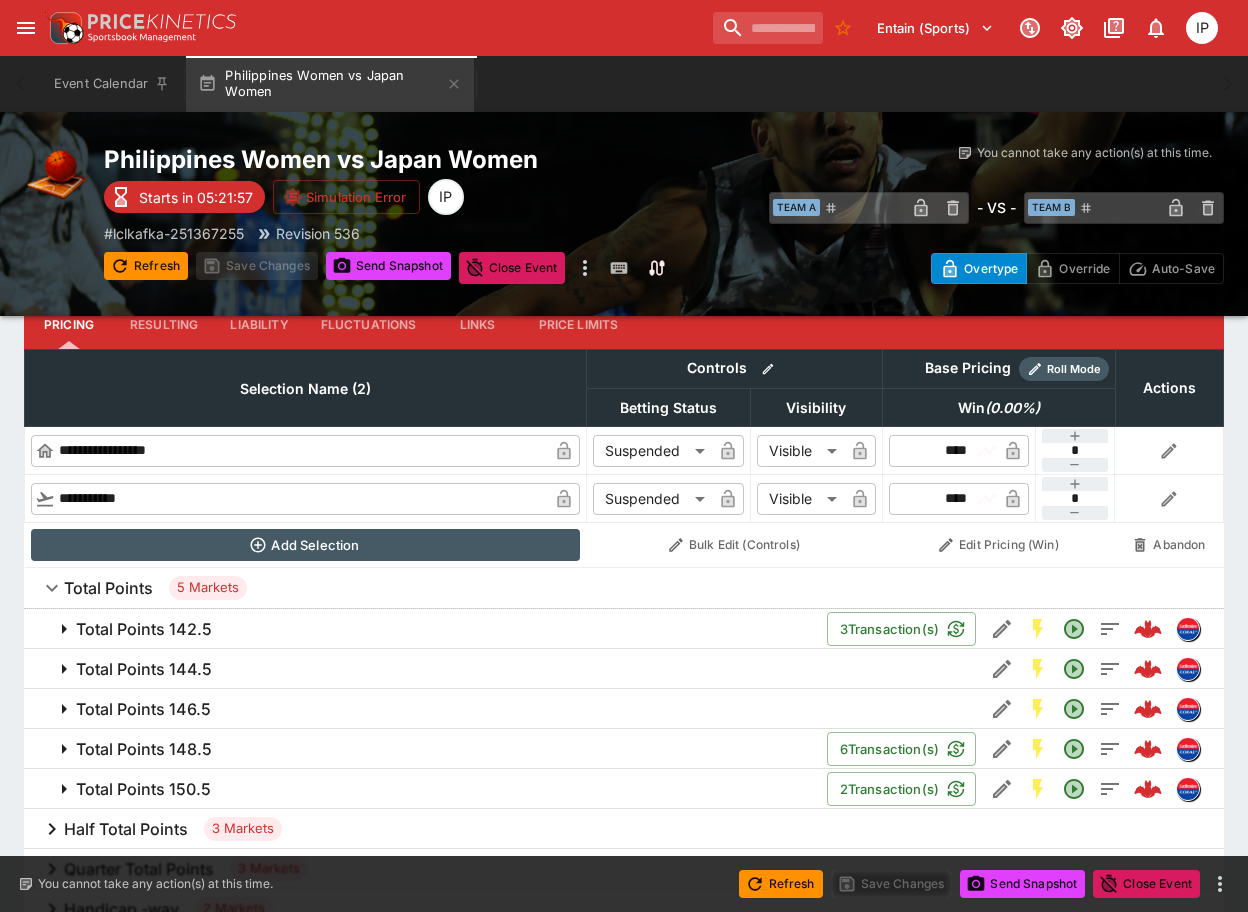 scroll, scrollTop: 900, scrollLeft: 0, axis: vertical 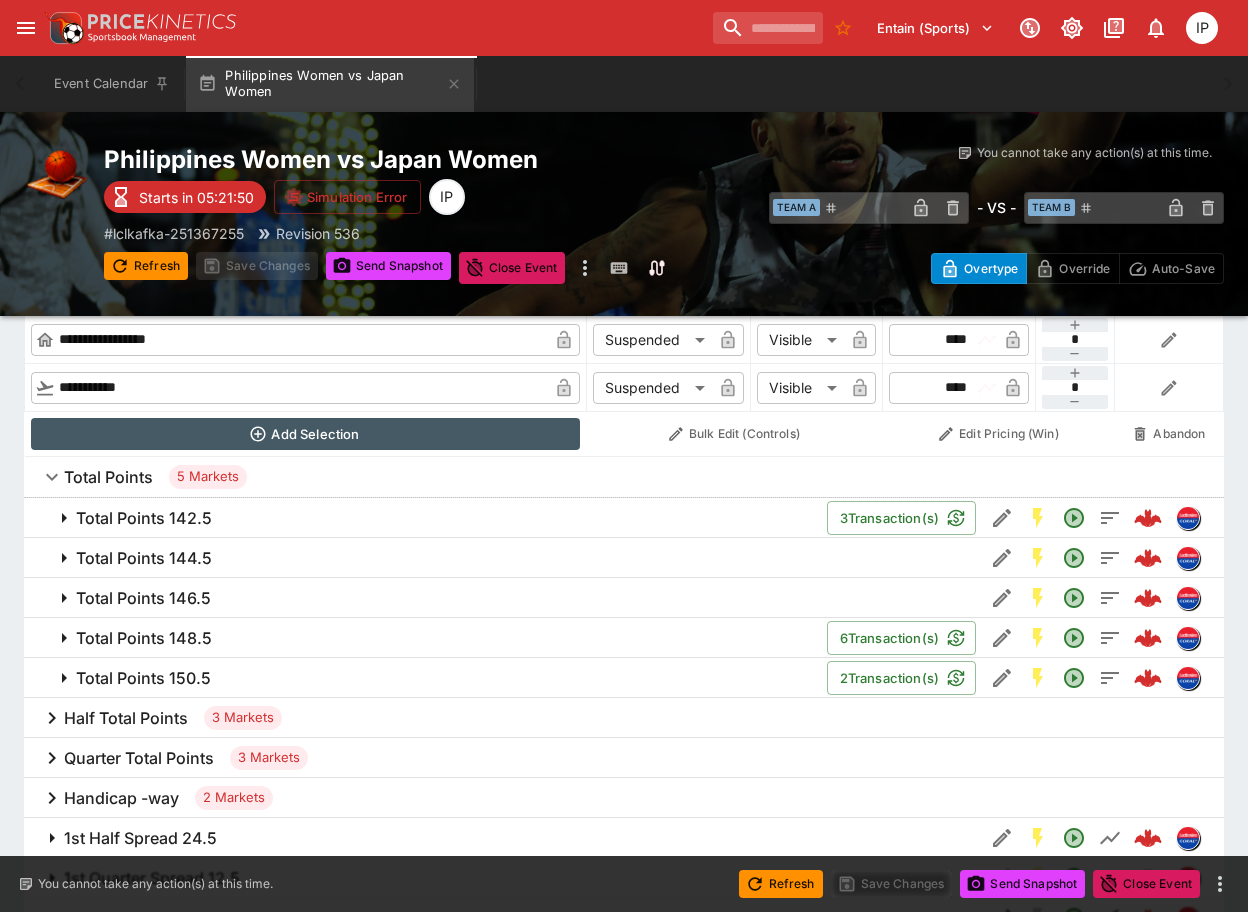 click on "Event Calendar Philippines Women vs Japan Women" at bounding box center [624, 84] 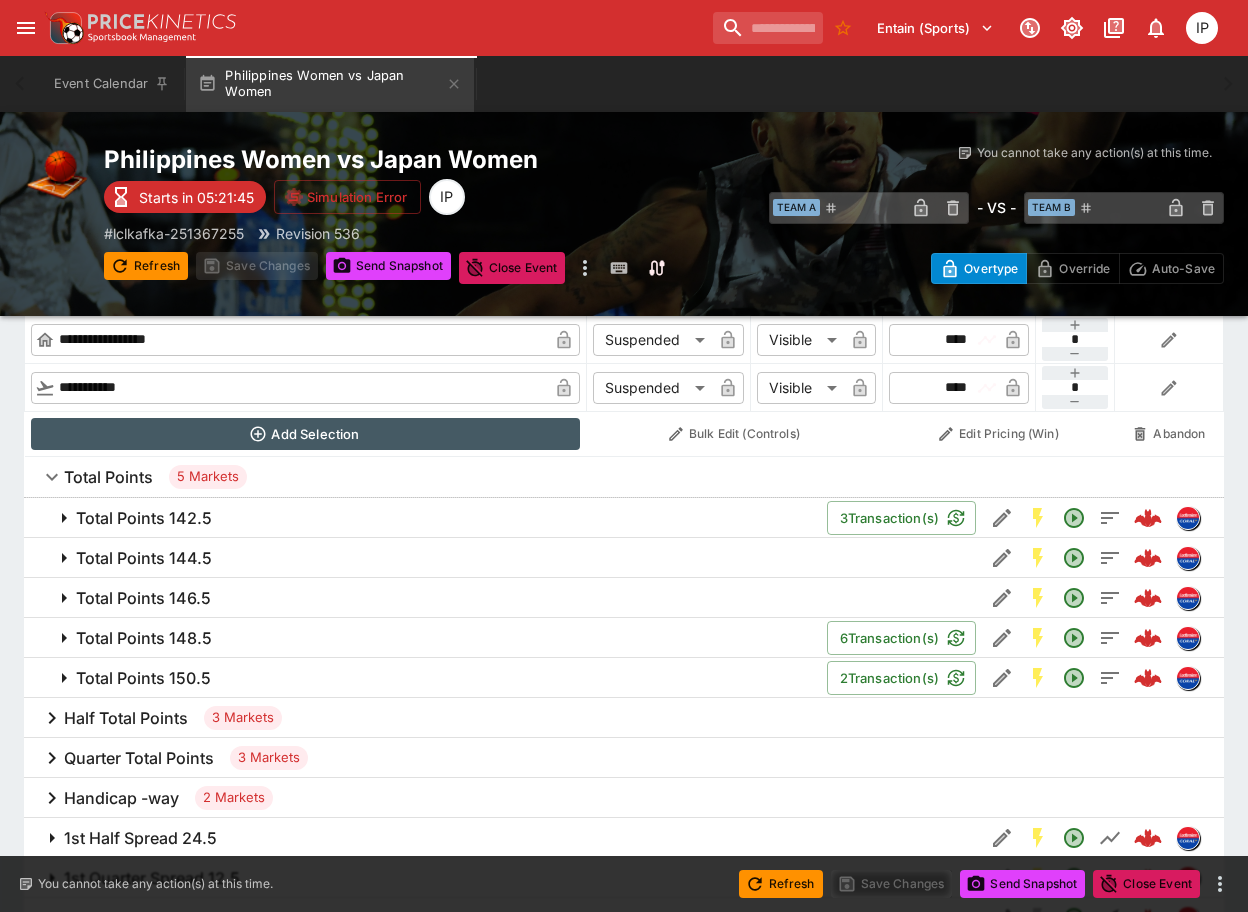 click on "Total Points 142.5 3  Transaction(s)" at bounding box center (624, 518) 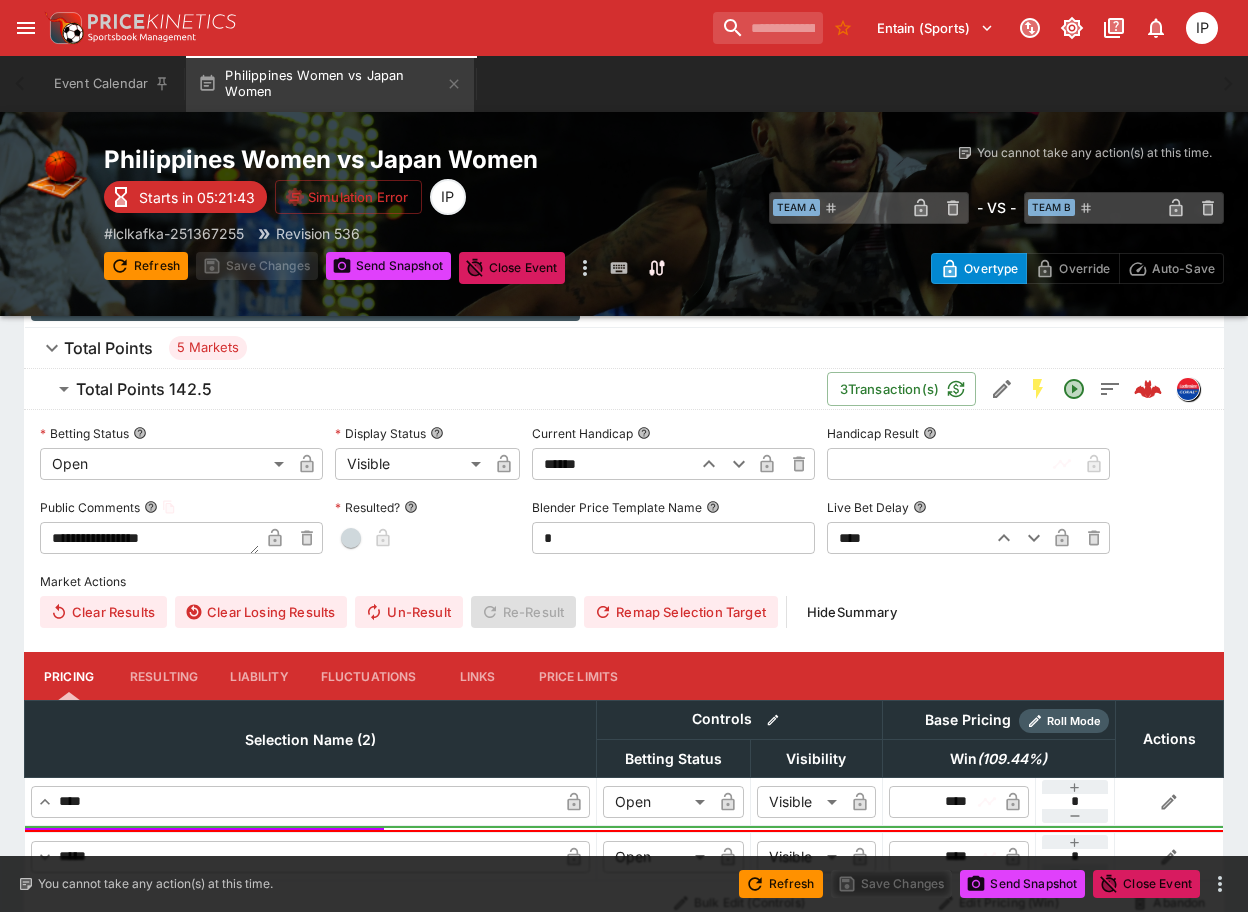 scroll, scrollTop: 900, scrollLeft: 0, axis: vertical 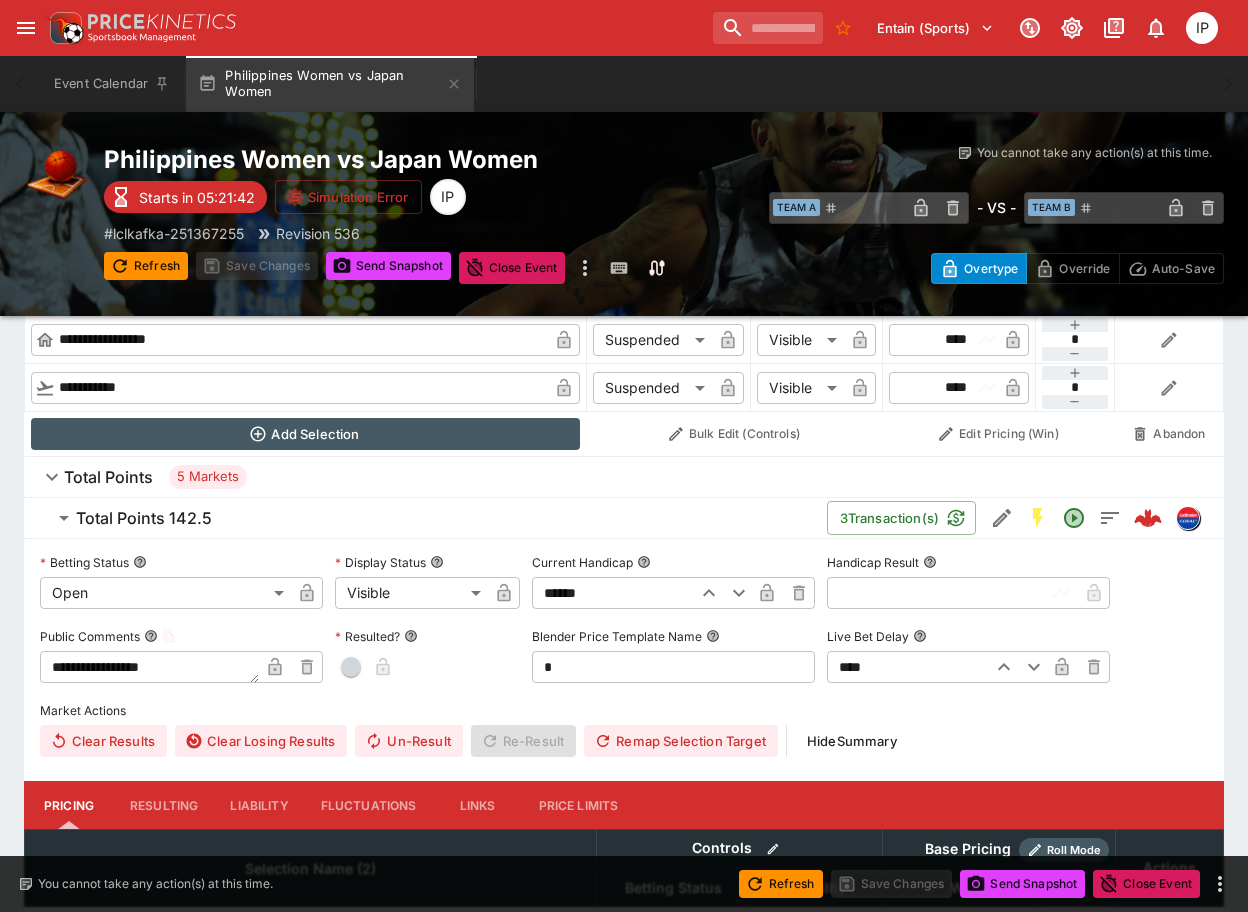 click on "Total Points 142.5" at bounding box center (144, 518) 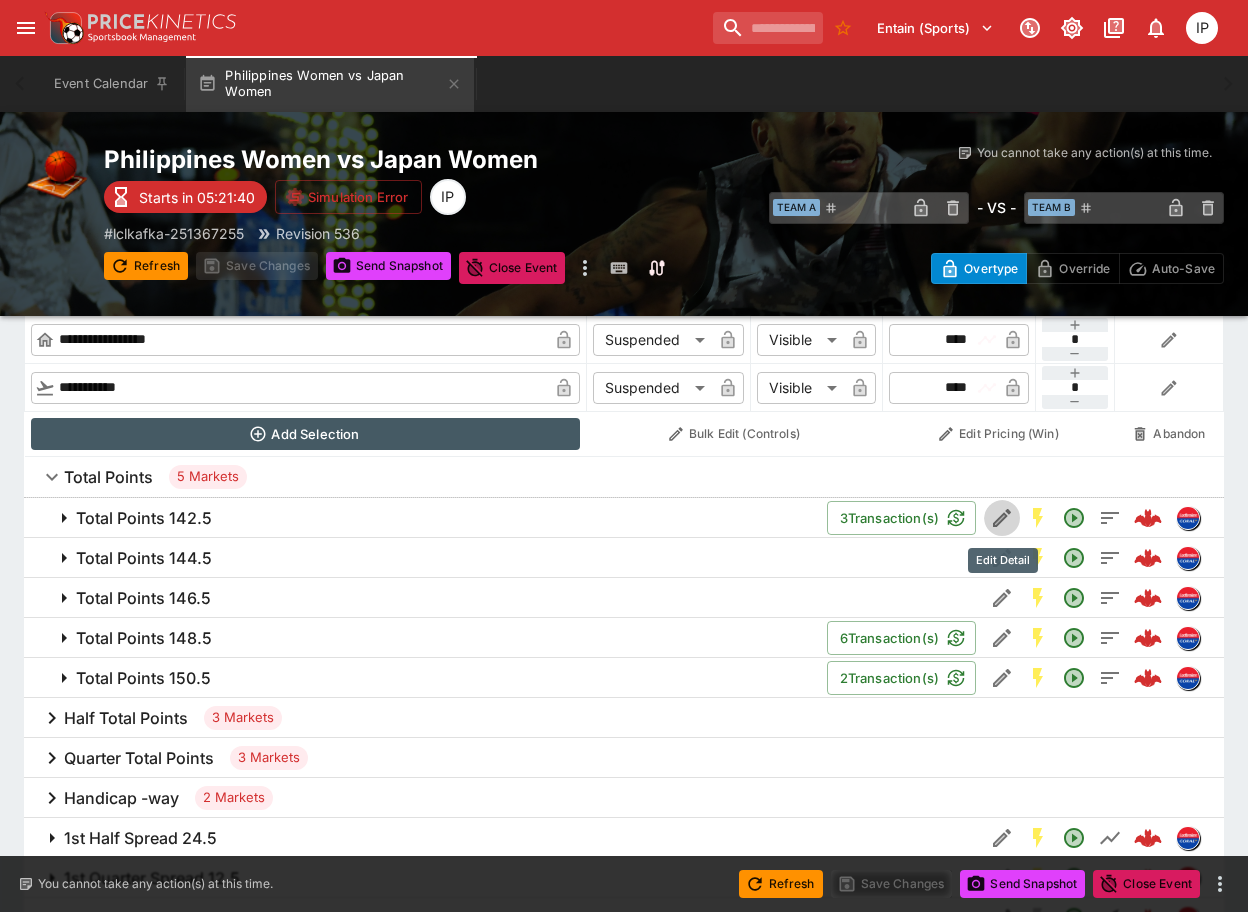 click 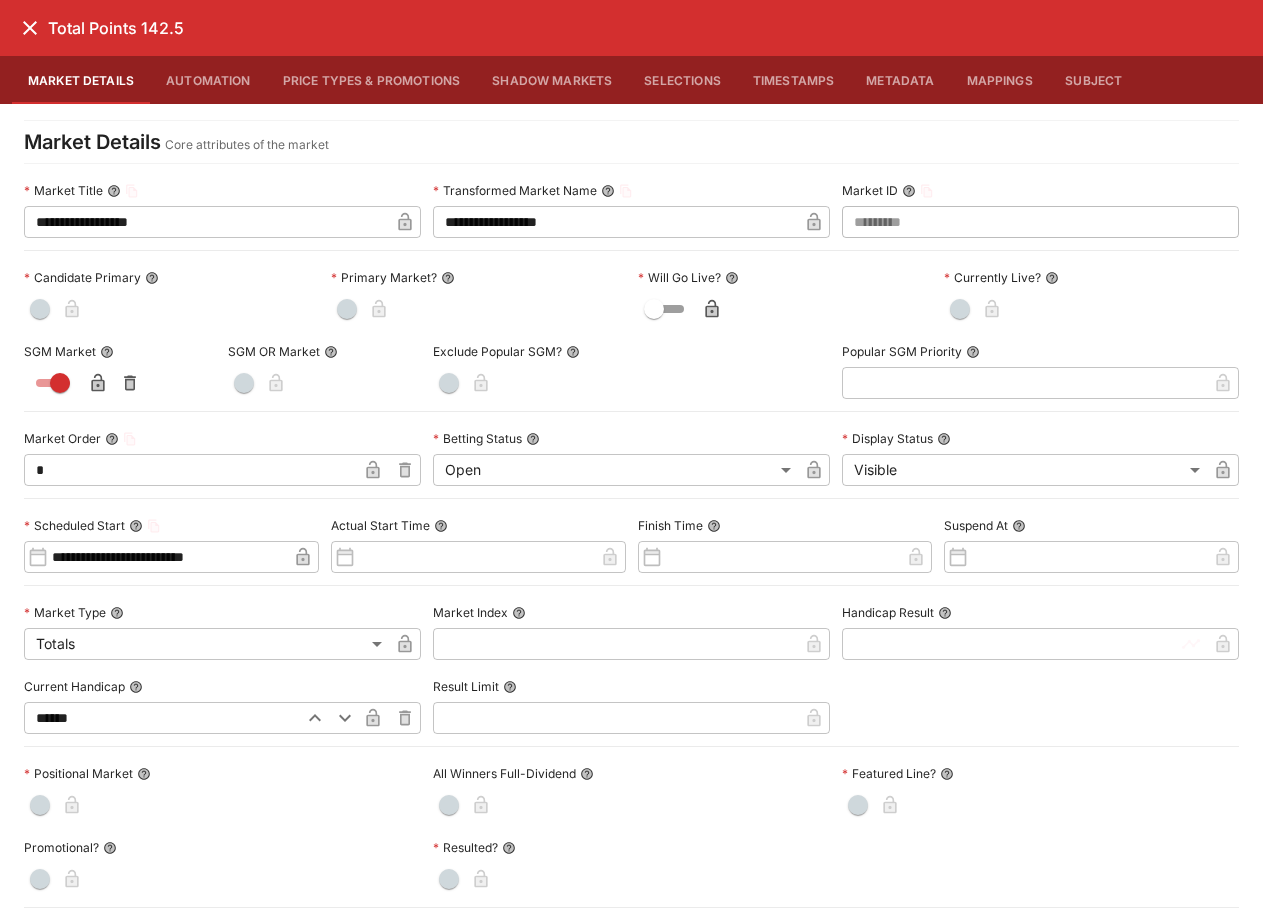 click 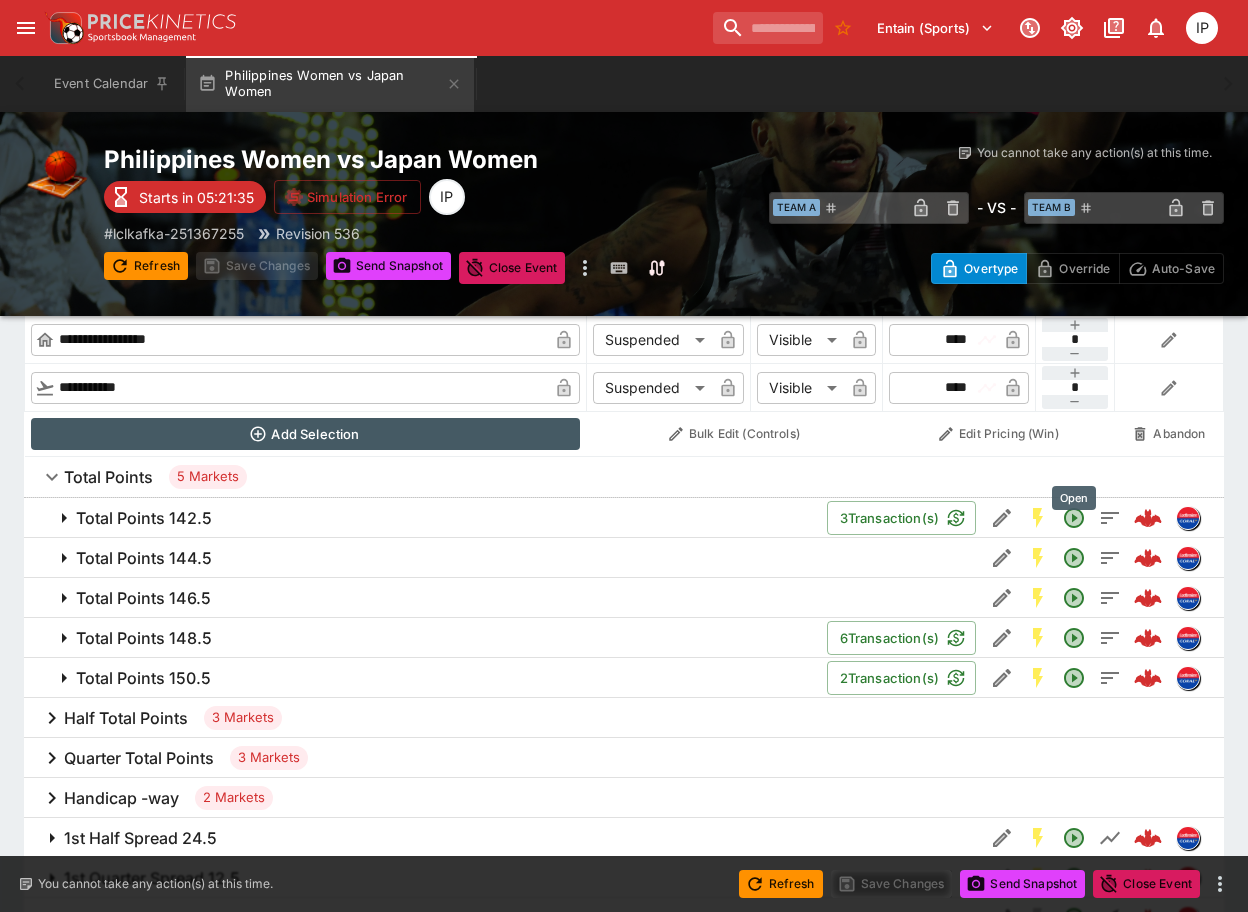 click 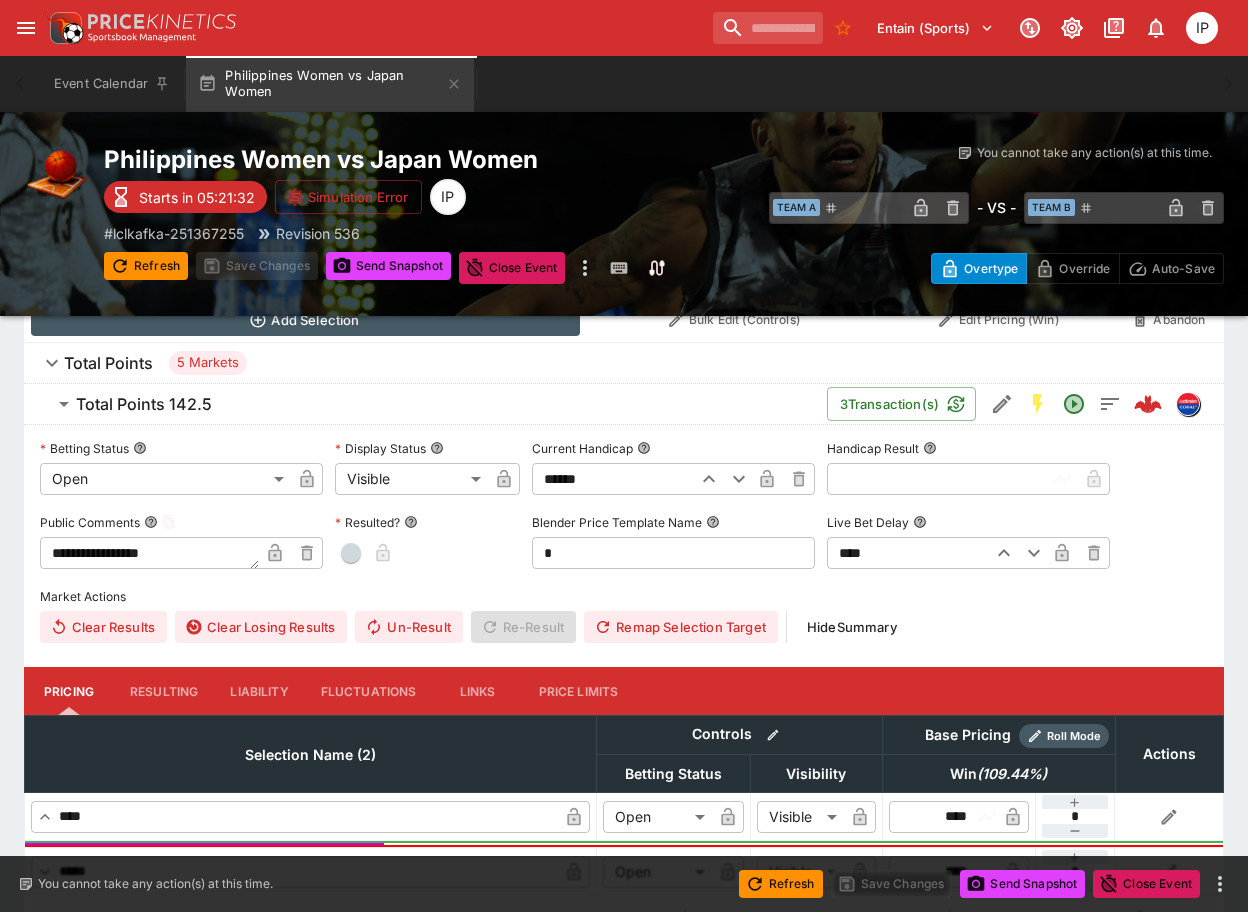 scroll, scrollTop: 1000, scrollLeft: 0, axis: vertical 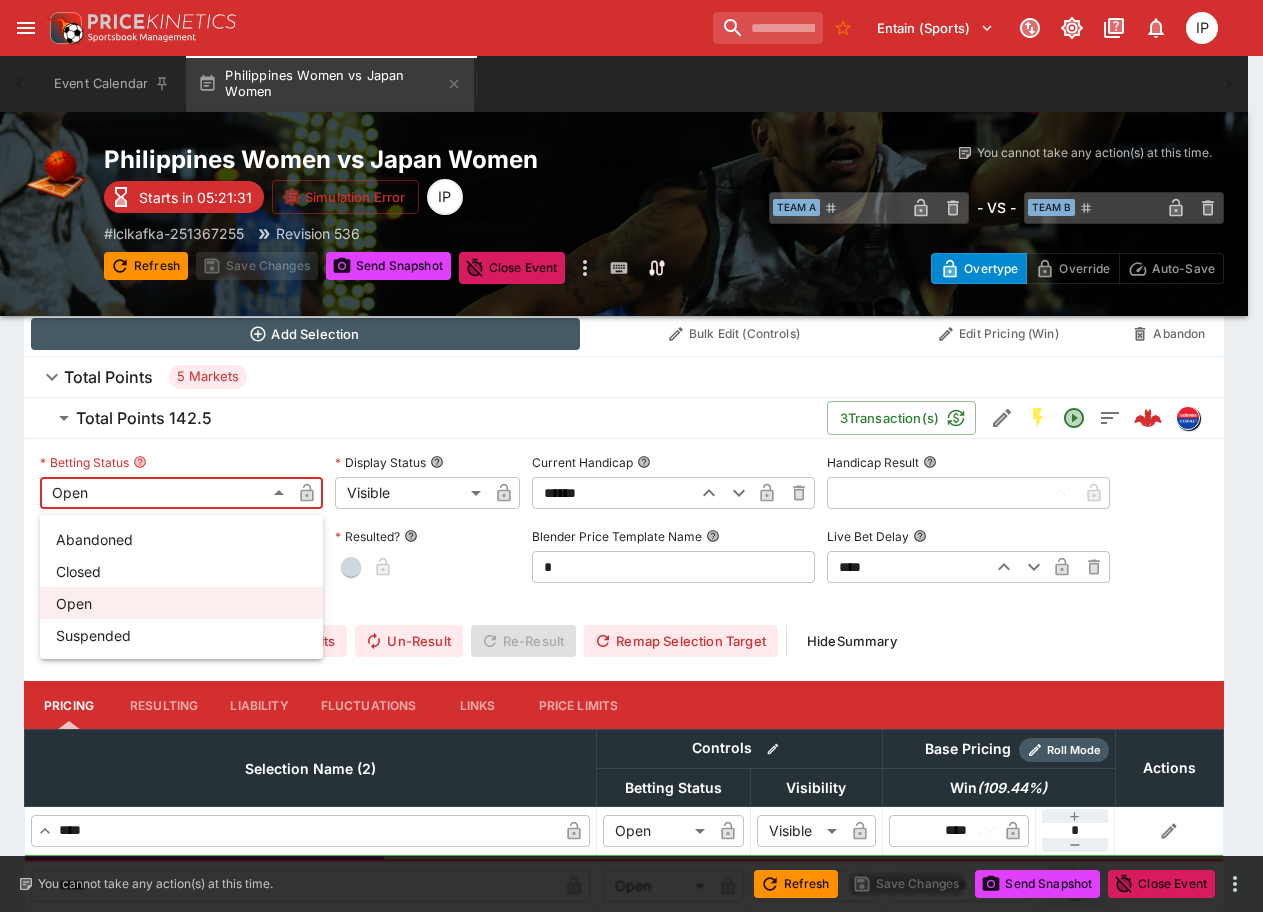 click on "**********" at bounding box center [631, 252] 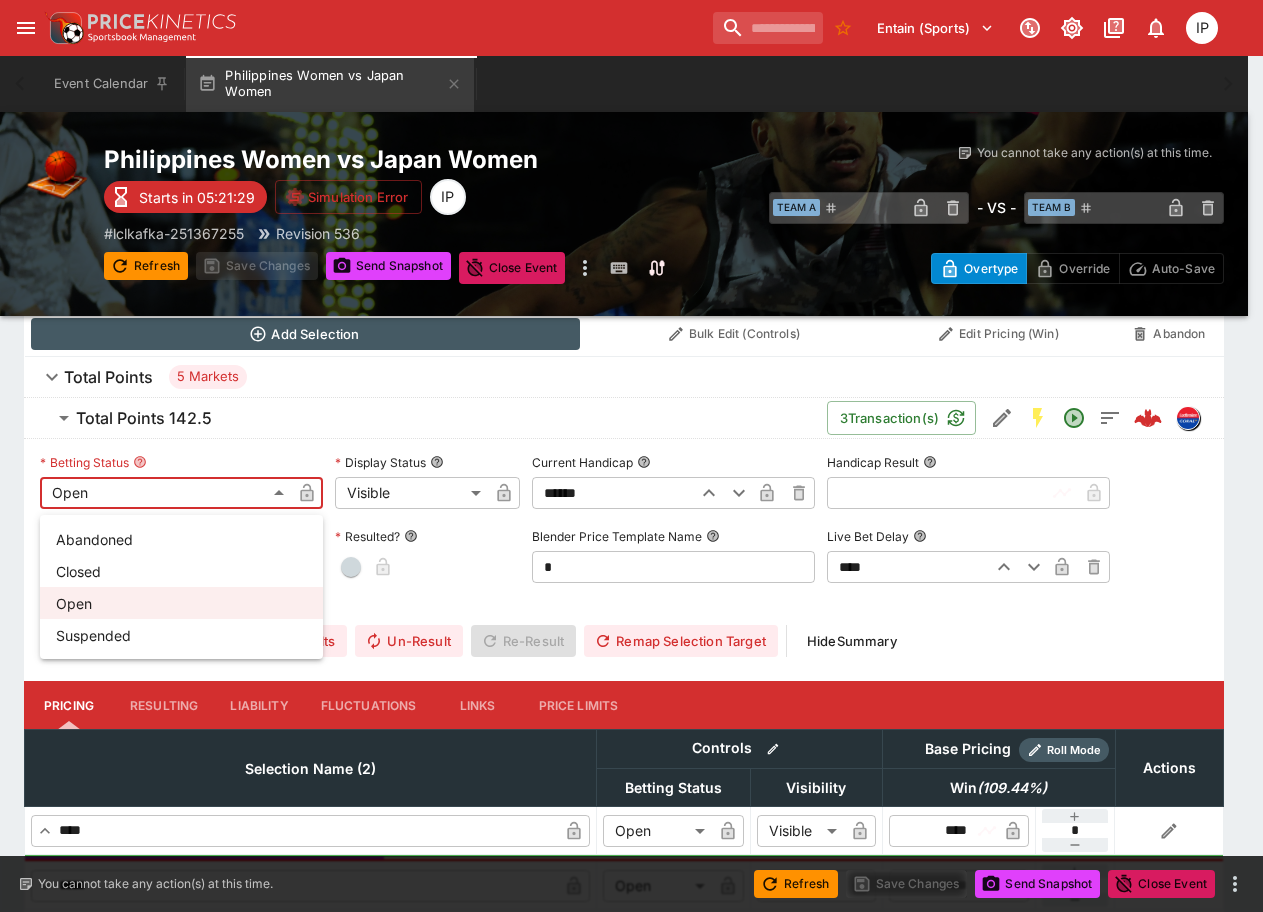 click on "Suspended" at bounding box center (181, 635) 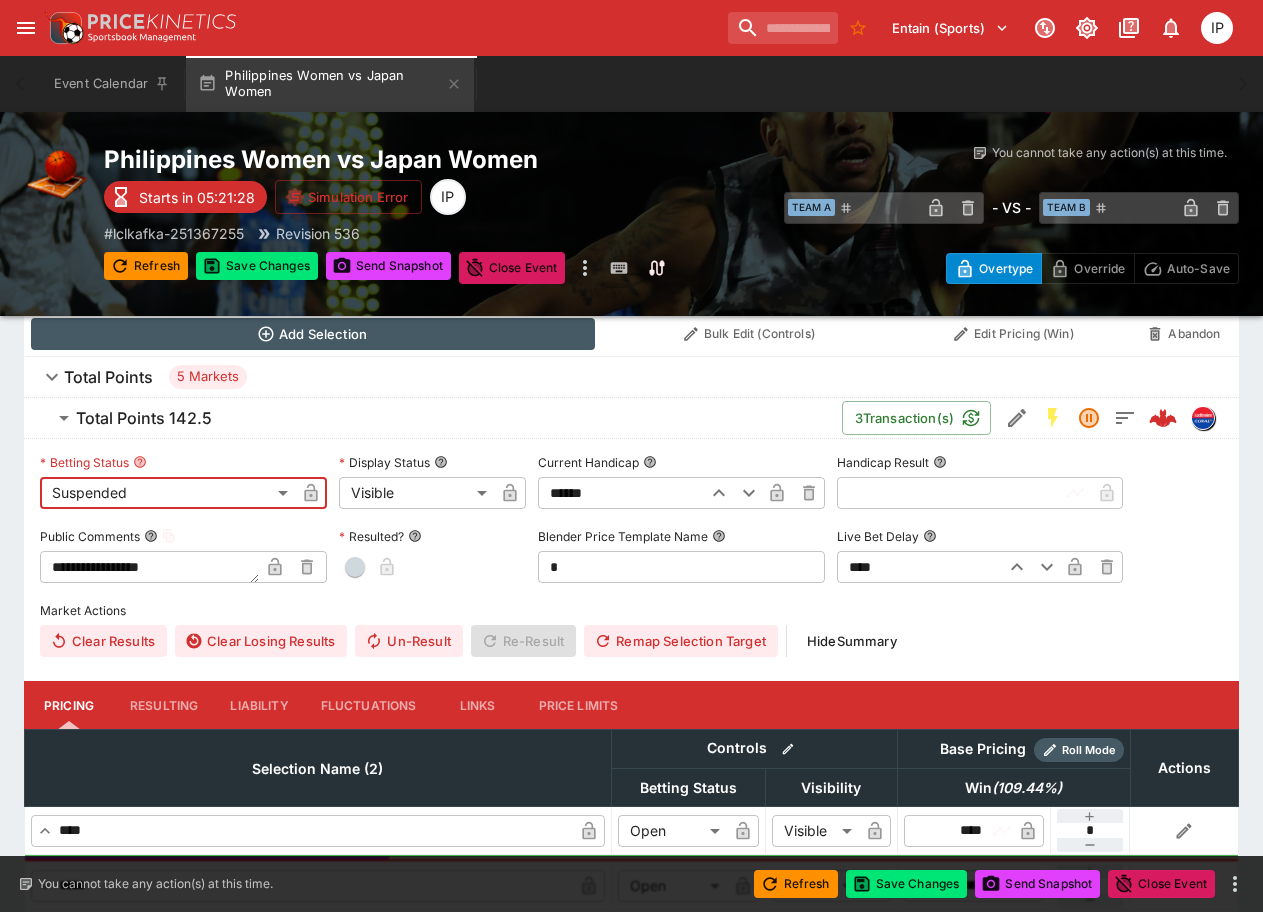 click on "**********" at bounding box center [631, 252] 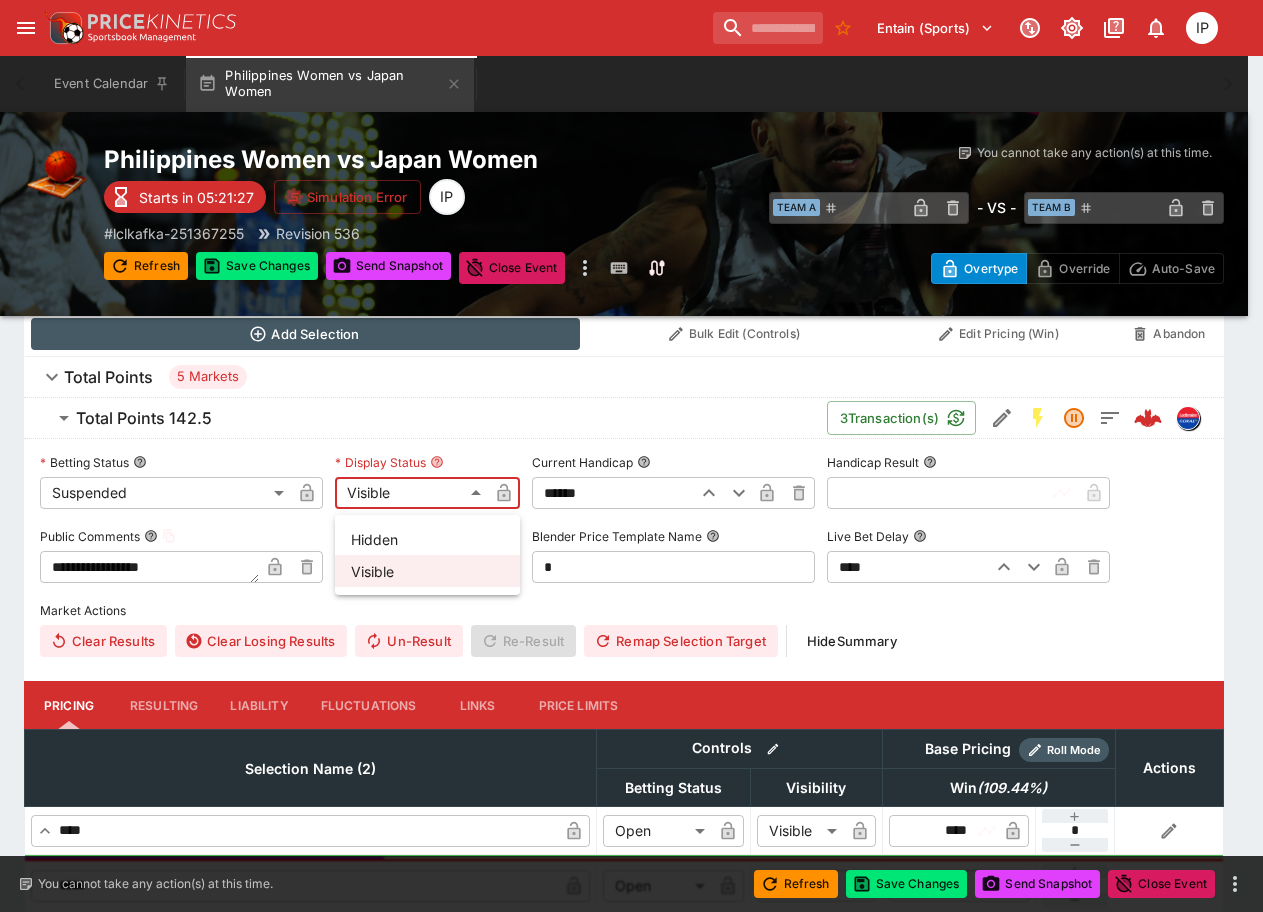 click on "Hidden" at bounding box center [427, 539] 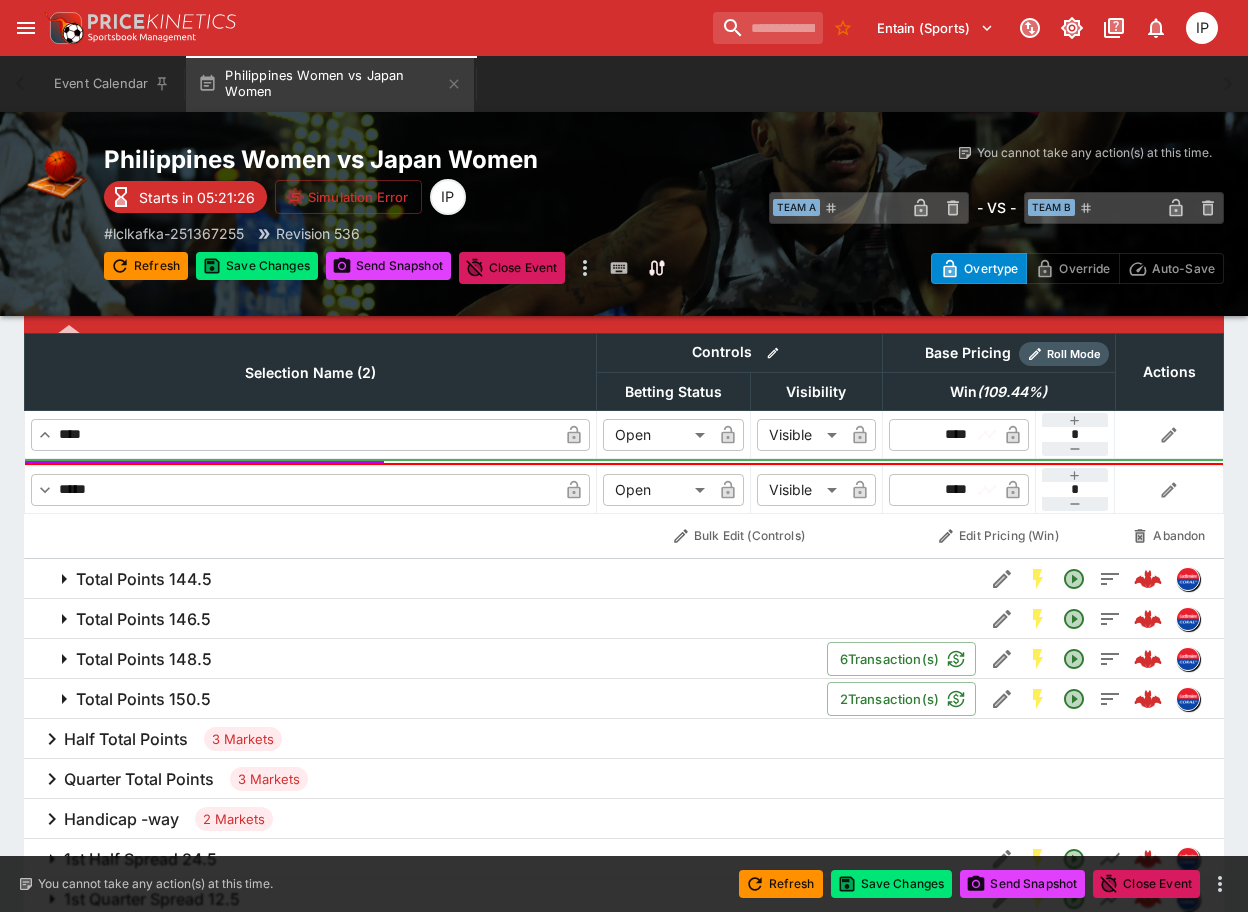 scroll, scrollTop: 1400, scrollLeft: 0, axis: vertical 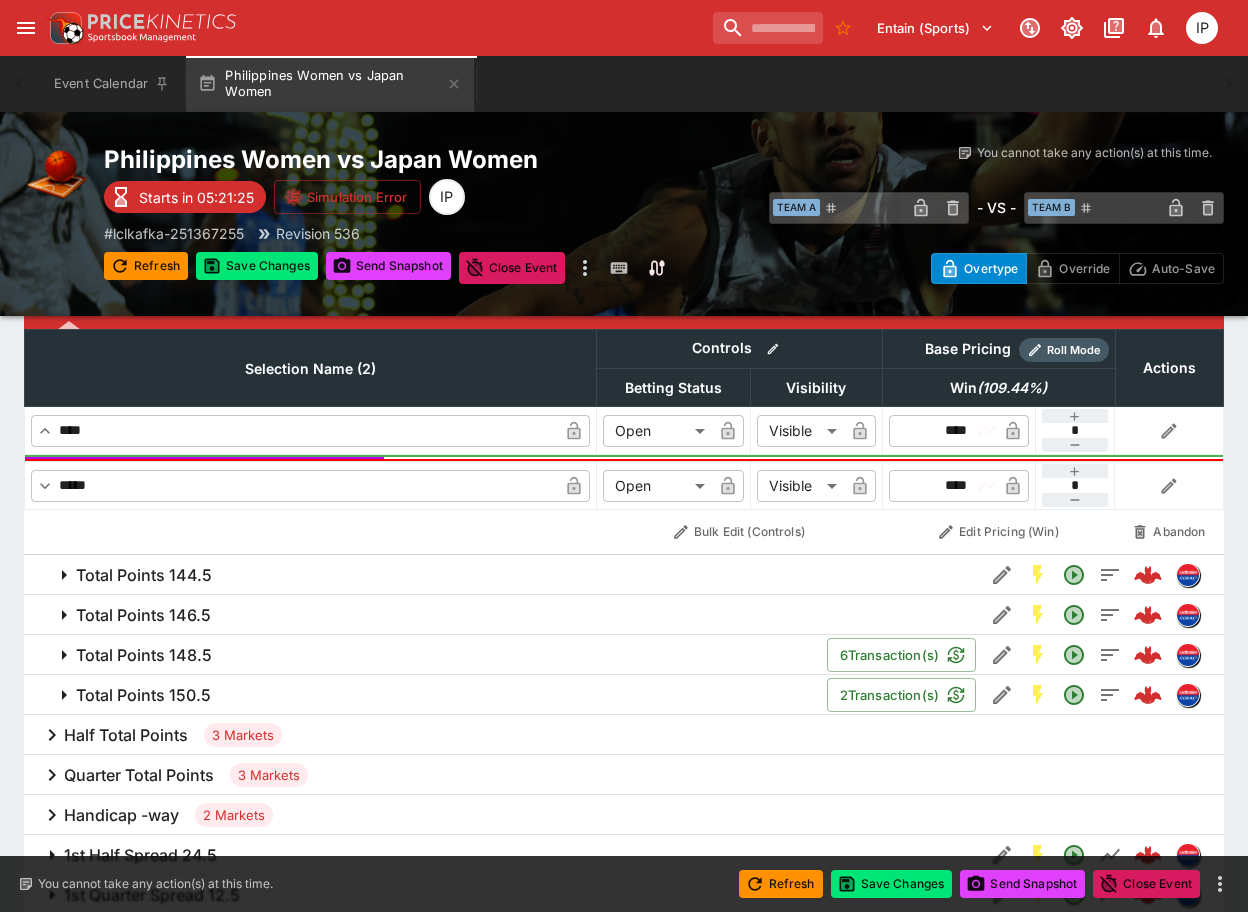 click on "Total Points 144.5" at bounding box center (624, 575) 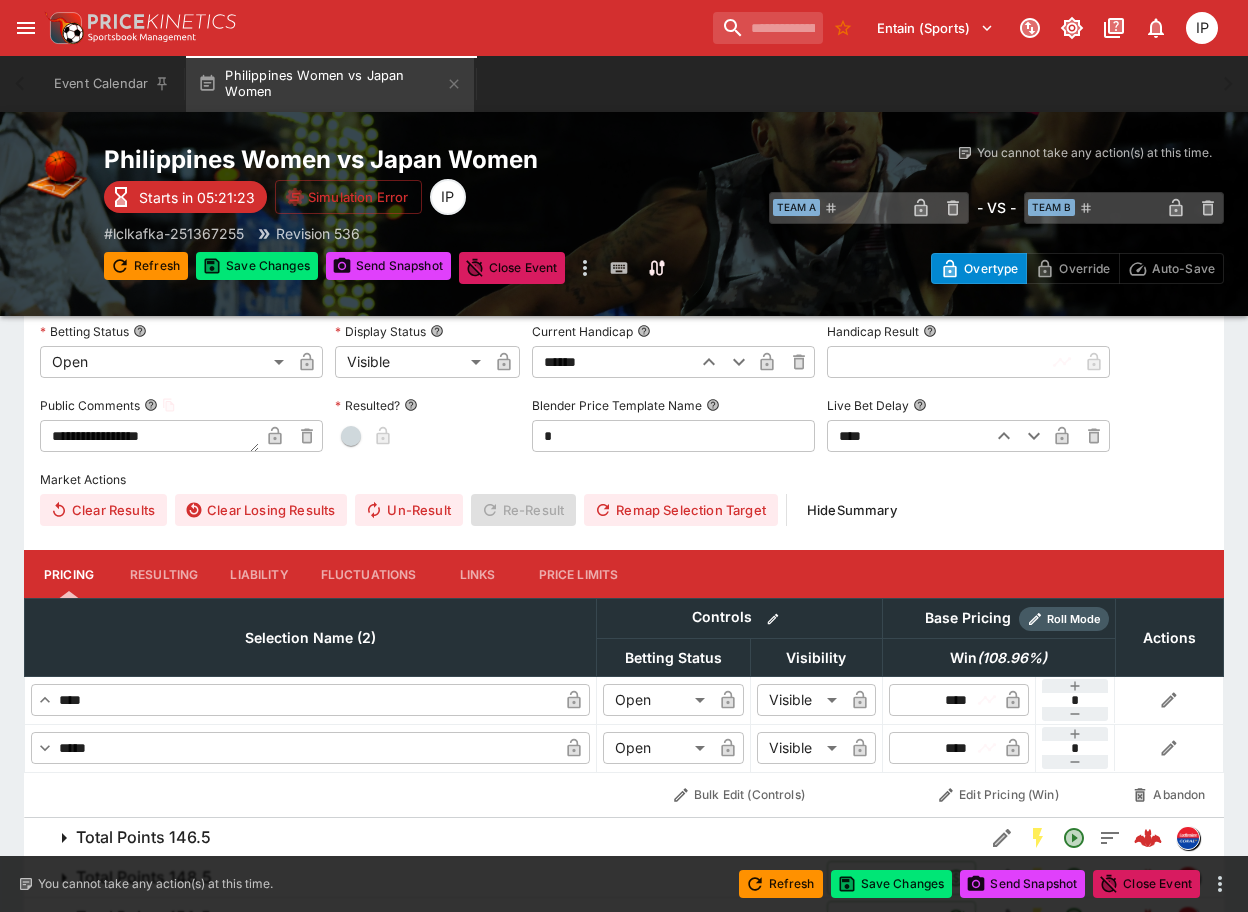 scroll, scrollTop: 1600, scrollLeft: 0, axis: vertical 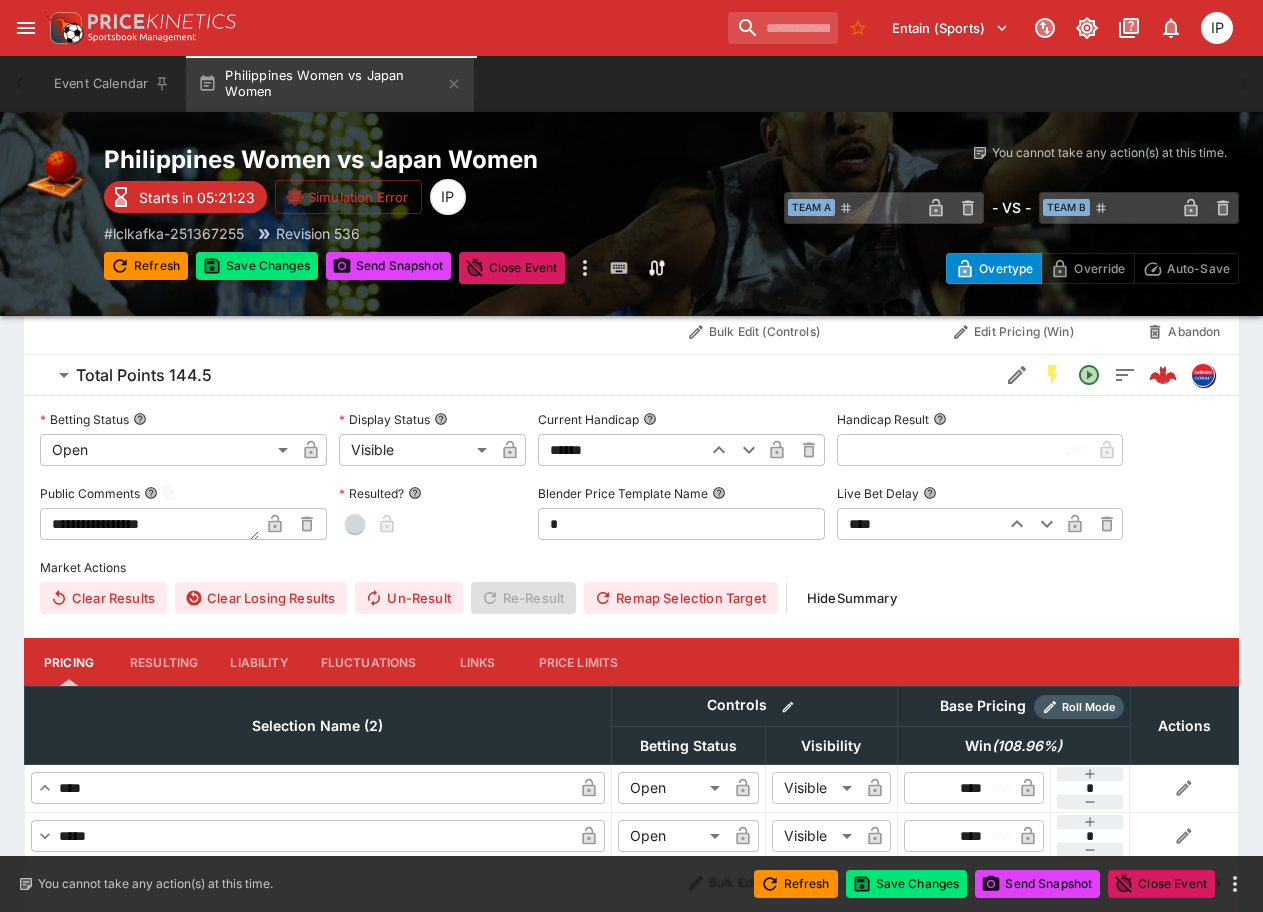 click on "**********" at bounding box center [631, -93] 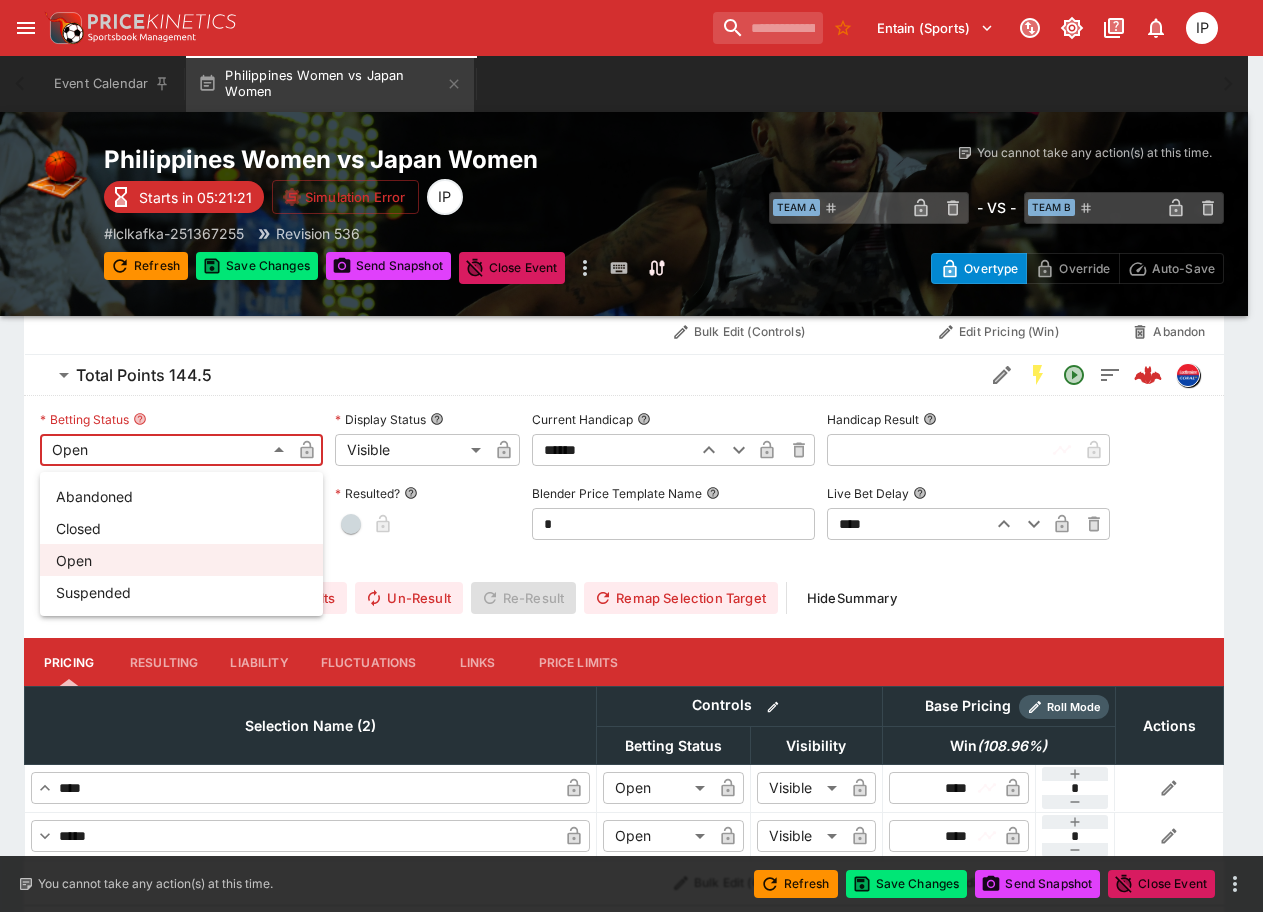 click on "Suspended" at bounding box center (181, 592) 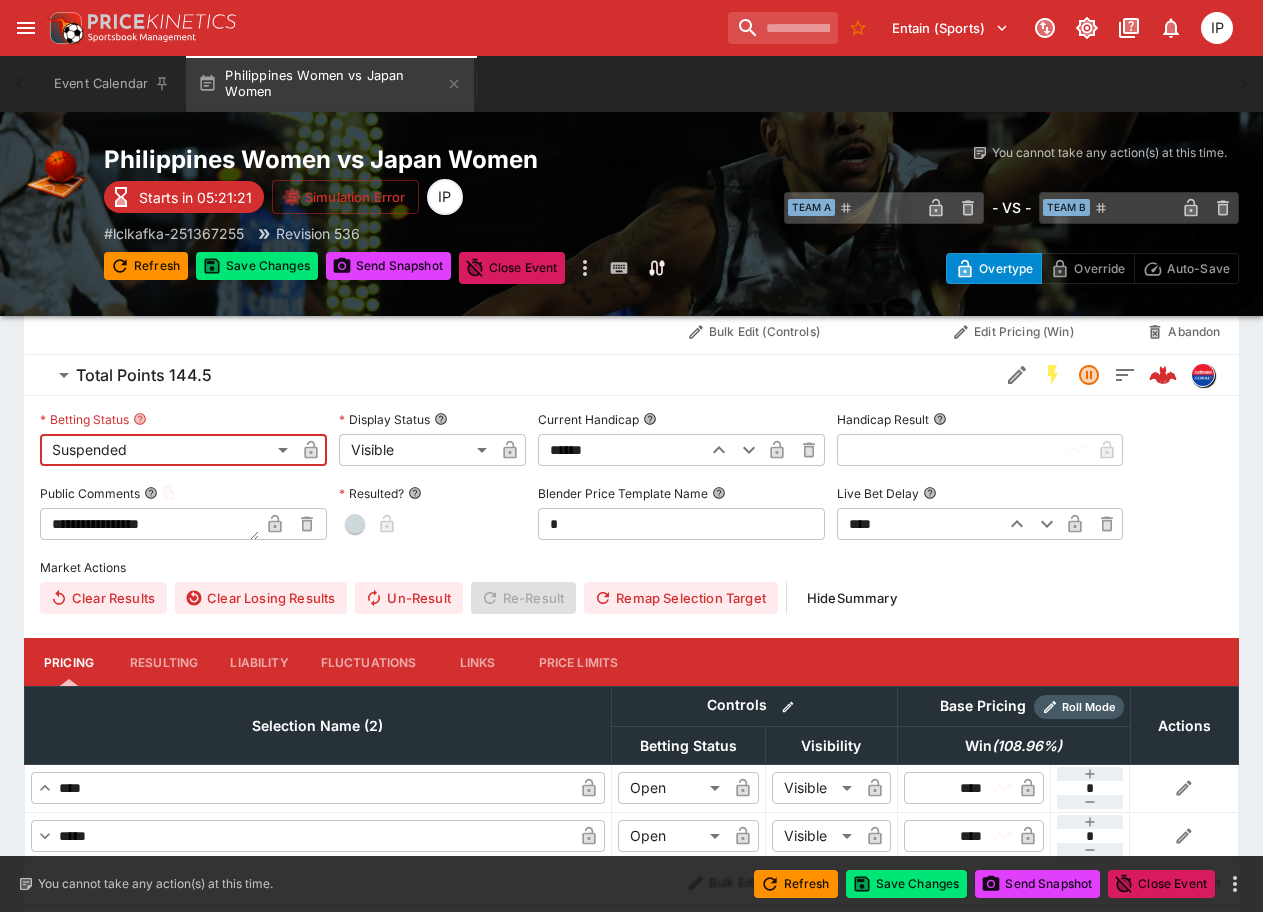click on "**********" at bounding box center [631, -93] 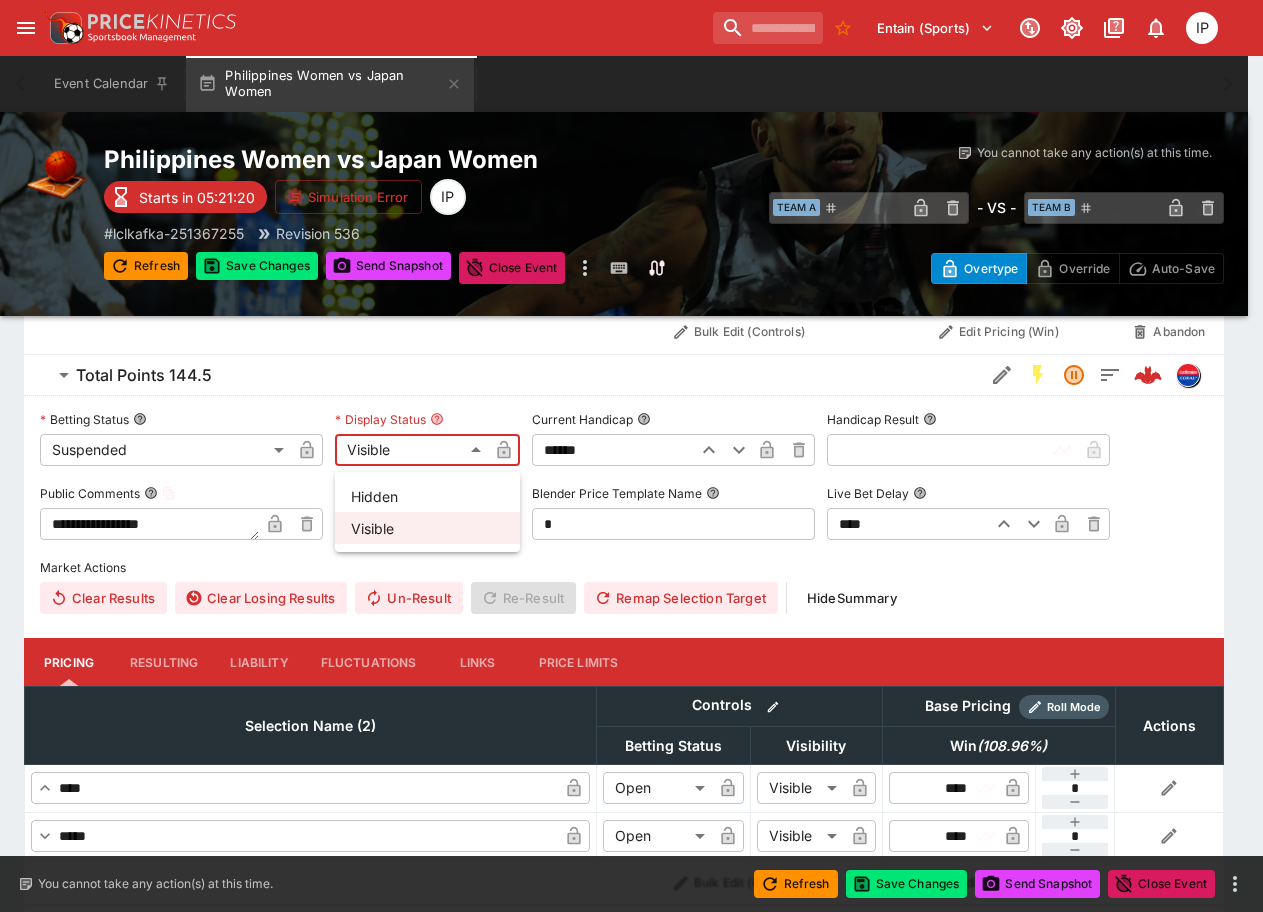 click on "Hidden" at bounding box center (427, 496) 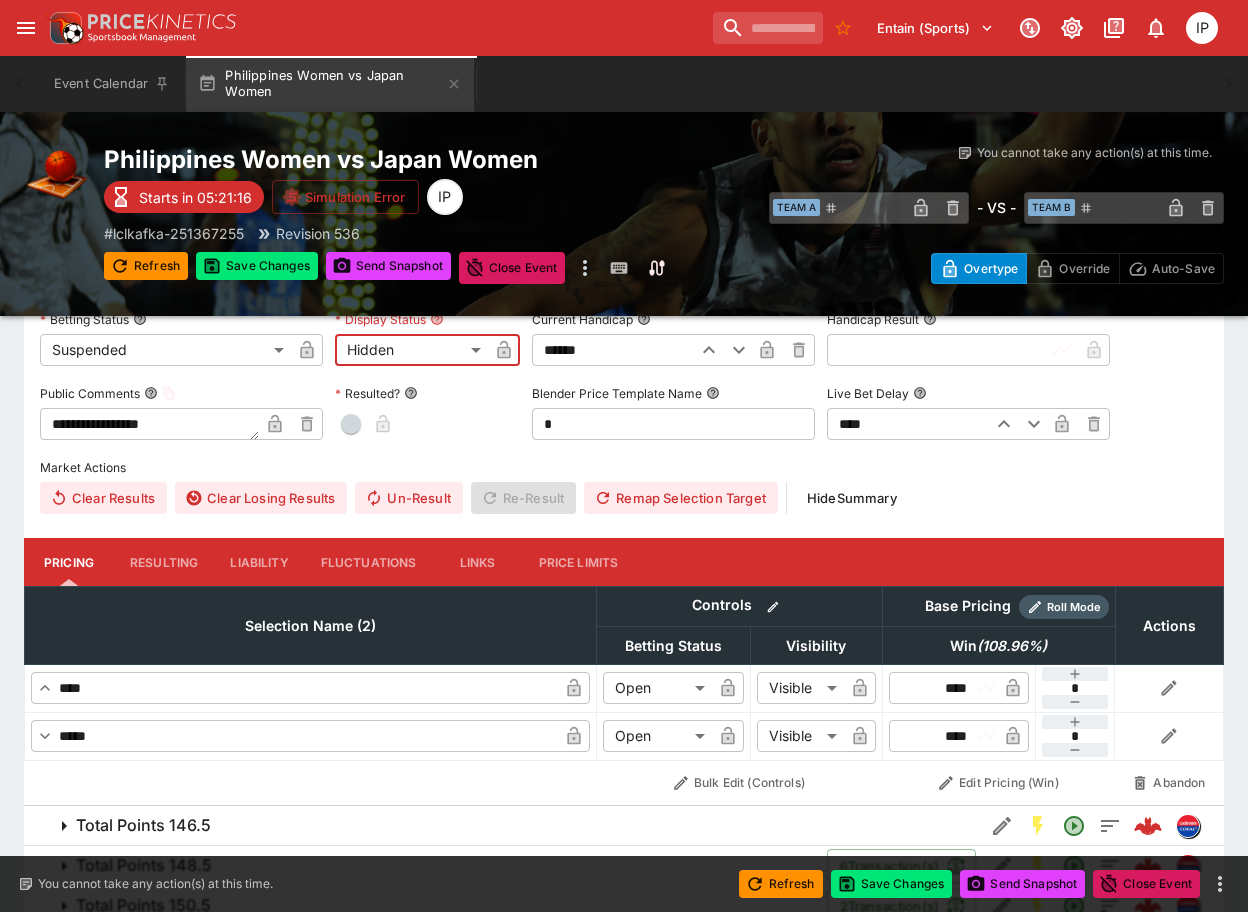 scroll, scrollTop: 1500, scrollLeft: 0, axis: vertical 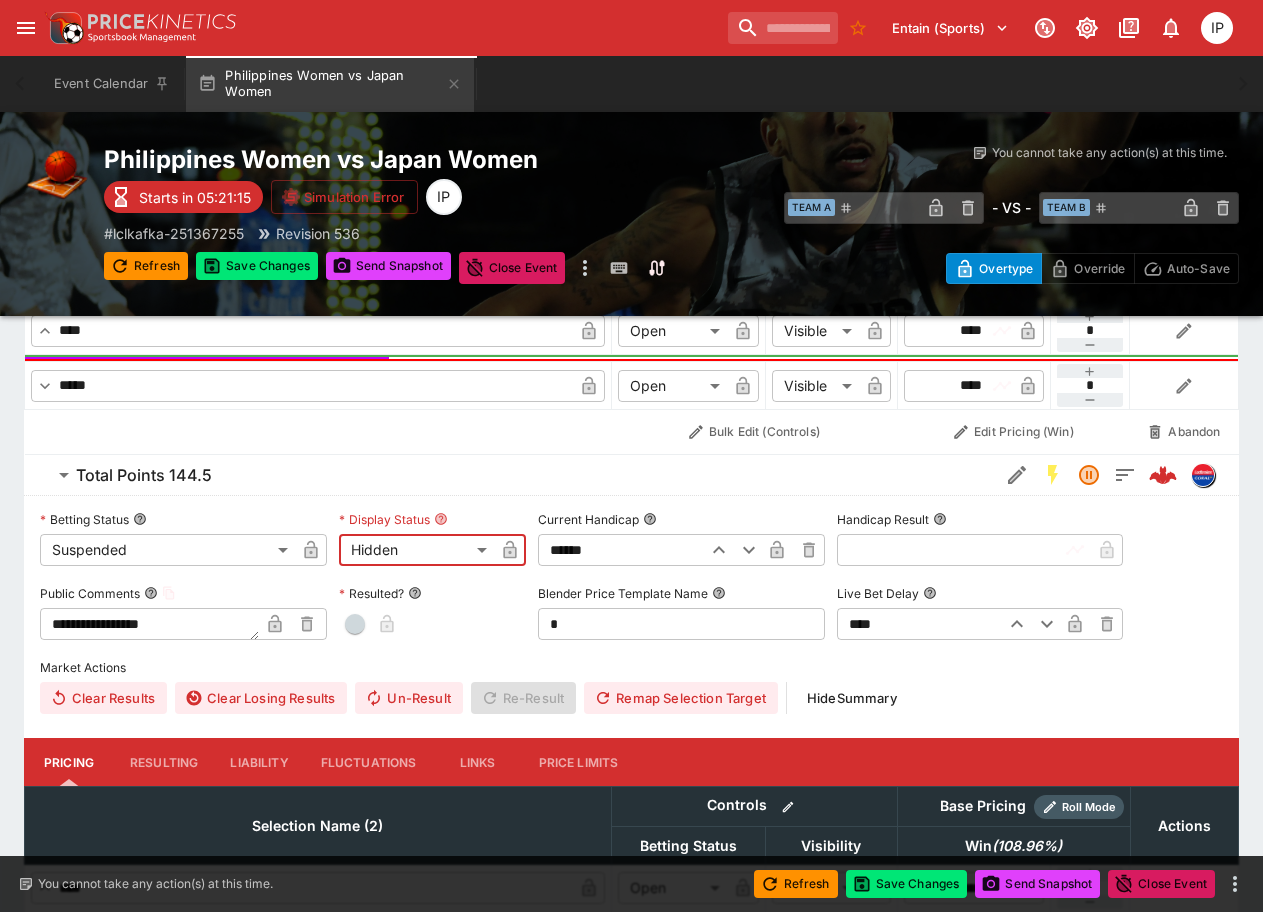 click on "**********" at bounding box center (631, 7) 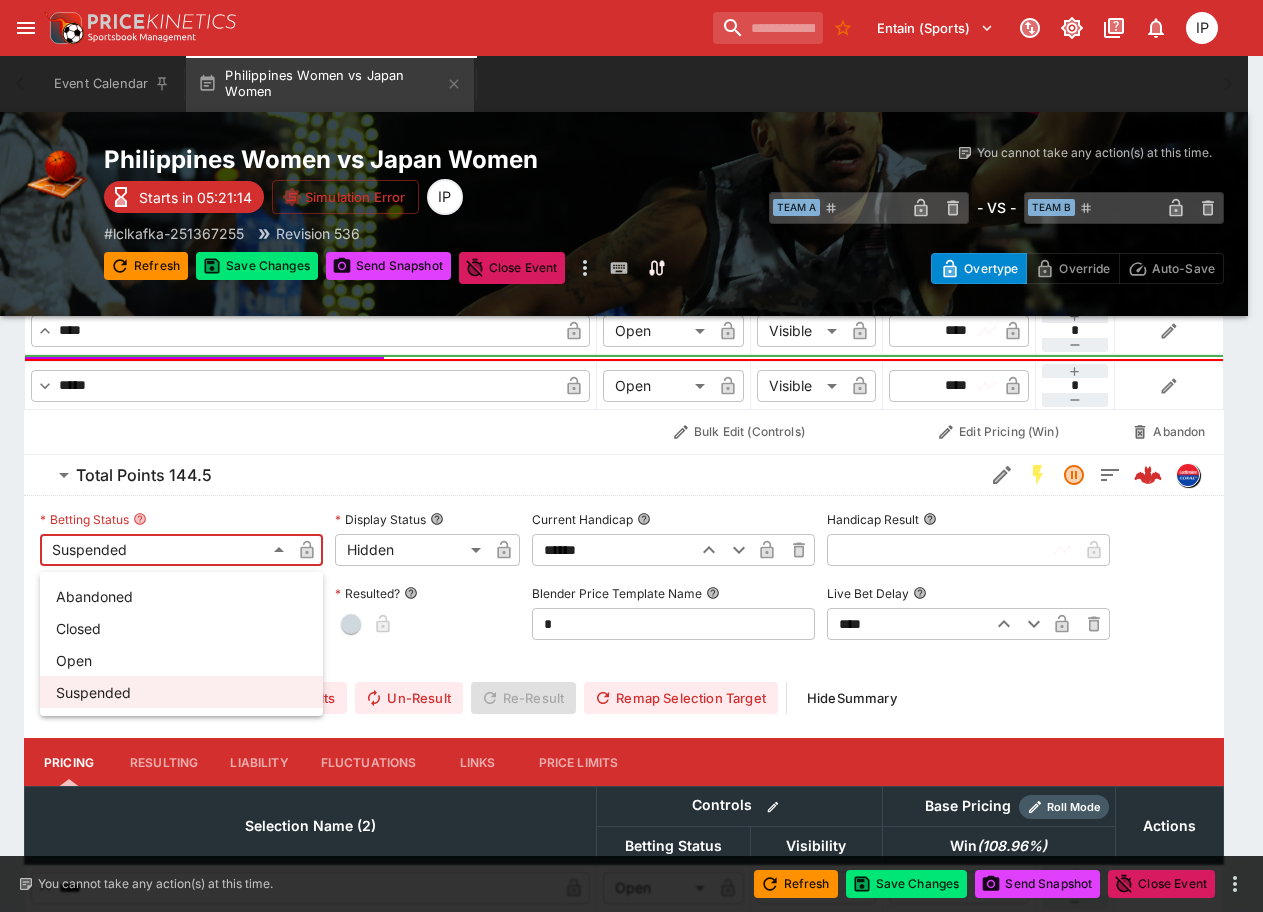 click on "Open" at bounding box center [181, 660] 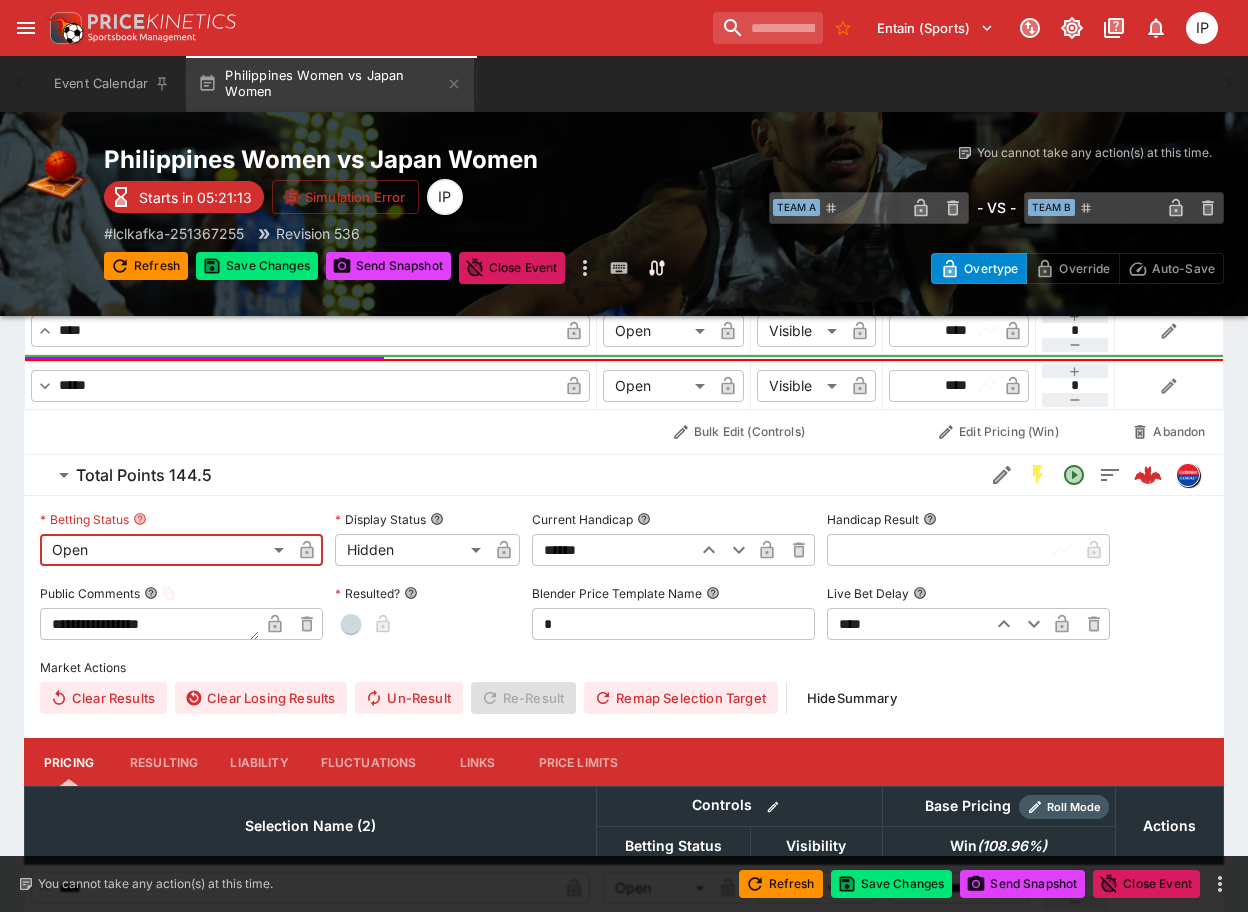 click on "**********" at bounding box center (624, 7) 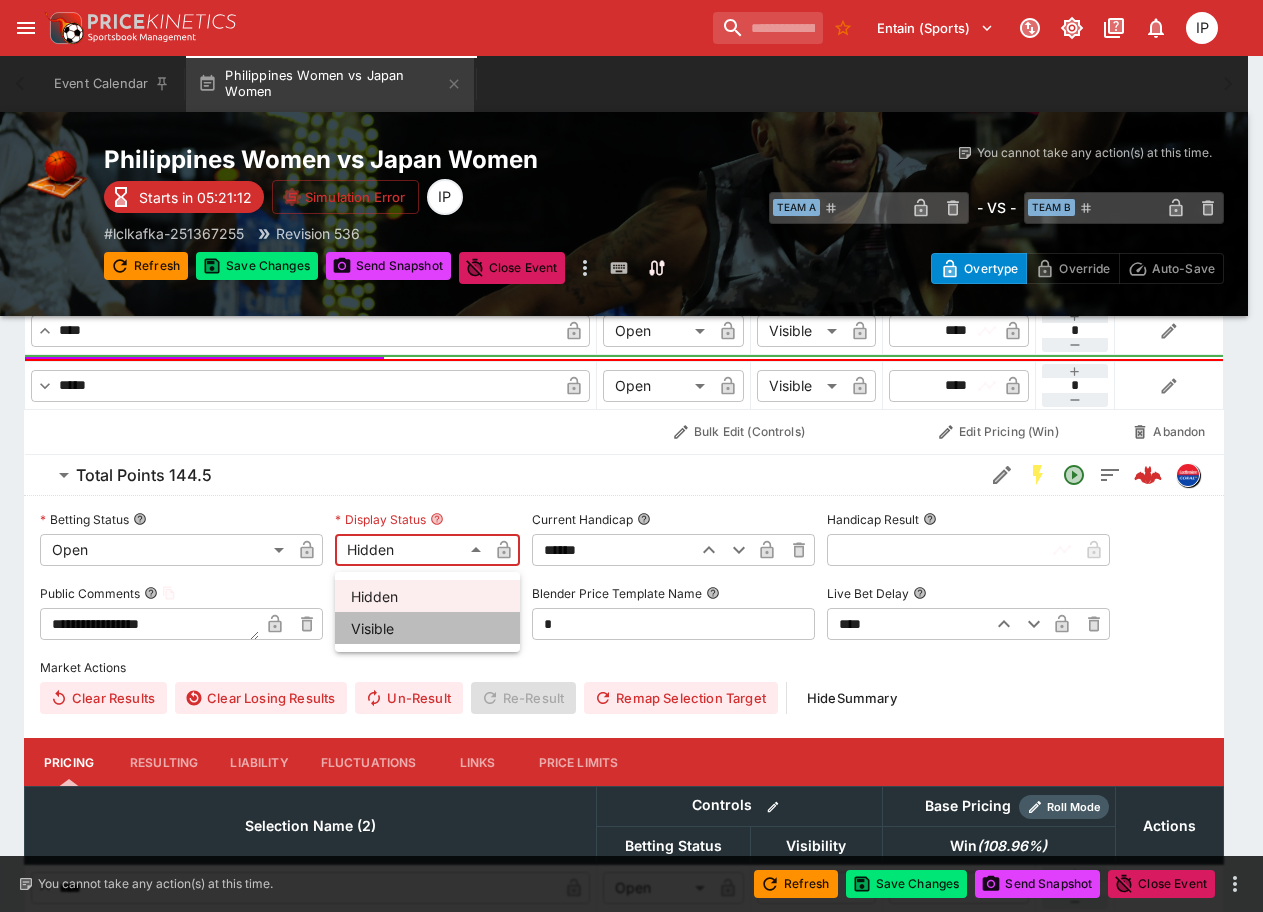 click on "Visible" at bounding box center [427, 628] 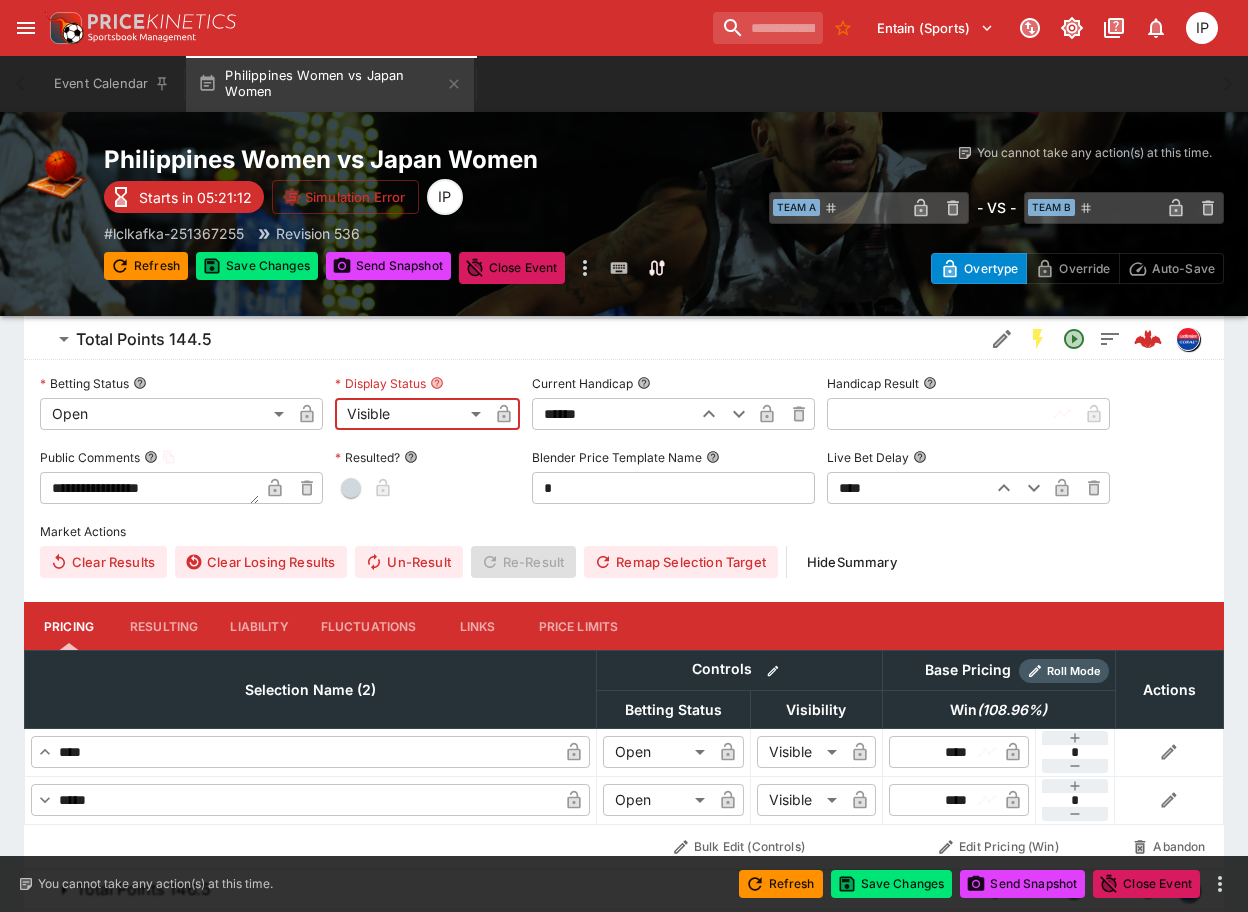scroll, scrollTop: 1900, scrollLeft: 0, axis: vertical 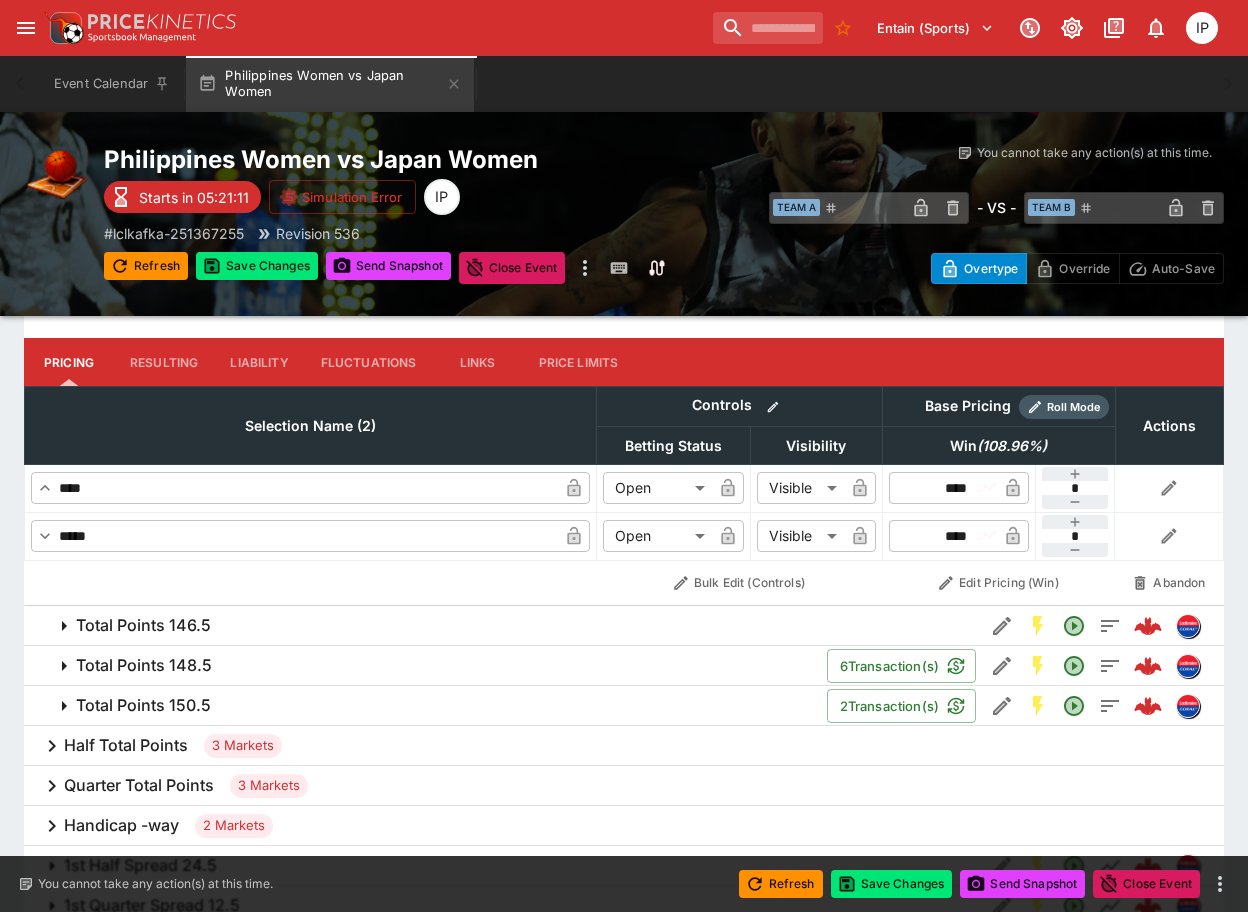 click on "Total Points 146.5" at bounding box center [143, 625] 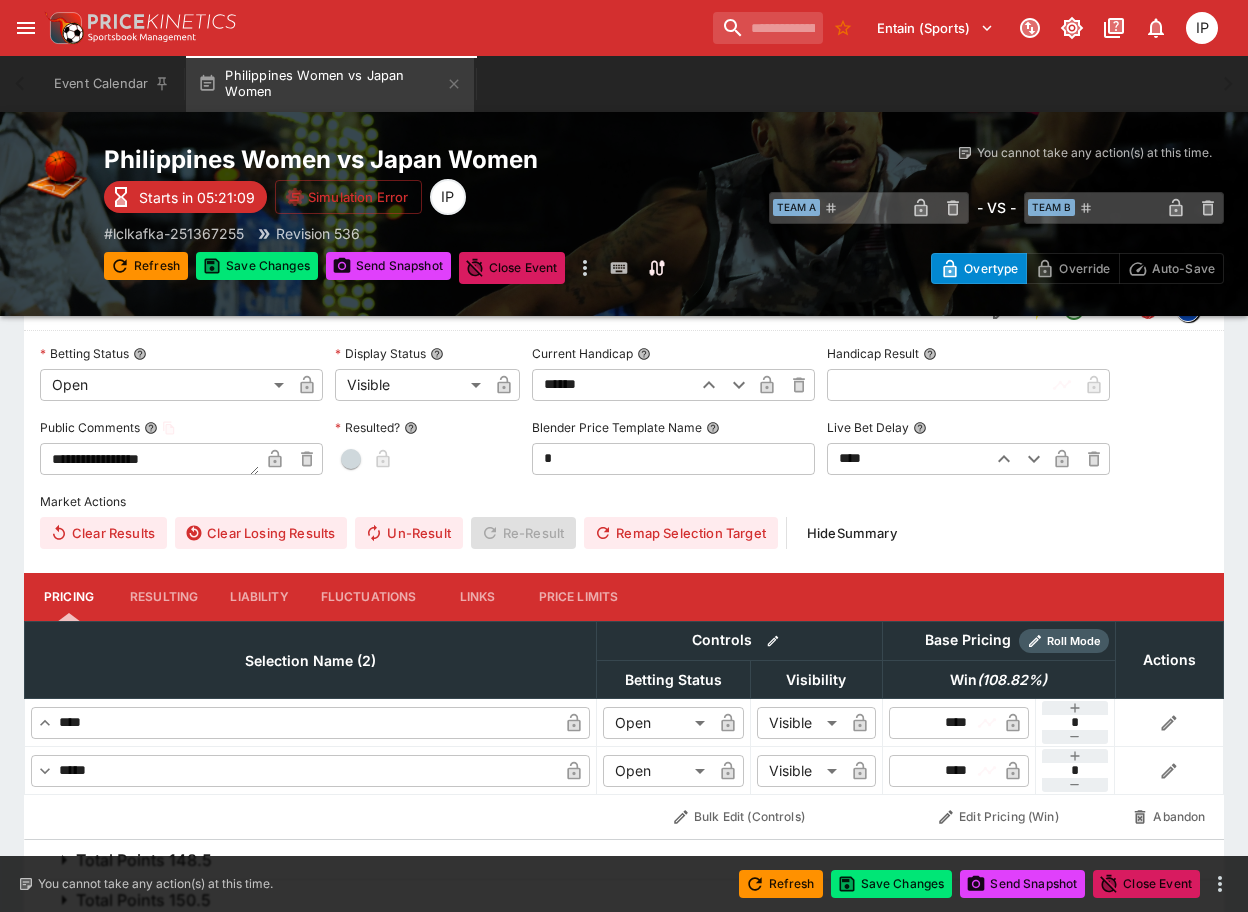 scroll, scrollTop: 1900, scrollLeft: 0, axis: vertical 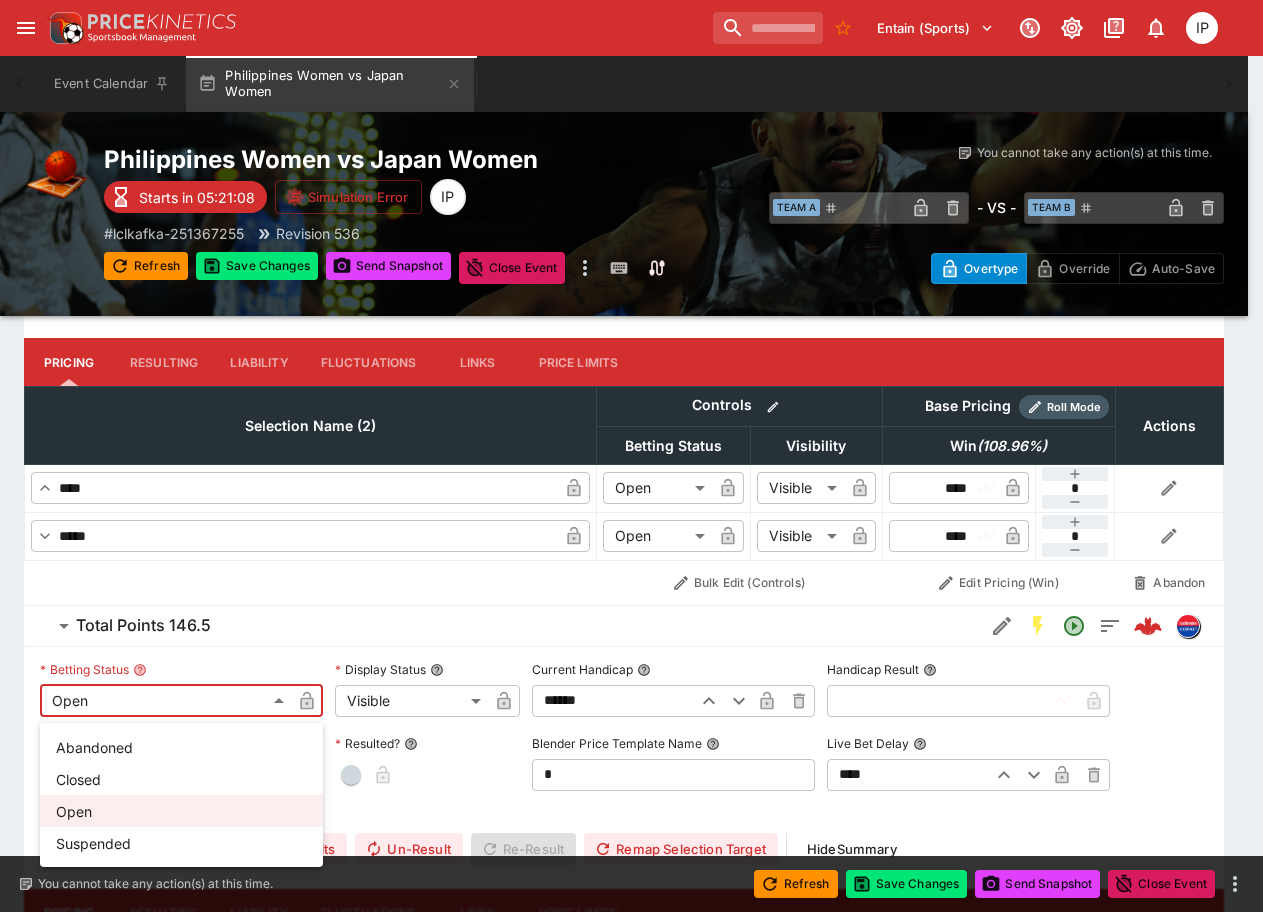 click on "**********" at bounding box center (631, -138) 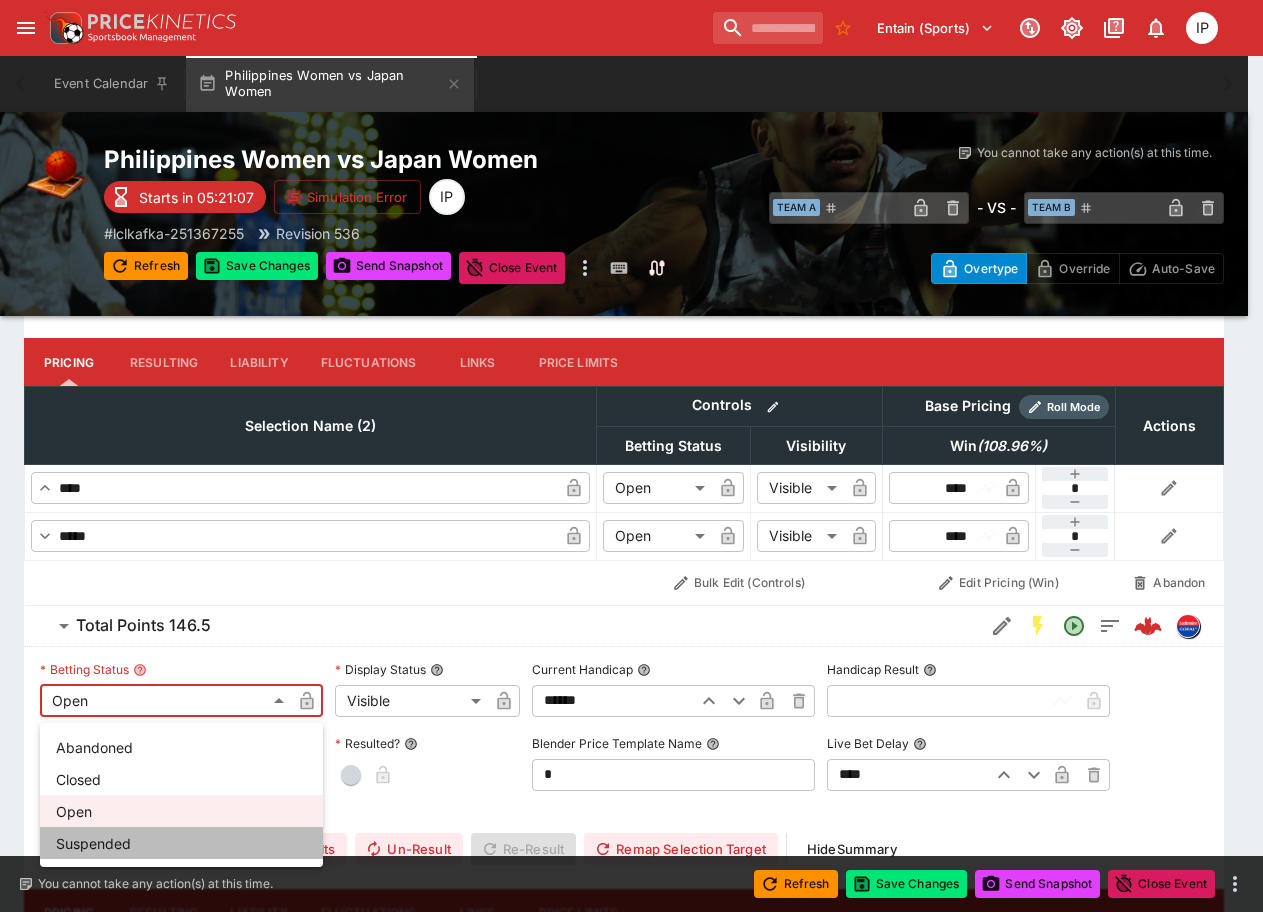 click on "Suspended" at bounding box center [181, 843] 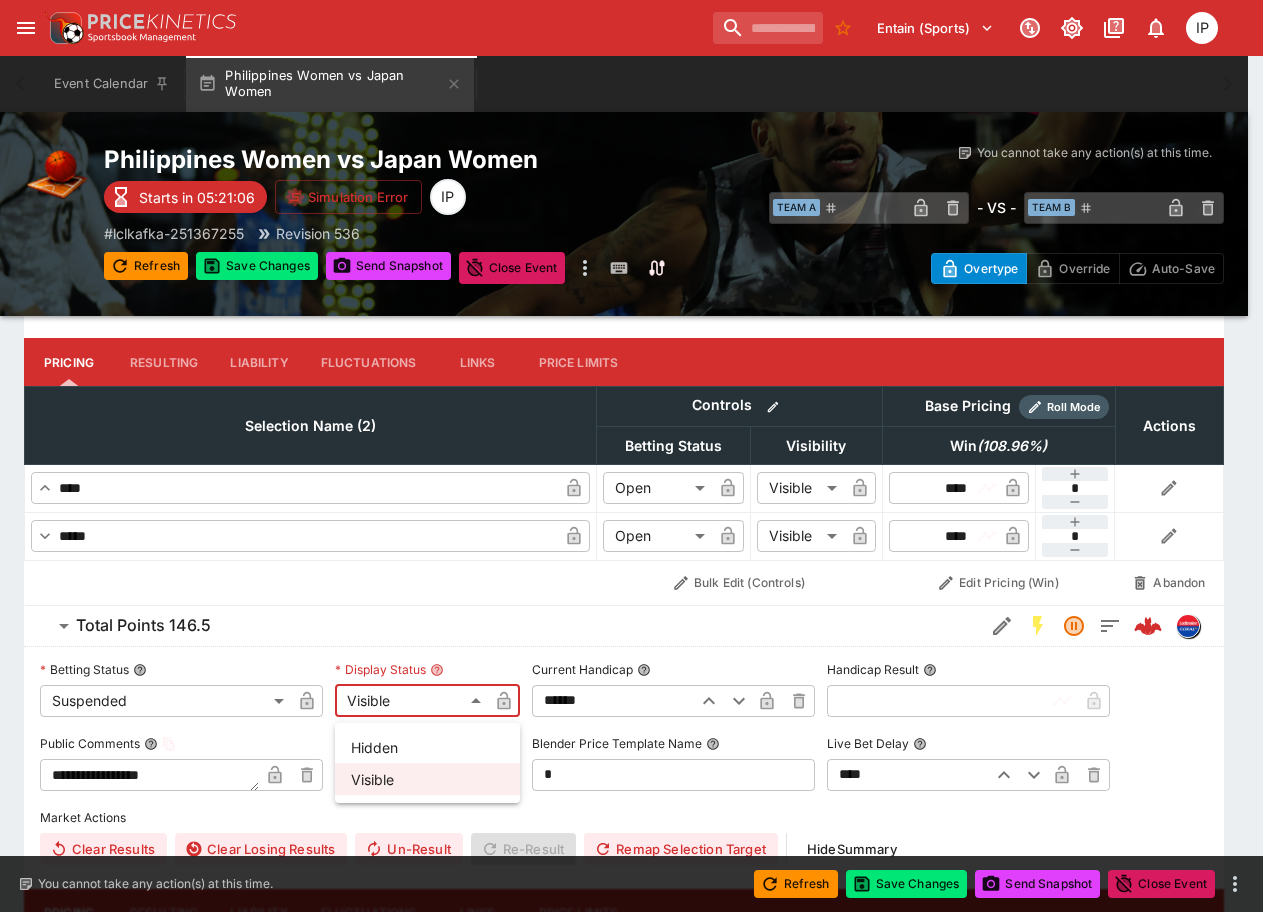 click on "**********" at bounding box center [631, -138] 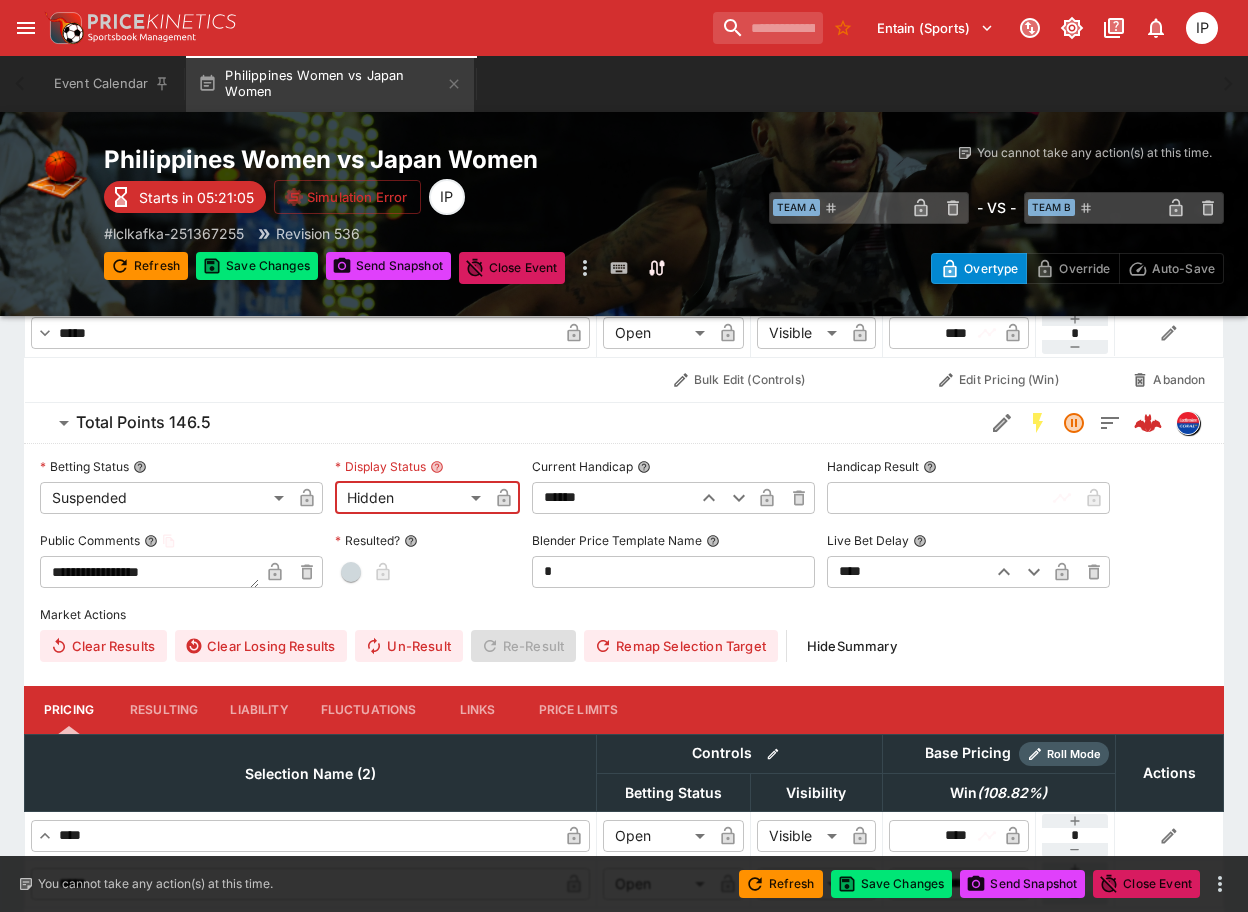 scroll, scrollTop: 2400, scrollLeft: 0, axis: vertical 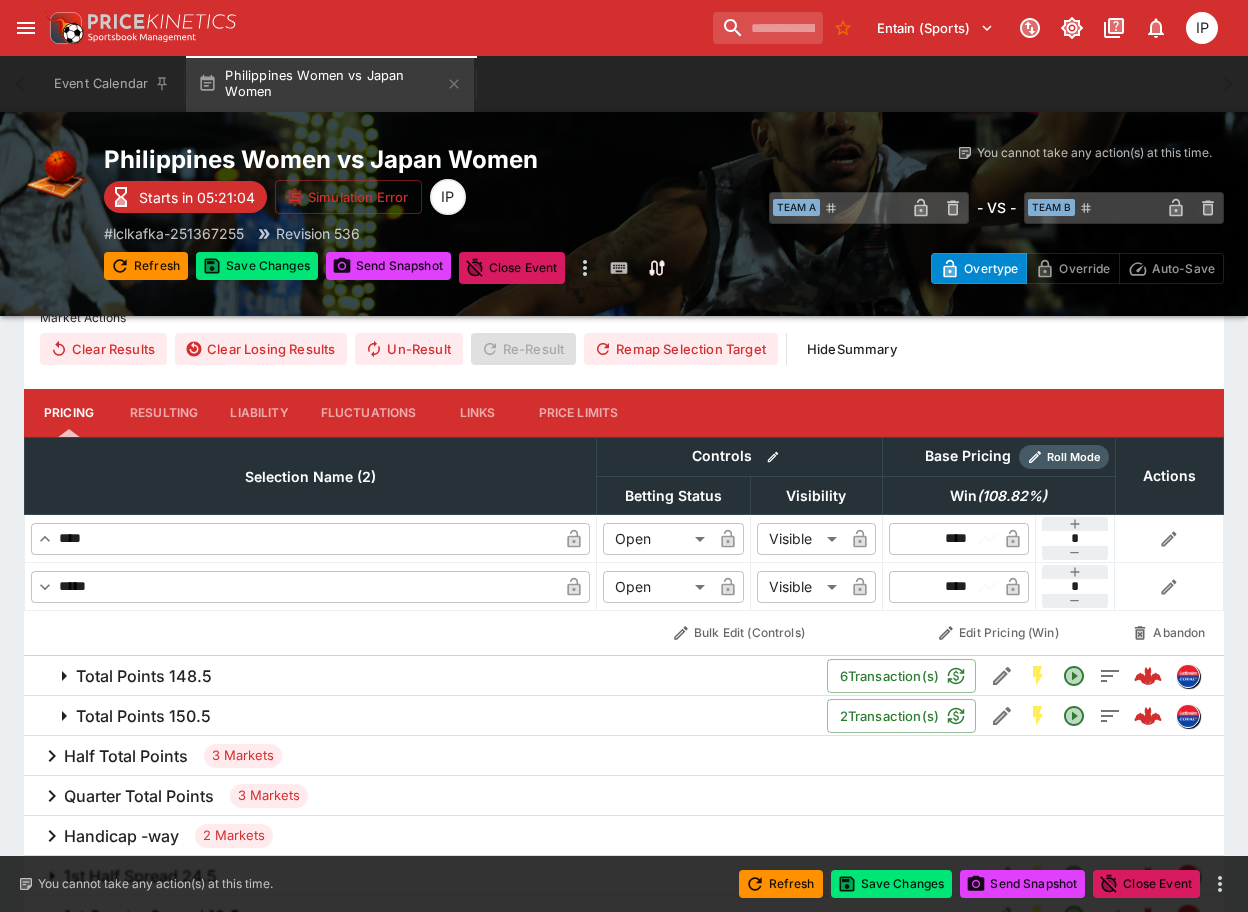 click on "Total Points 148.5" at bounding box center (144, 676) 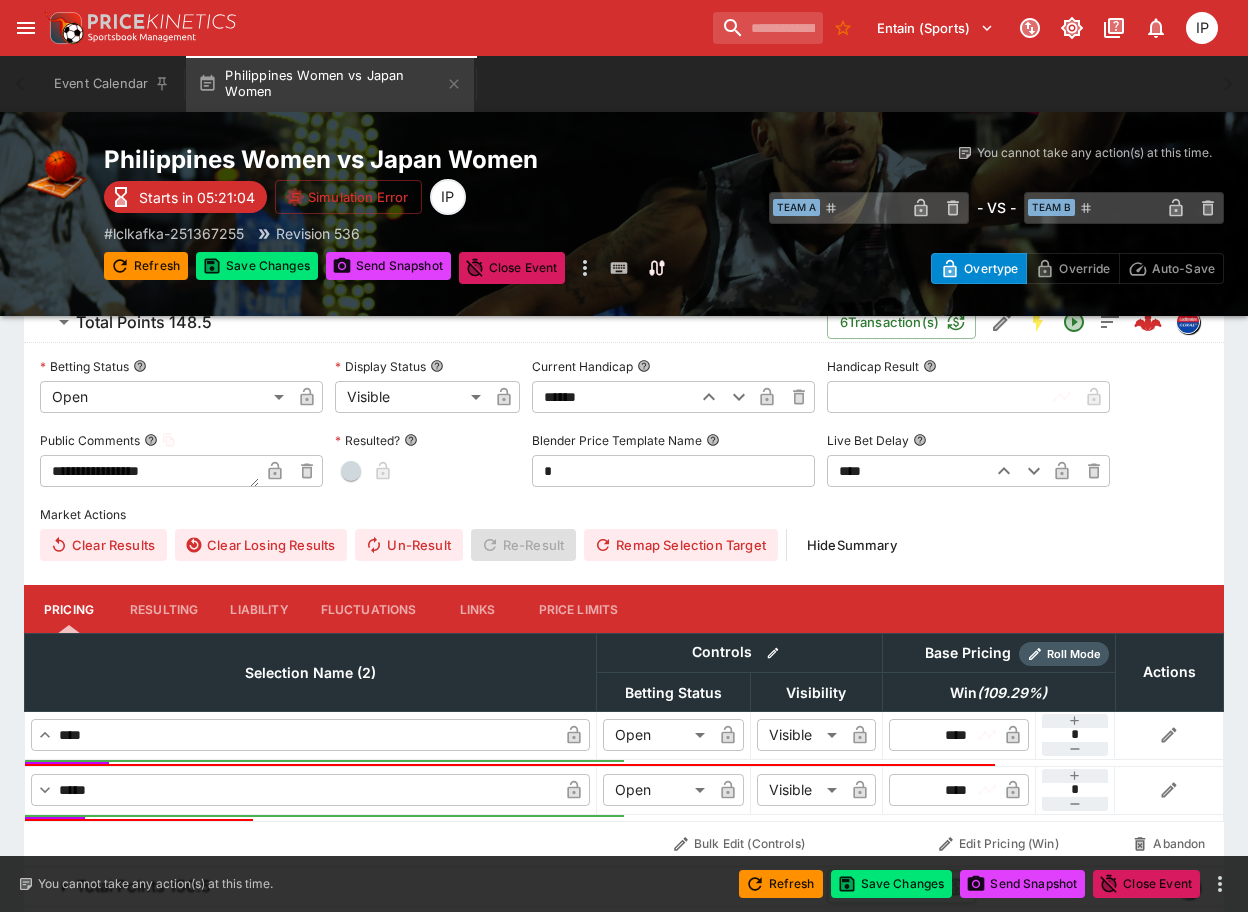 scroll, scrollTop: 2800, scrollLeft: 0, axis: vertical 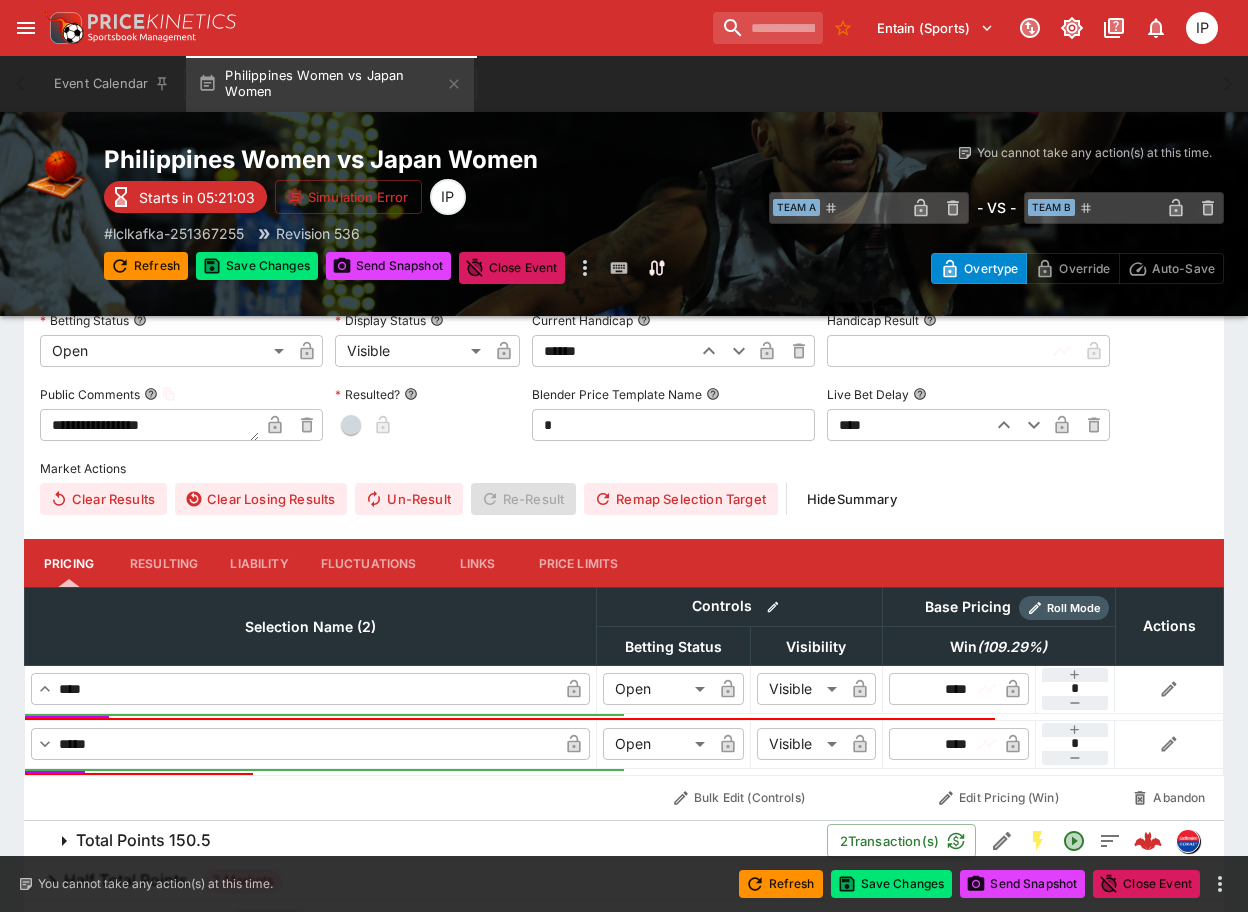click on "**********" at bounding box center (624, -775) 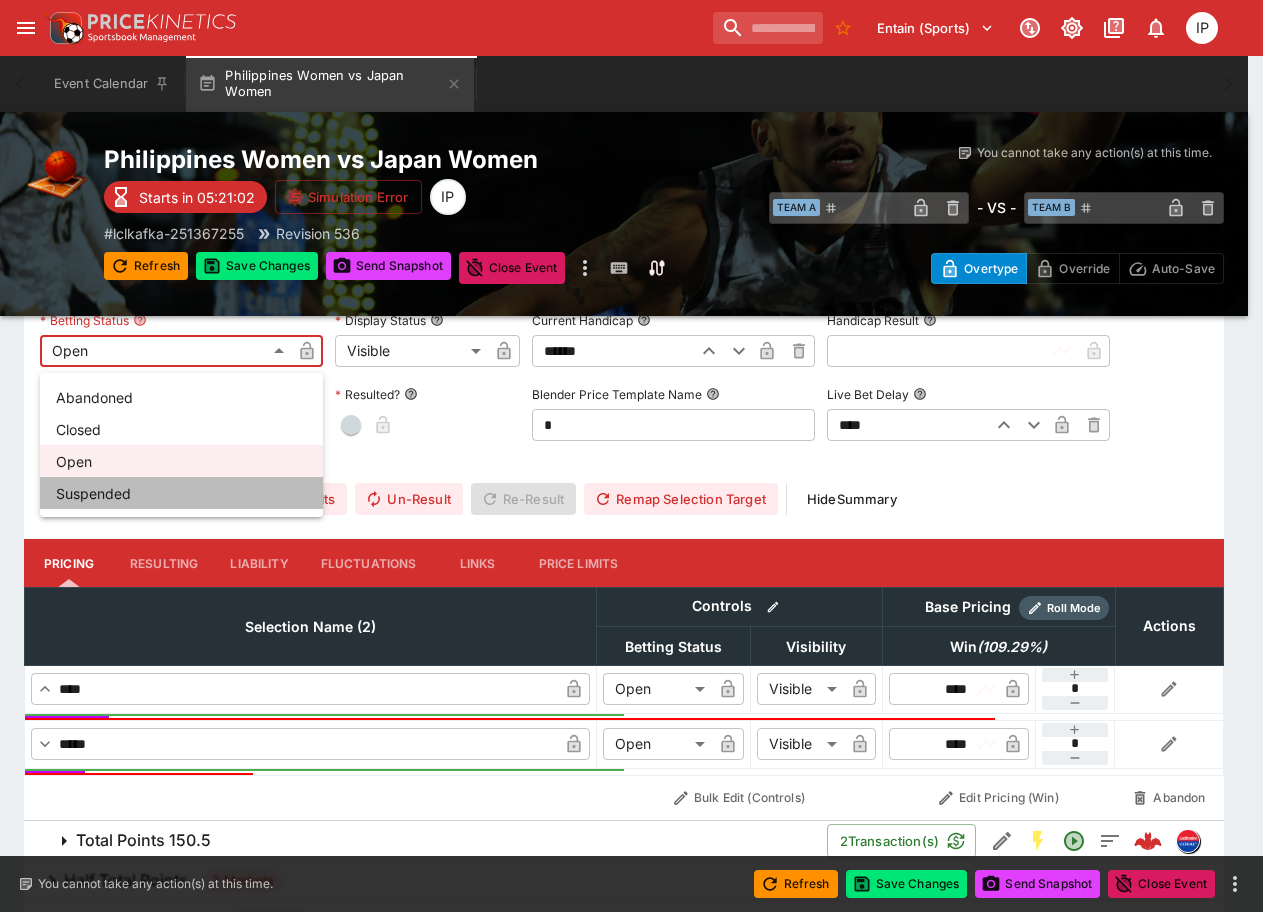 click on "Suspended" at bounding box center (181, 493) 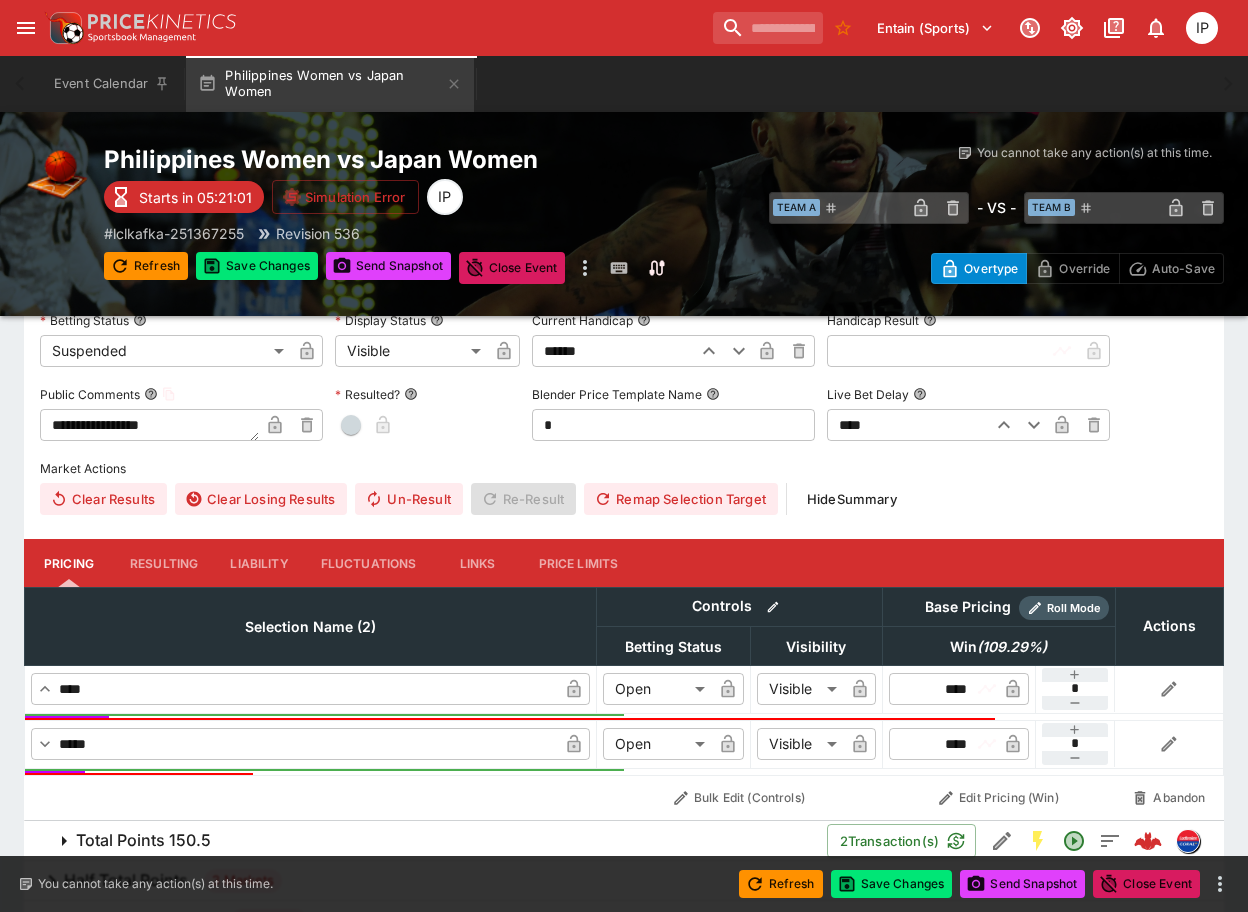 click on "**********" at bounding box center (624, 410) 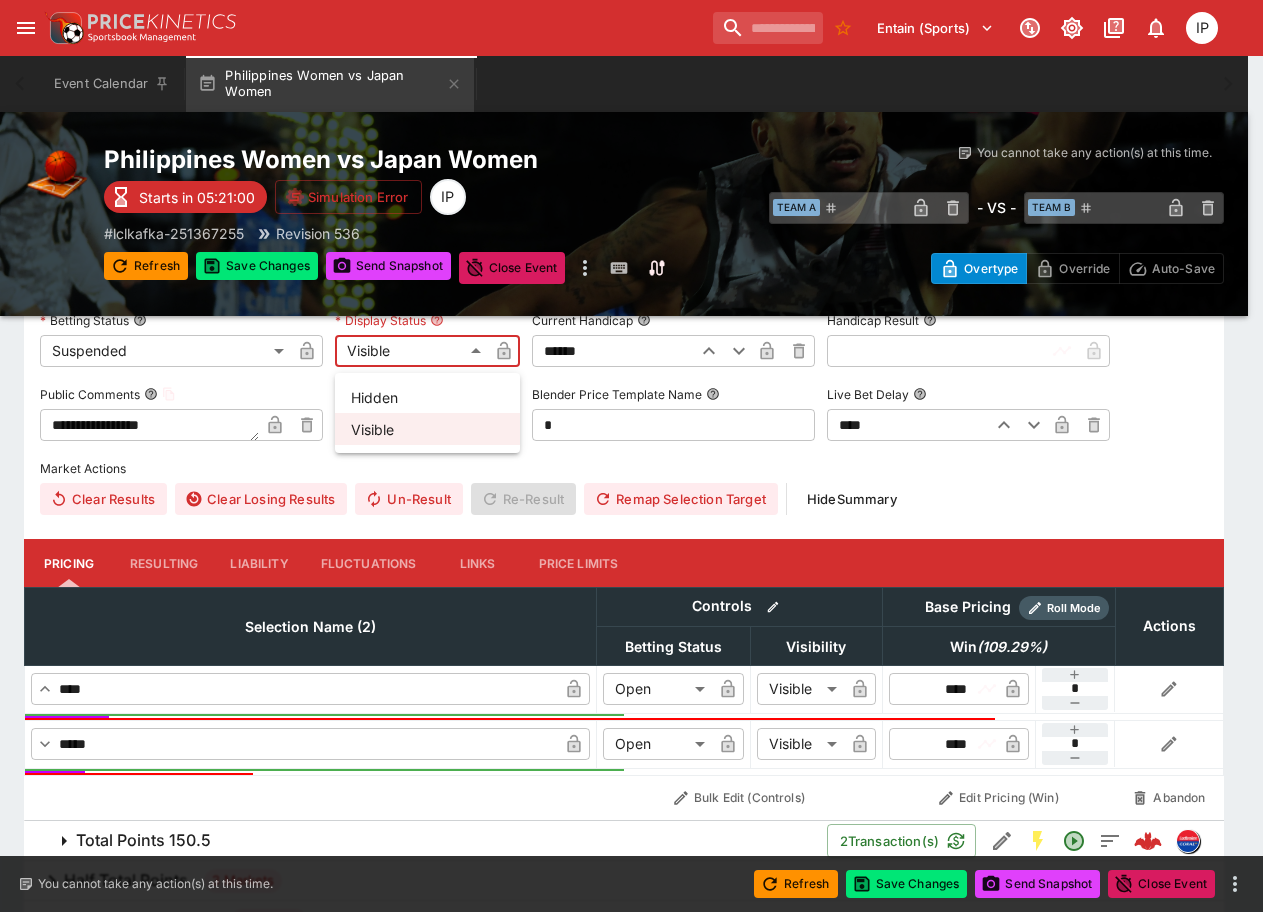click on "Hidden" at bounding box center [427, 397] 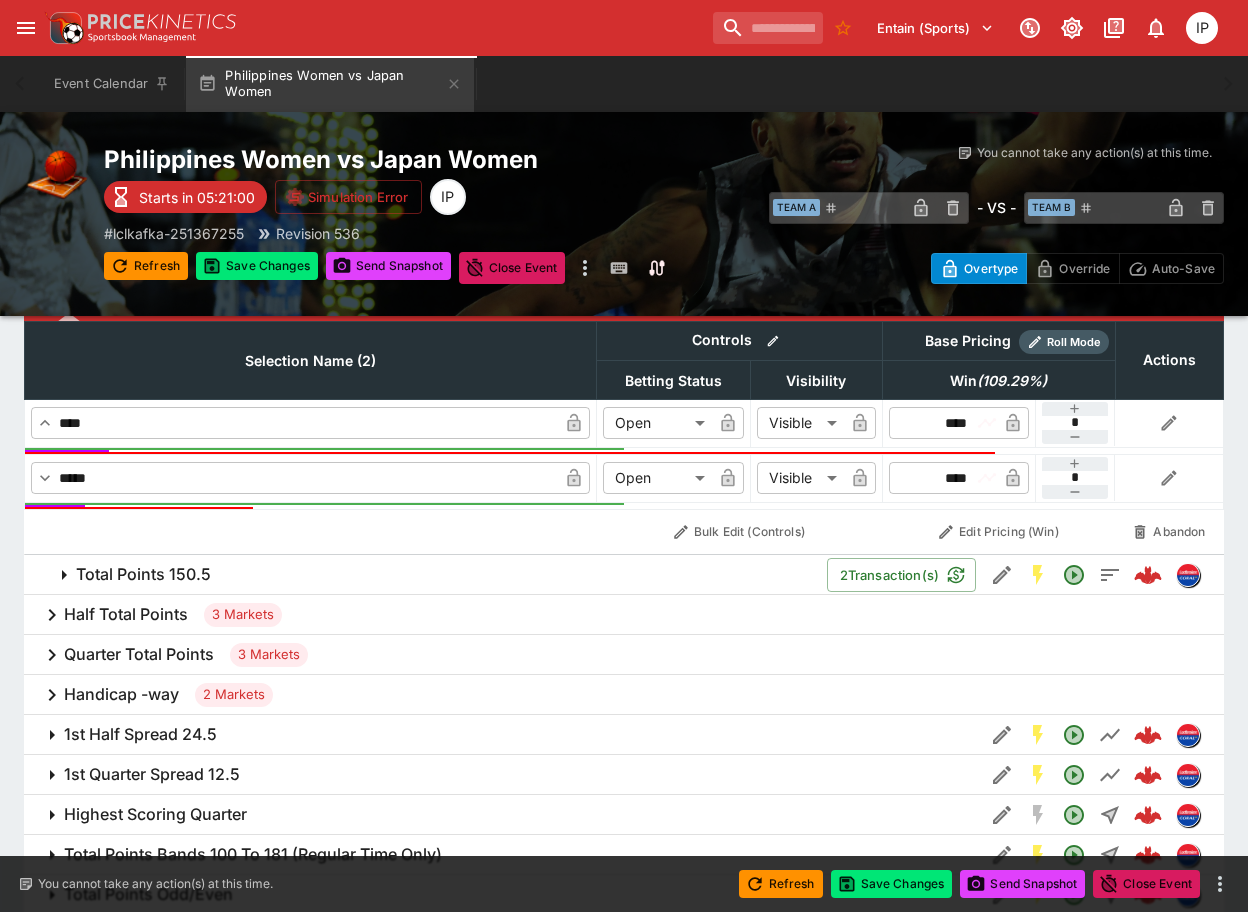 scroll, scrollTop: 3144, scrollLeft: 0, axis: vertical 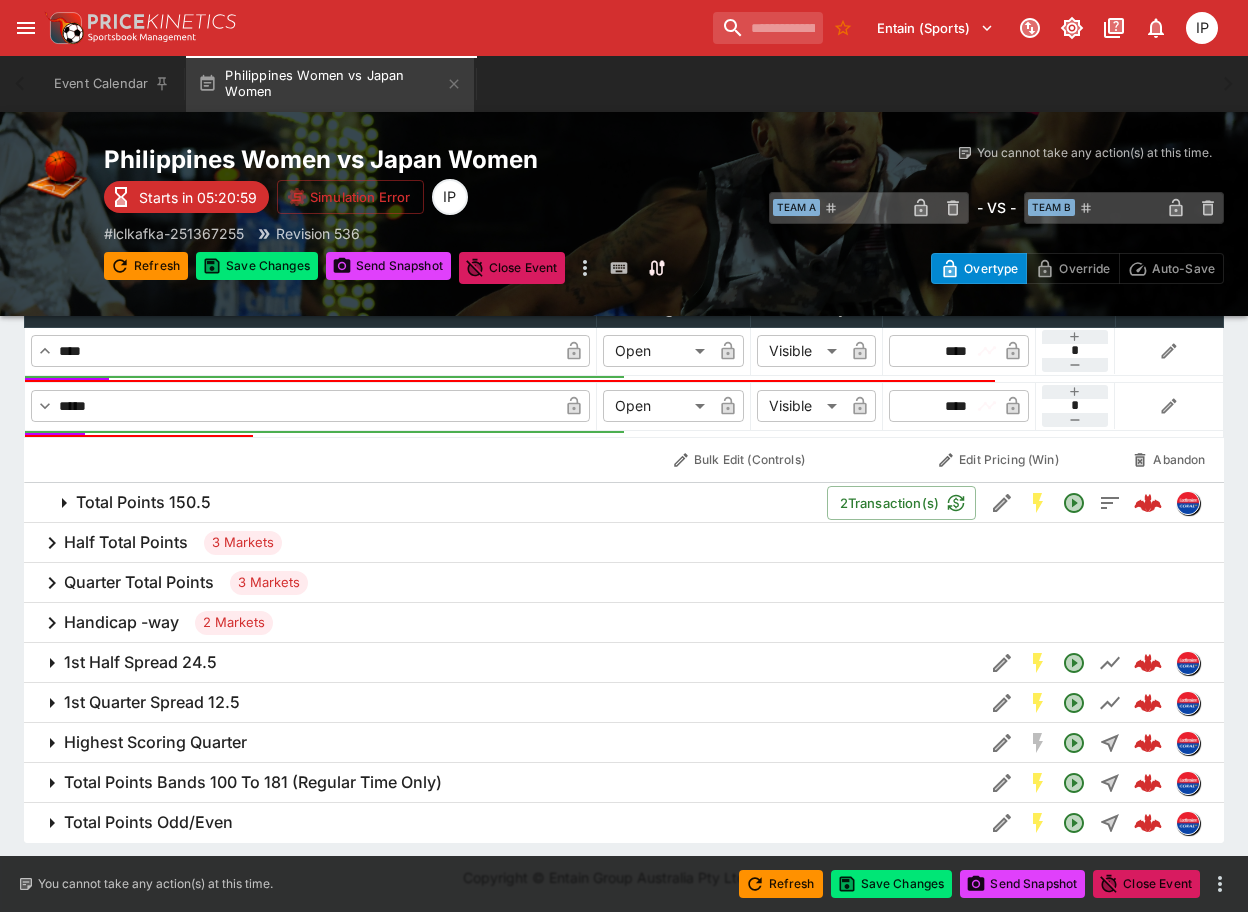 click on "Total Points 150.5 2  Transaction(s)" at bounding box center (624, 503) 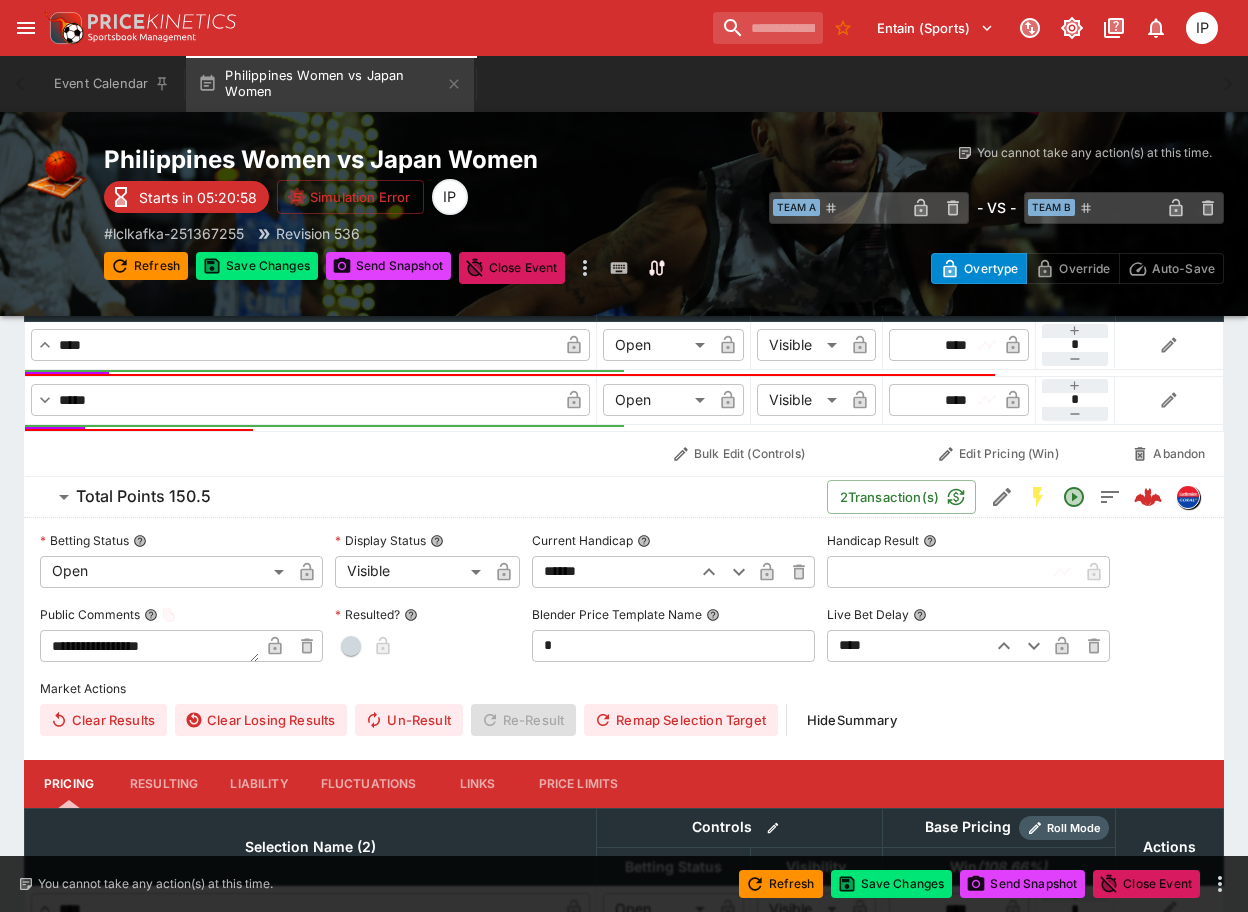 scroll, scrollTop: 3344, scrollLeft: 0, axis: vertical 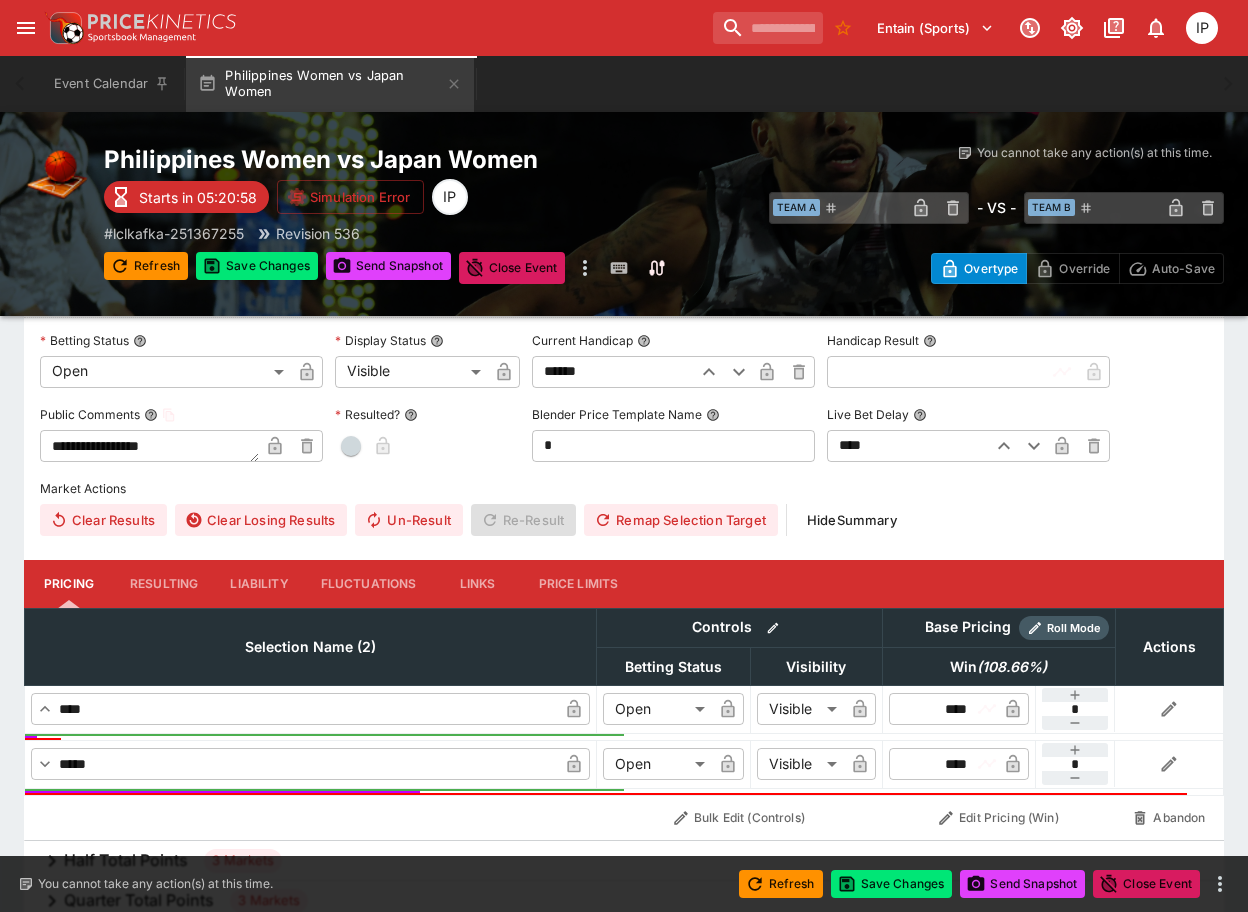 click on "**********" at bounding box center [624, -1057] 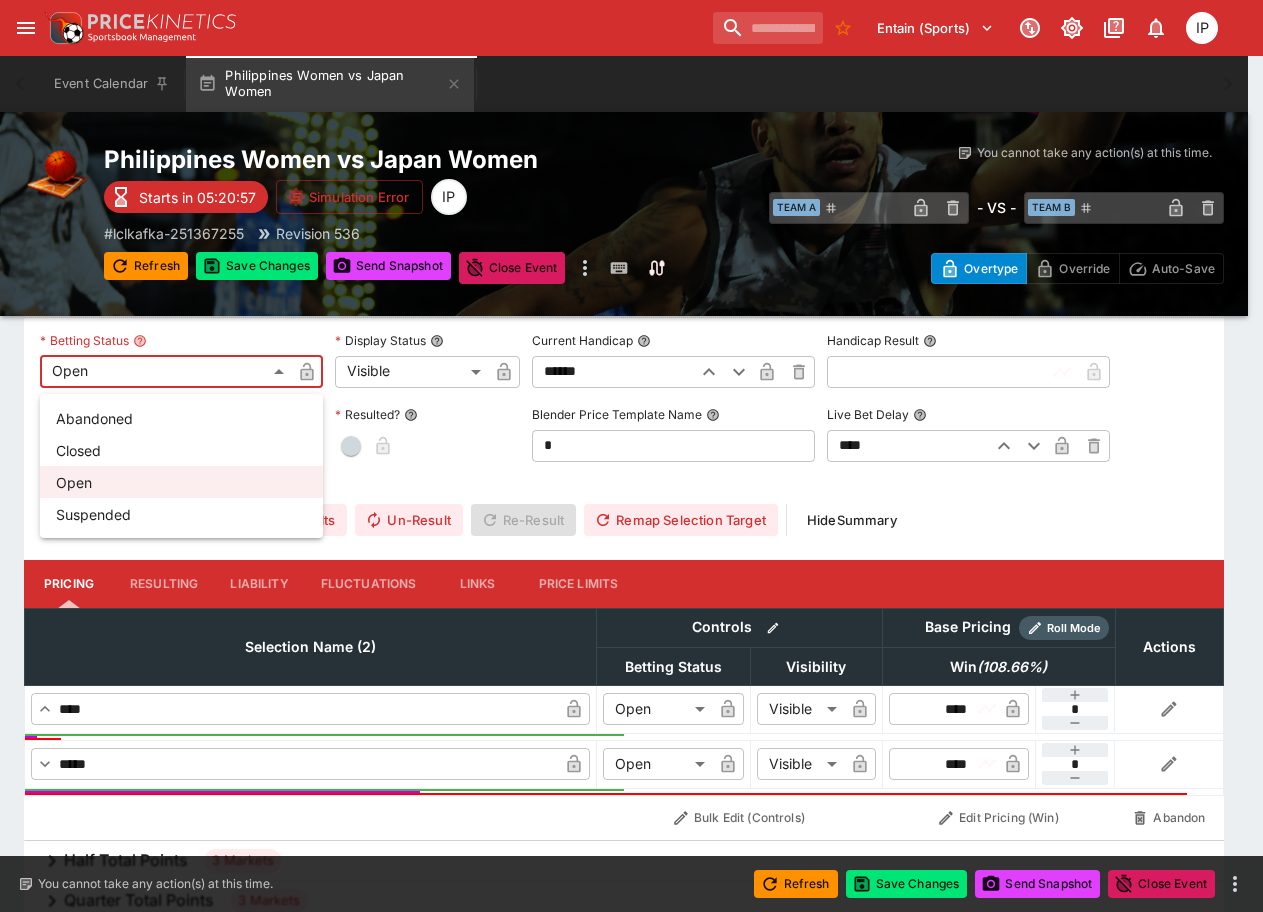 click on "Suspended" at bounding box center [181, 514] 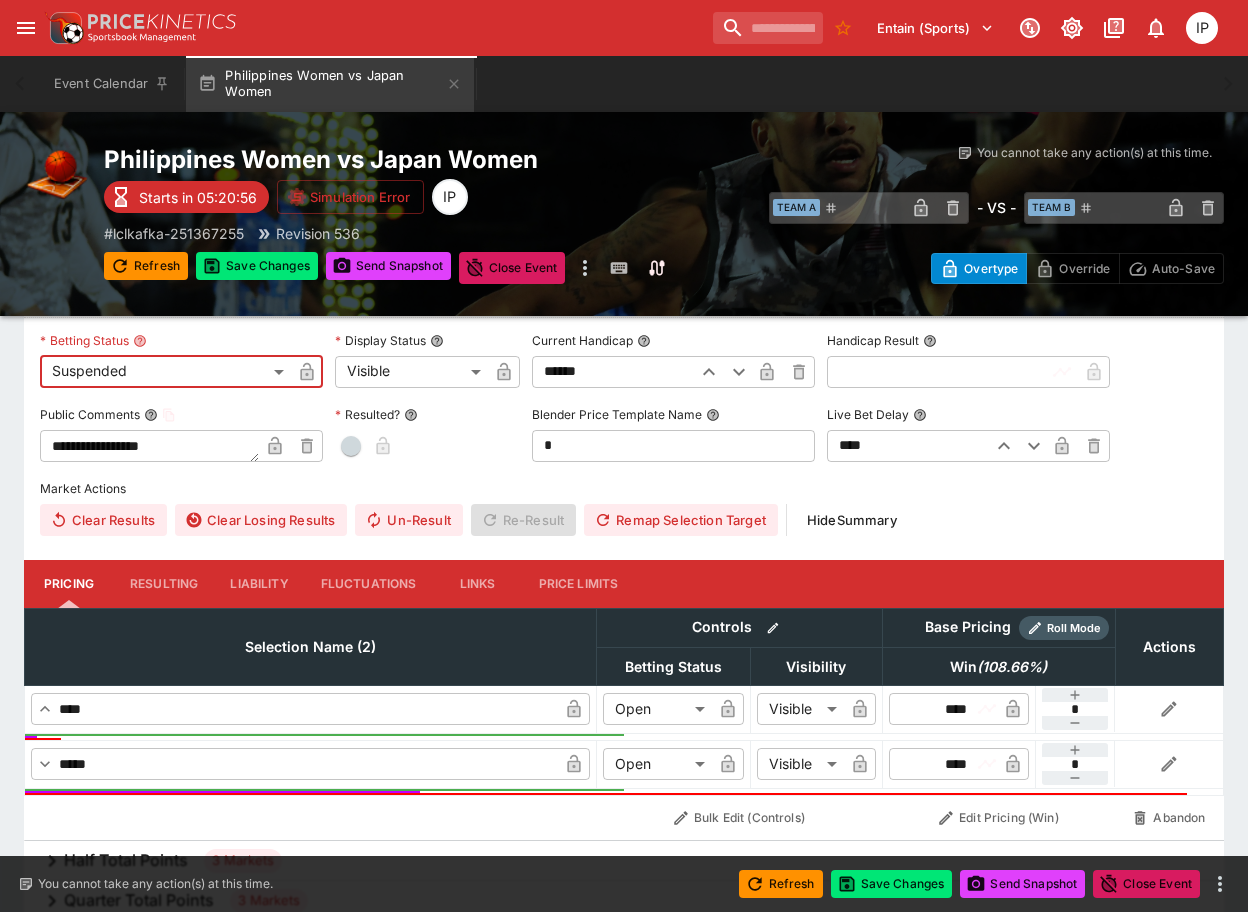 click on "**********" at bounding box center [624, -1057] 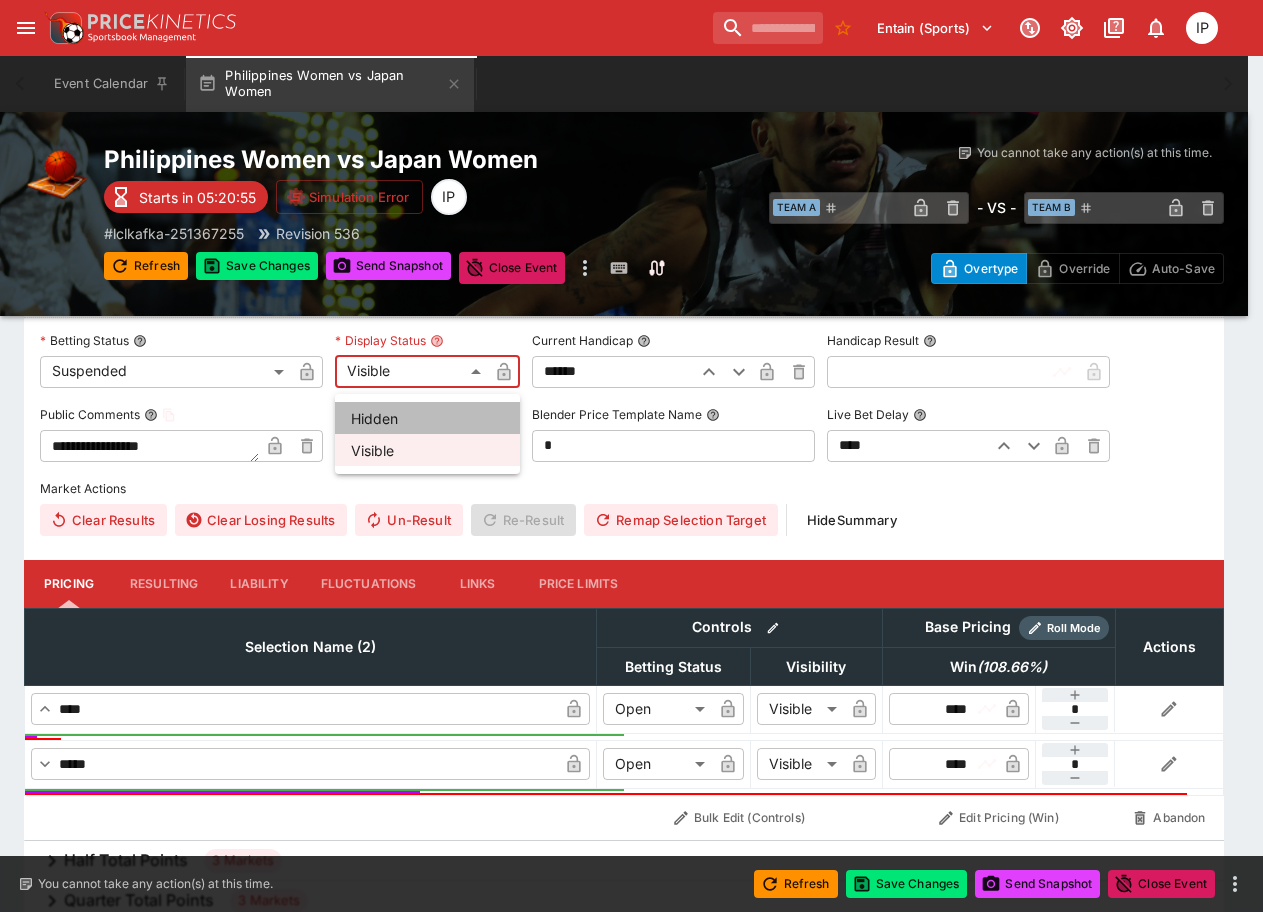 click on "Hidden" at bounding box center [427, 418] 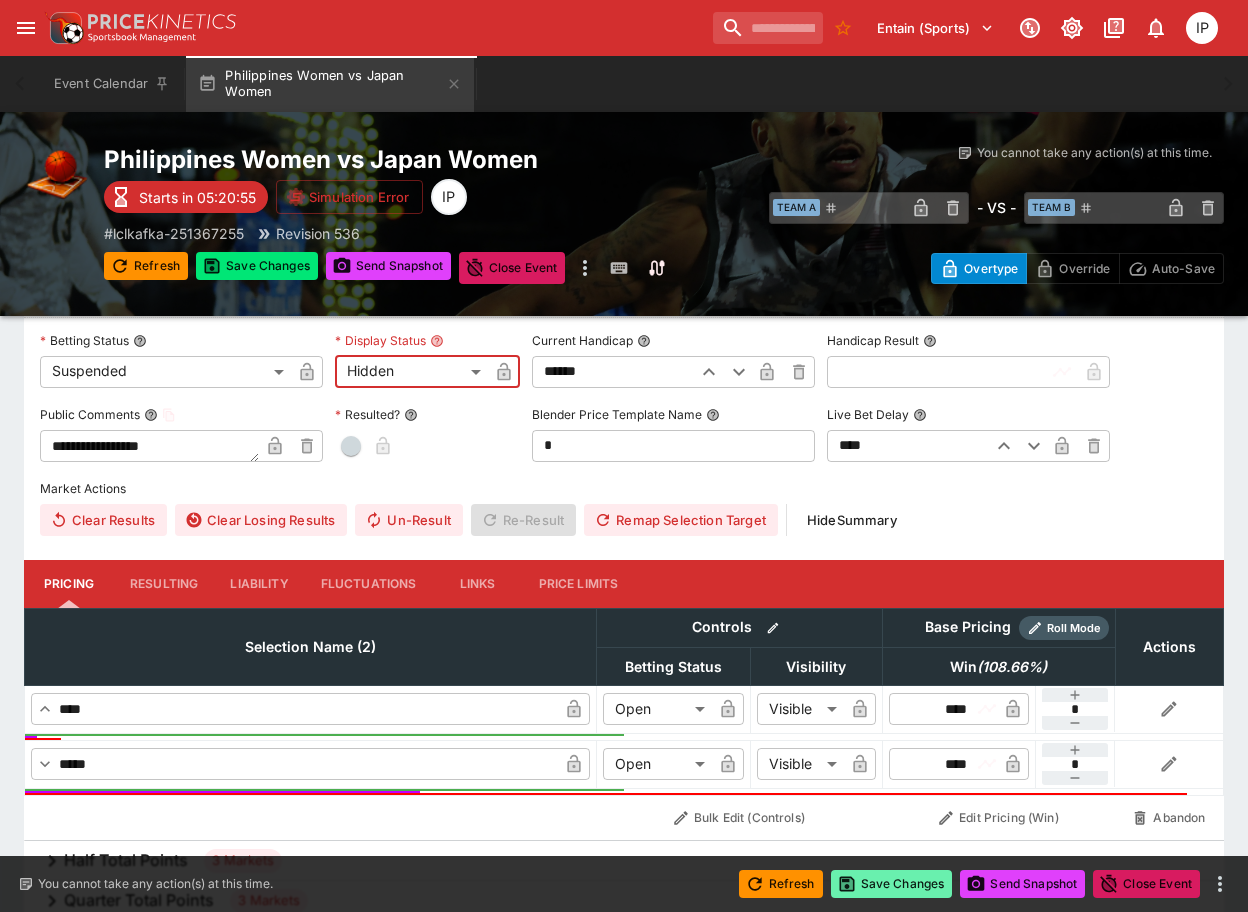click on "Save Changes" at bounding box center (892, 884) 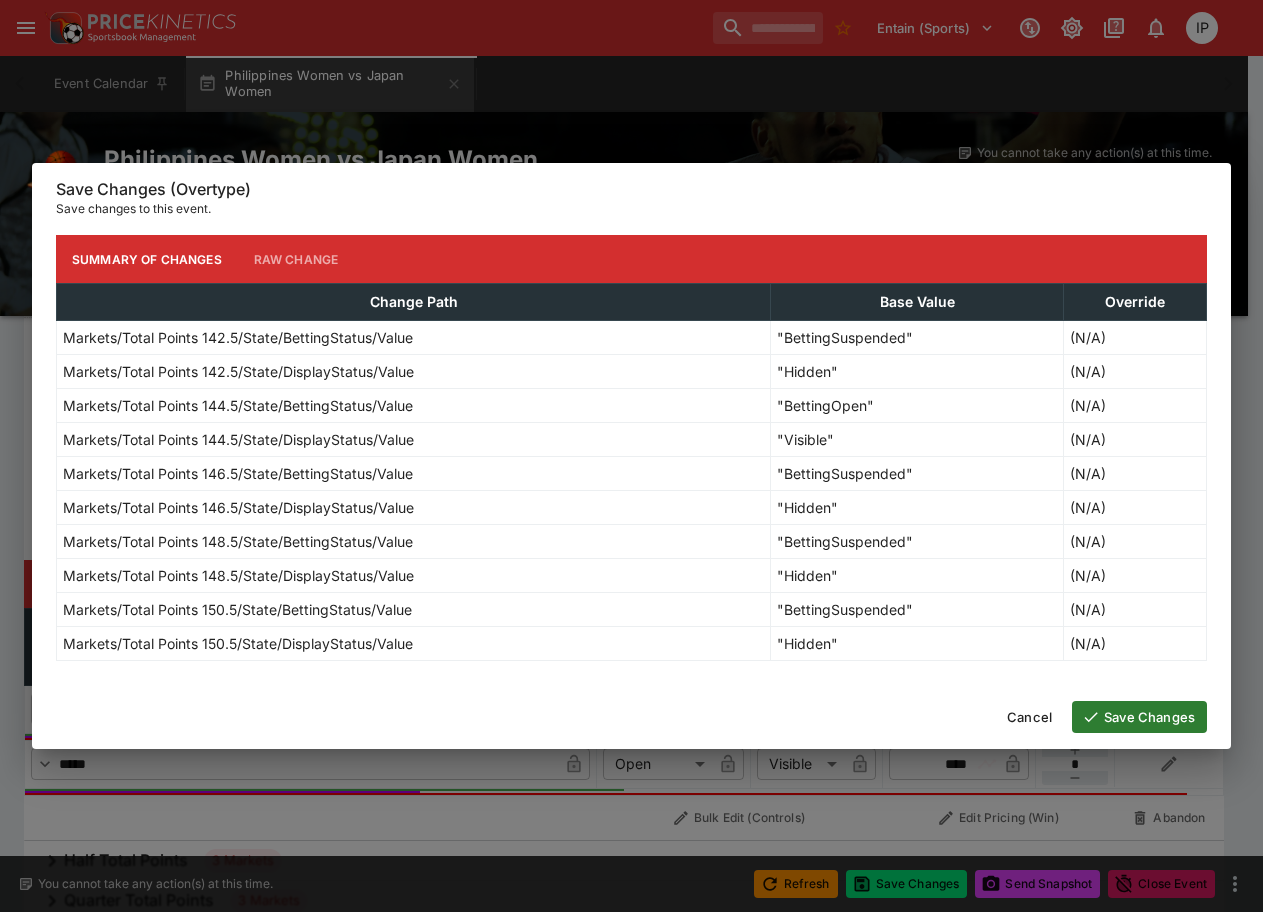 click on "Save Changes" at bounding box center (1139, 717) 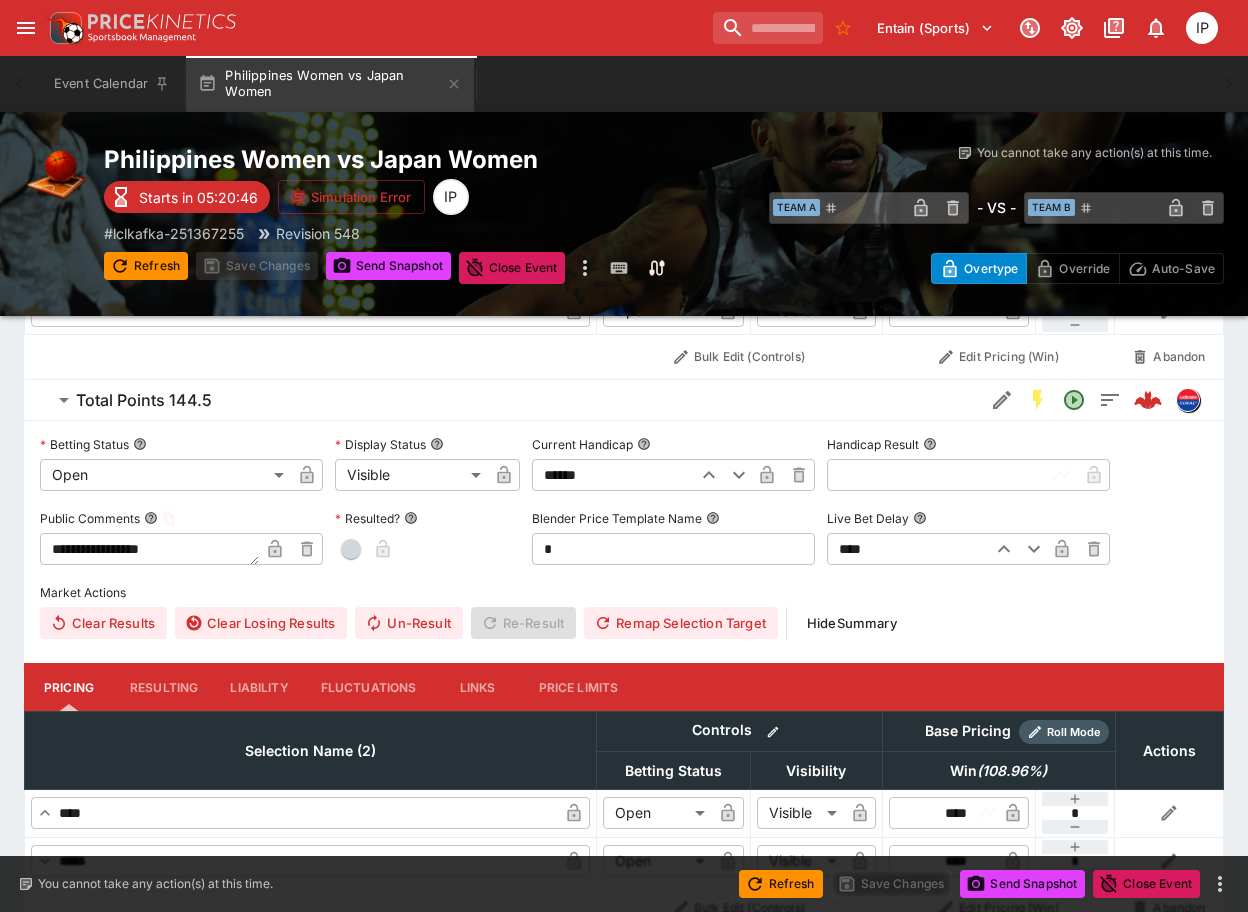 scroll, scrollTop: 1744, scrollLeft: 0, axis: vertical 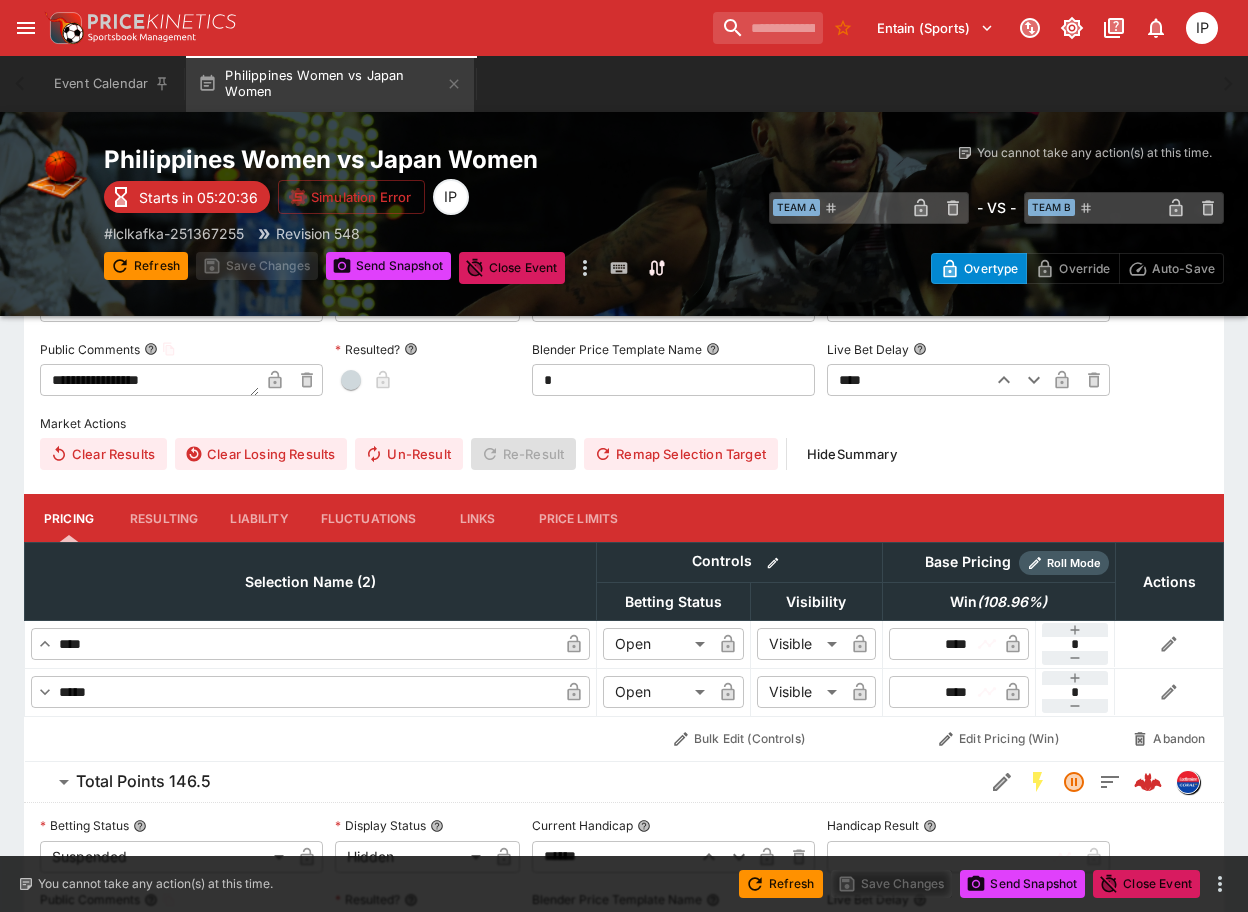 click on "**********" at bounding box center (624, 365) 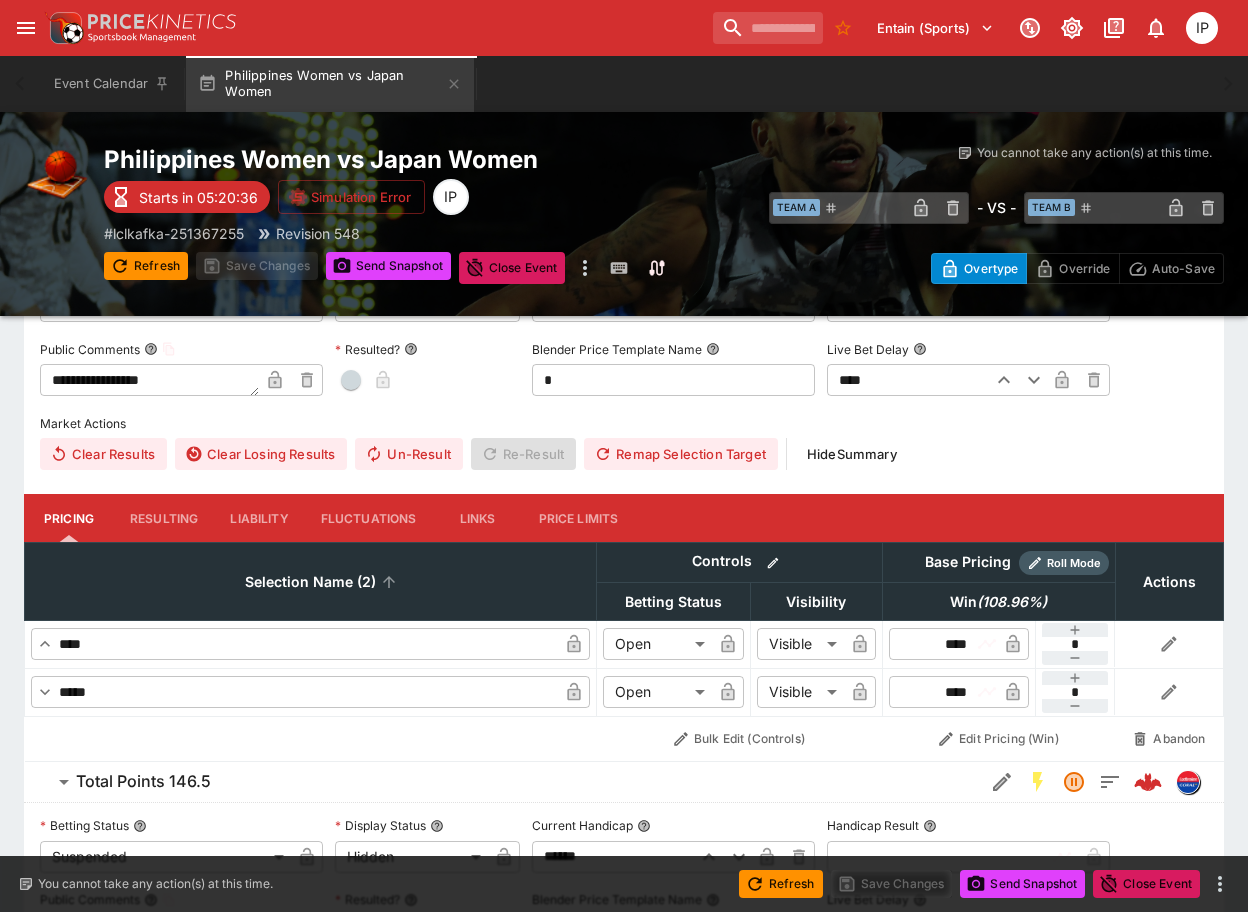 scroll, scrollTop: 1344, scrollLeft: 0, axis: vertical 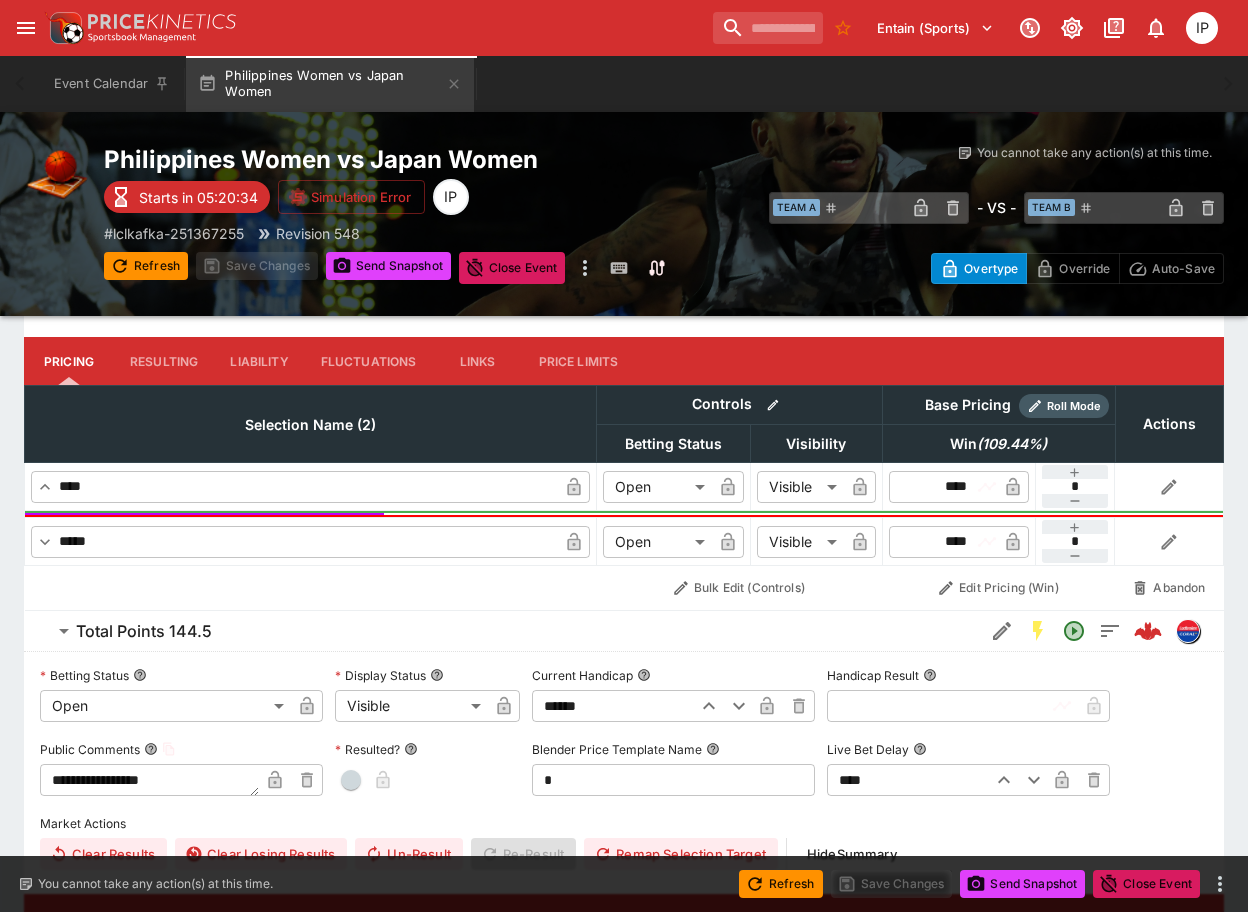 click on "Total Points 144.5" at bounding box center (144, 631) 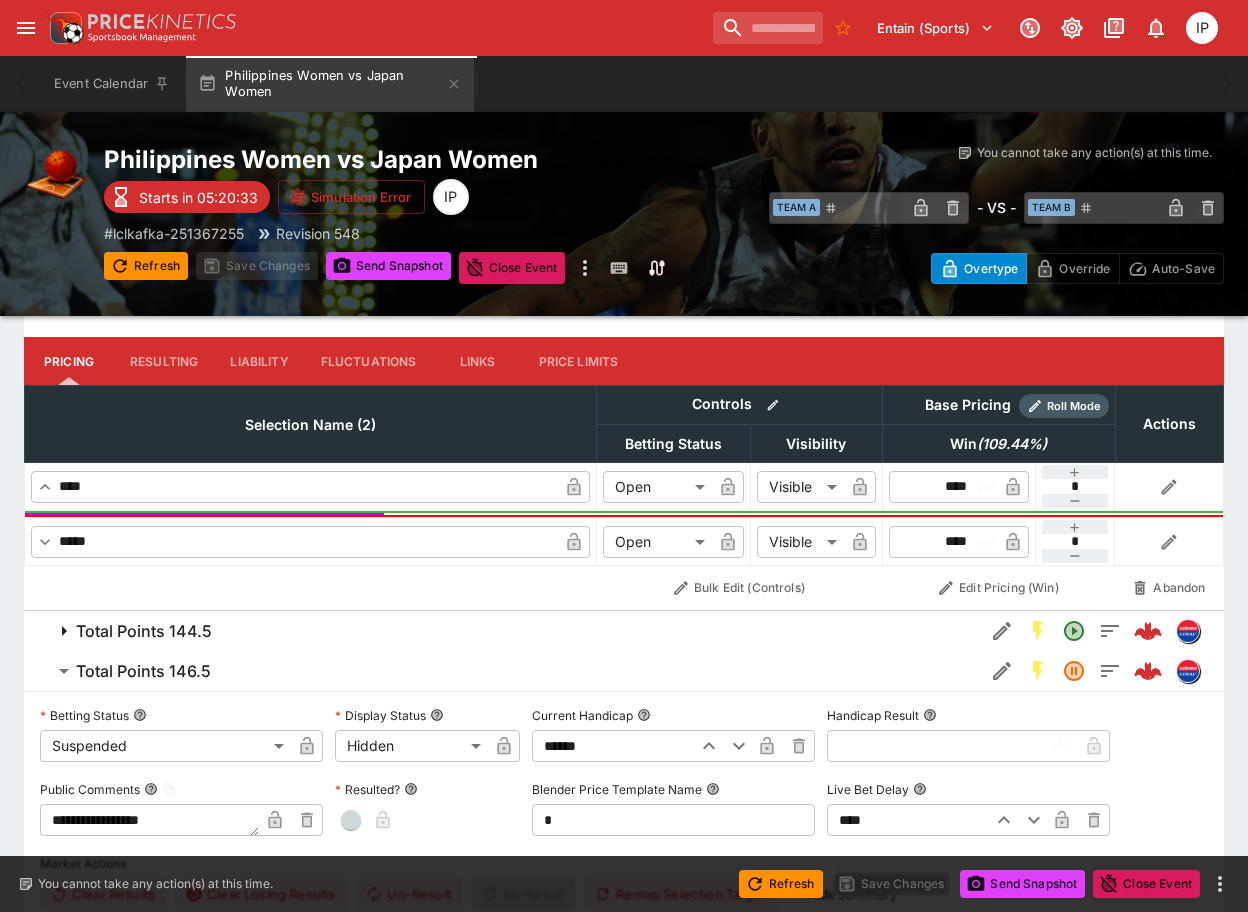 click on "Total Points 146.5" at bounding box center [143, 671] 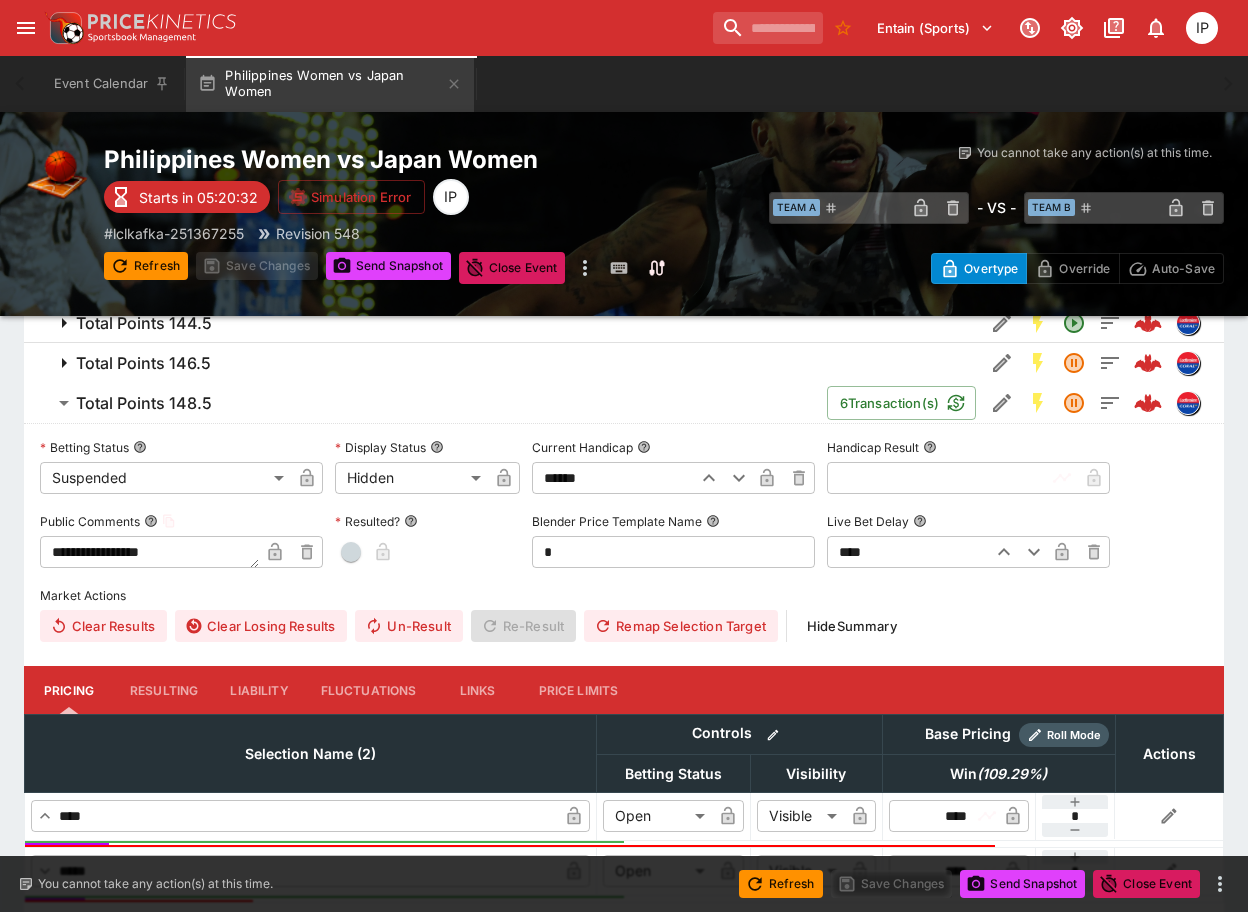 scroll, scrollTop: 1644, scrollLeft: 0, axis: vertical 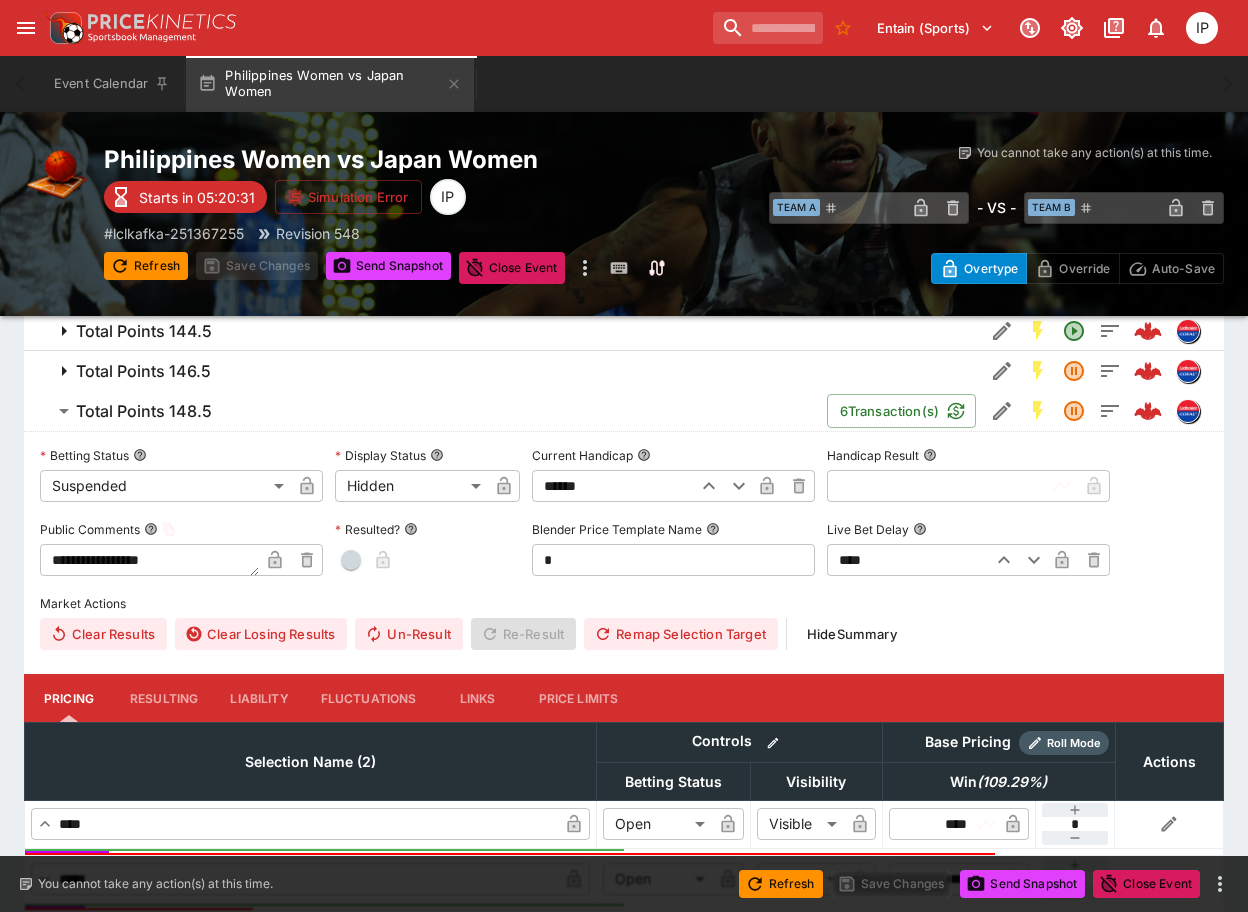 click on "Total Points 148.5" at bounding box center (144, 411) 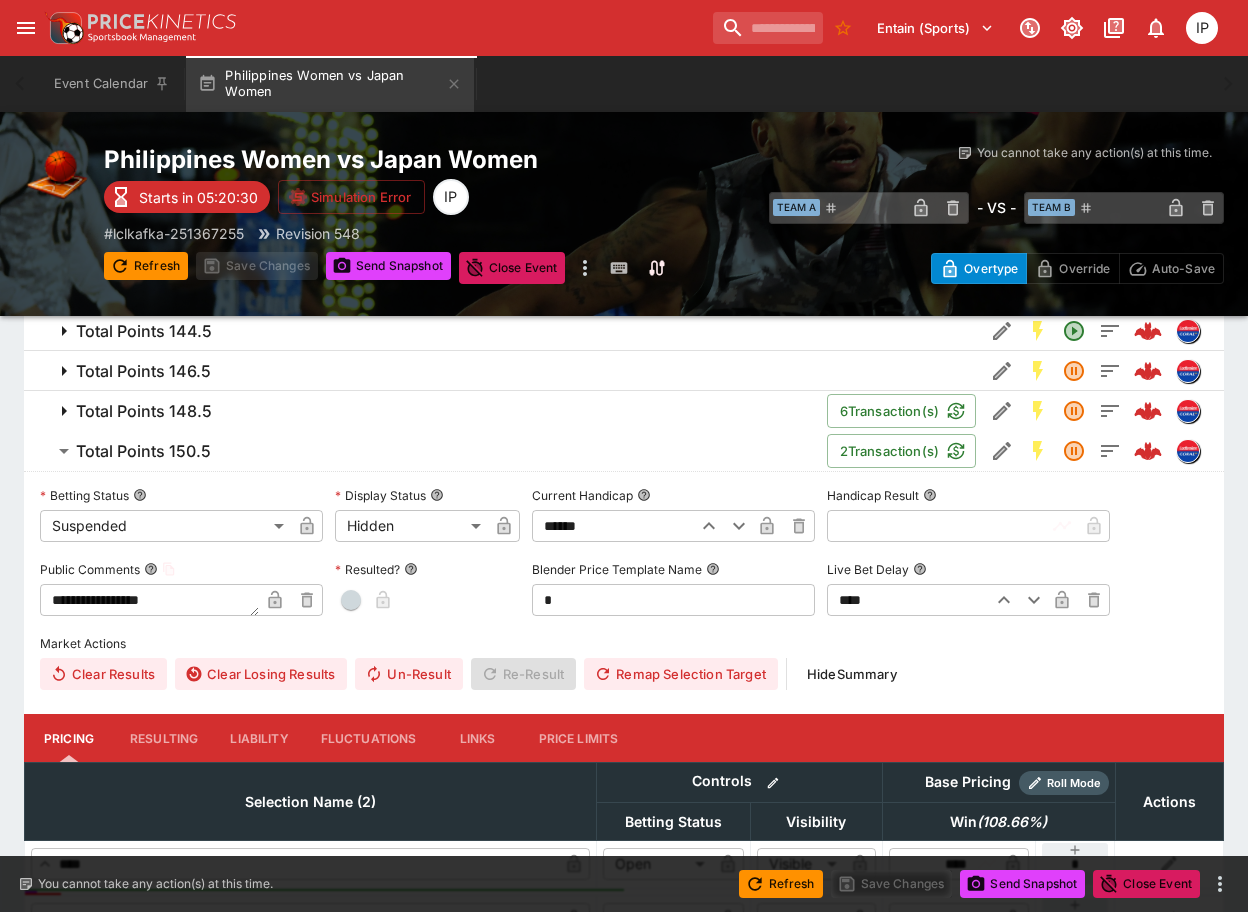 click on "Total Points 150.5" at bounding box center (143, 451) 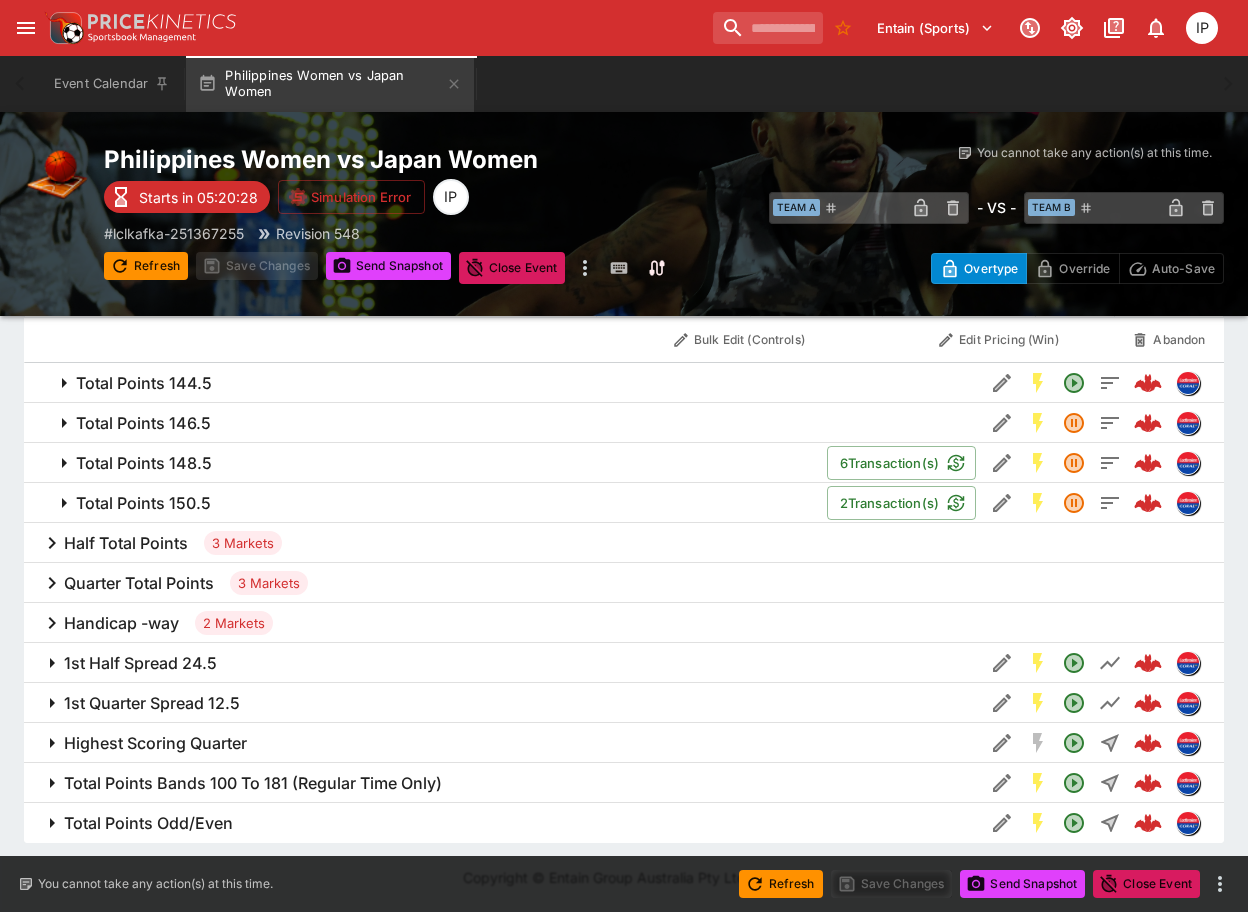 click on "Handicap -way" at bounding box center [121, 623] 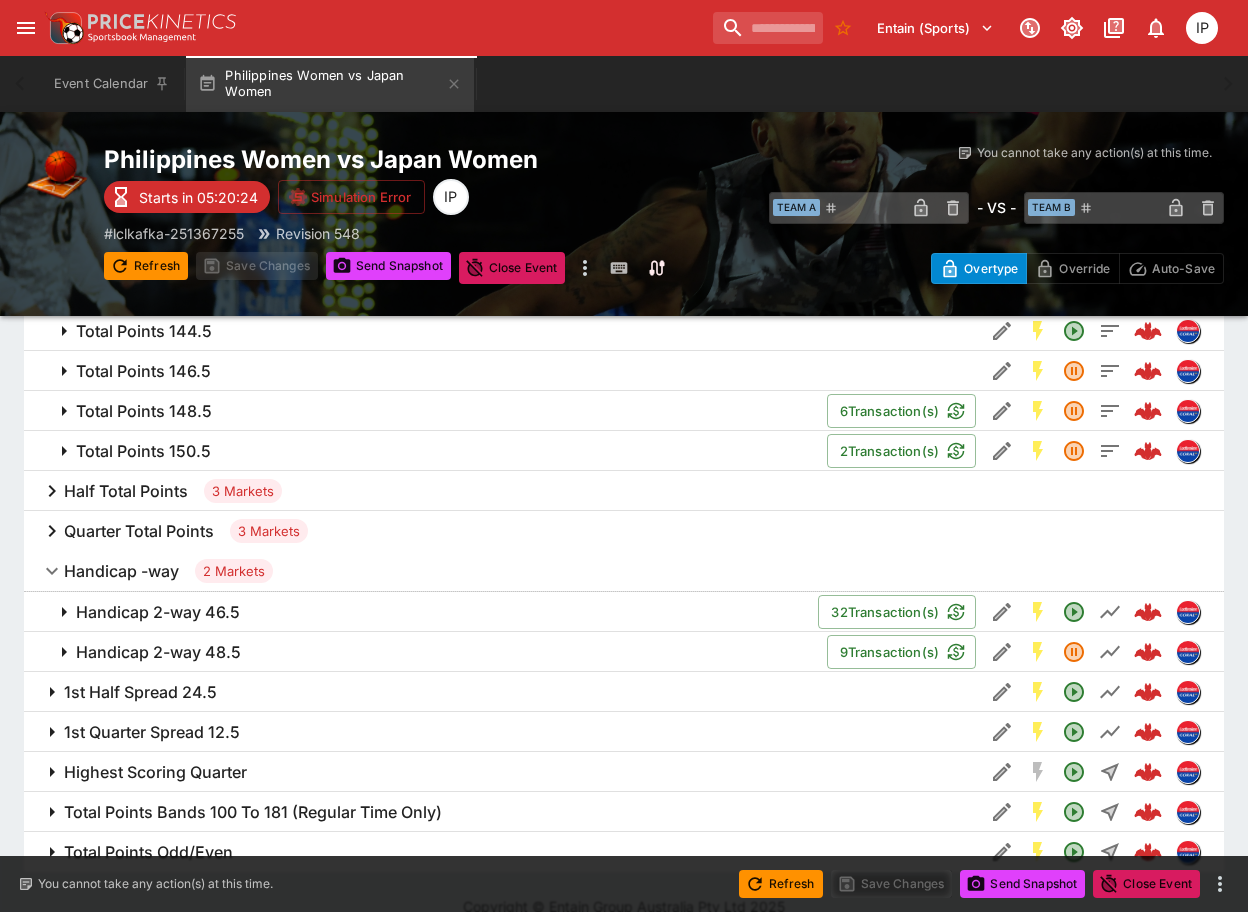 drag, startPoint x: 1244, startPoint y: 384, endPoint x: 1224, endPoint y: 390, distance: 20.880613 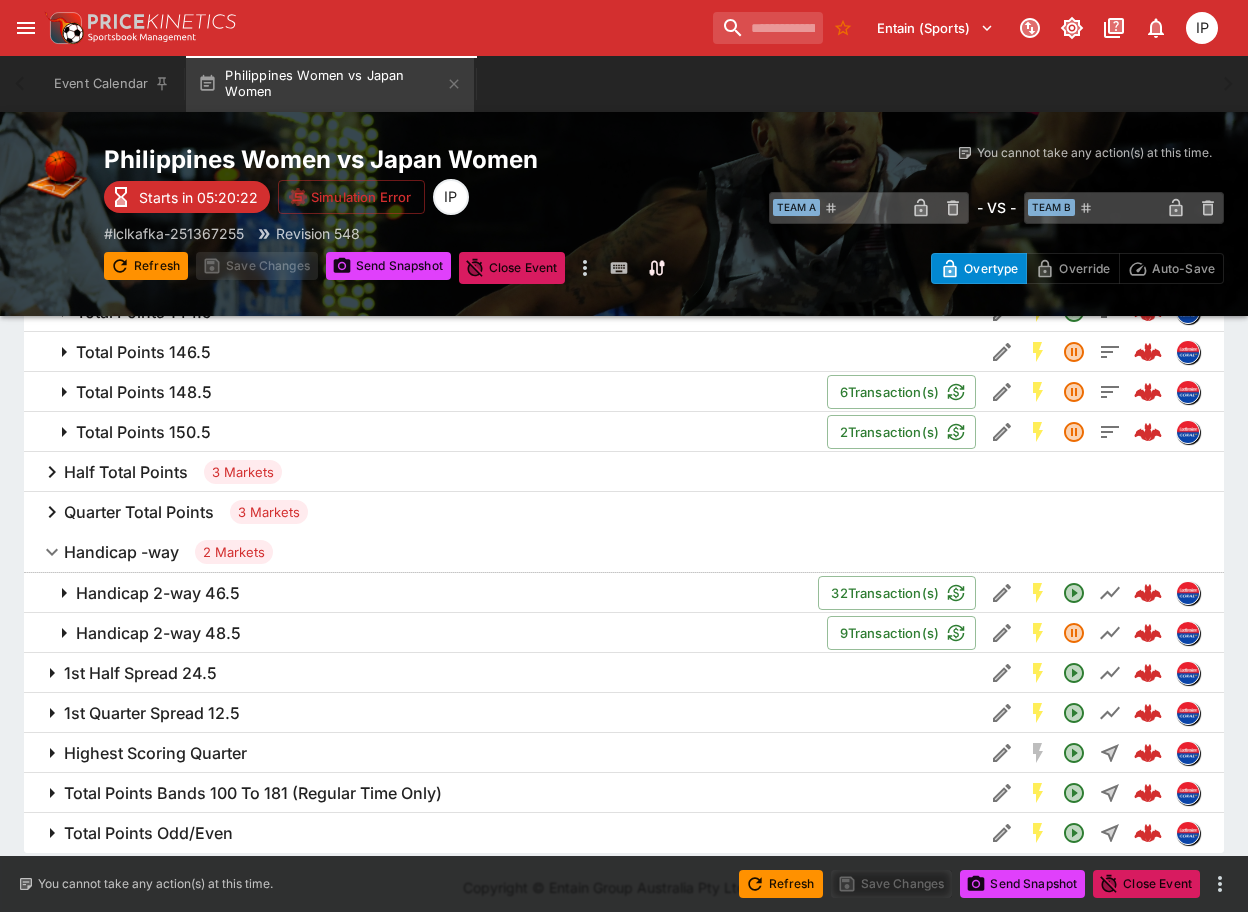 scroll, scrollTop: 1679, scrollLeft: 0, axis: vertical 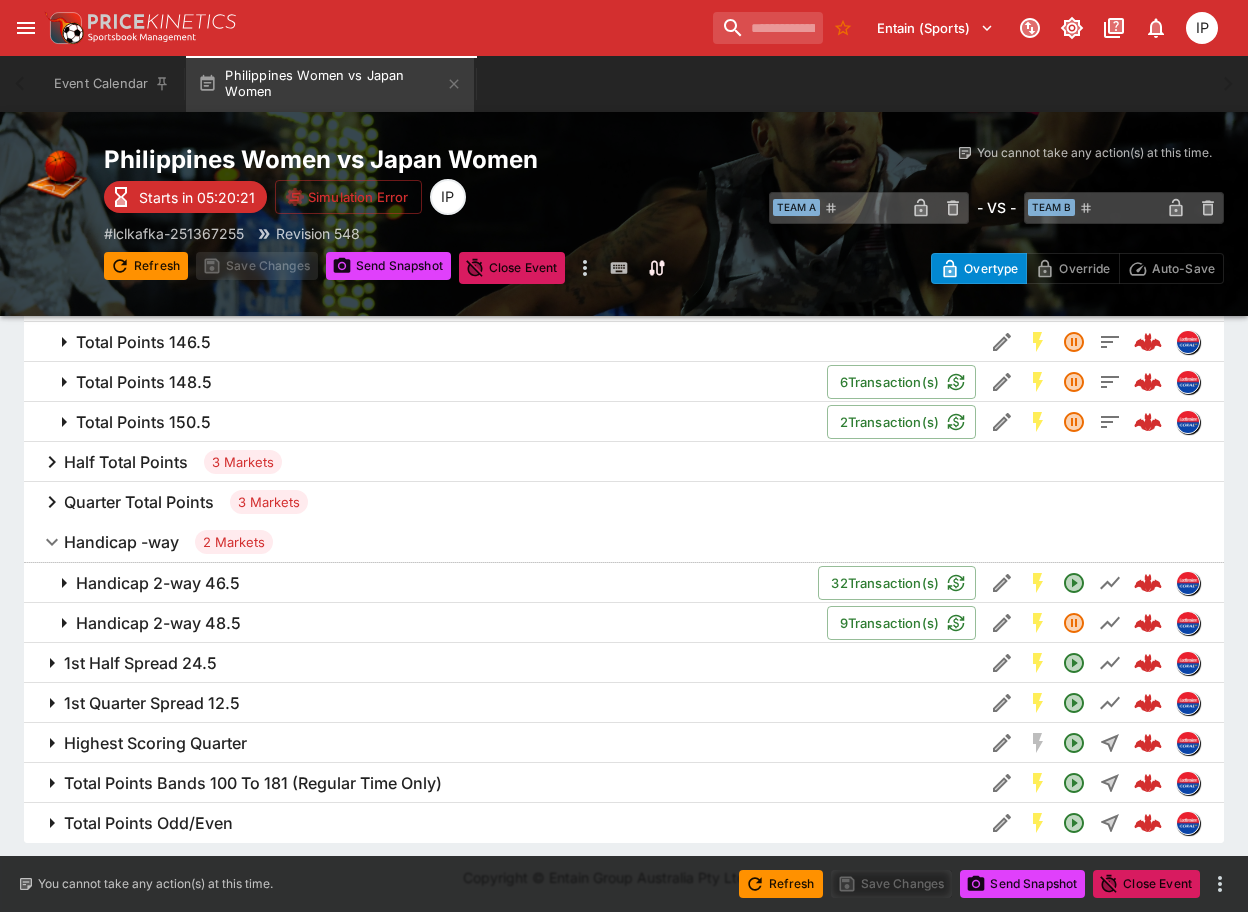 click on "Handicap 2-way 46.5" at bounding box center (158, 583) 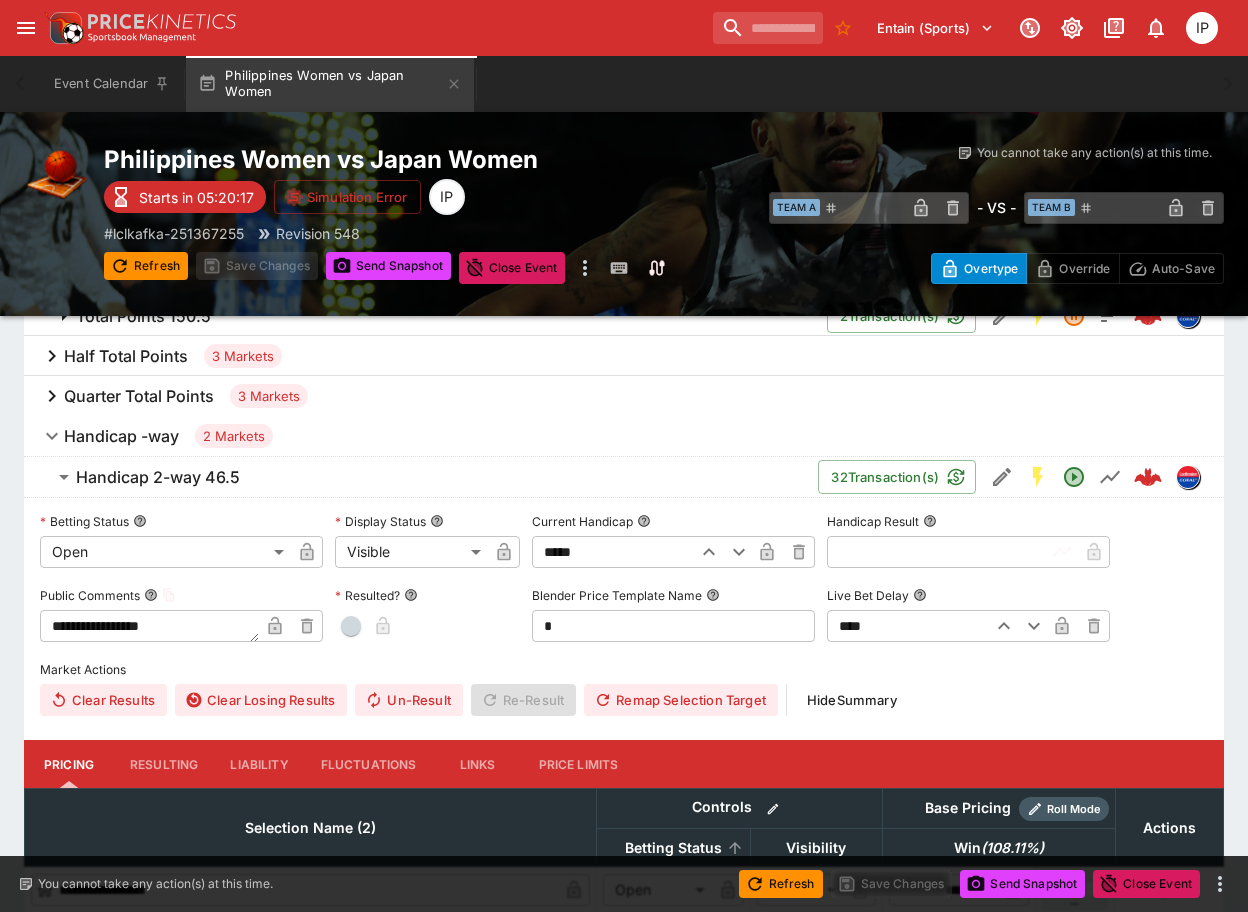 scroll, scrollTop: 2179, scrollLeft: 0, axis: vertical 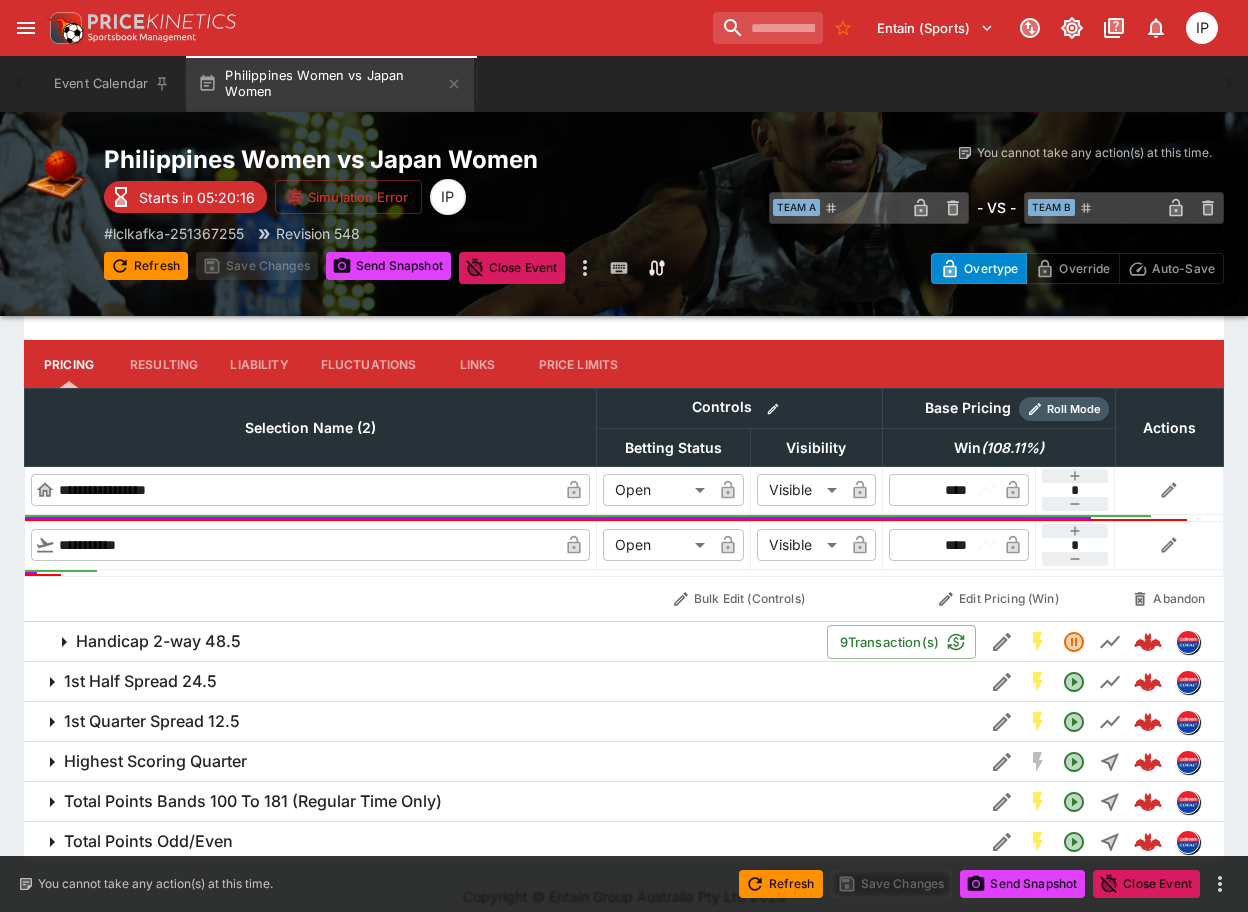 click on "Handicap 2-way 48.5 9  Transaction(s)" at bounding box center (624, 642) 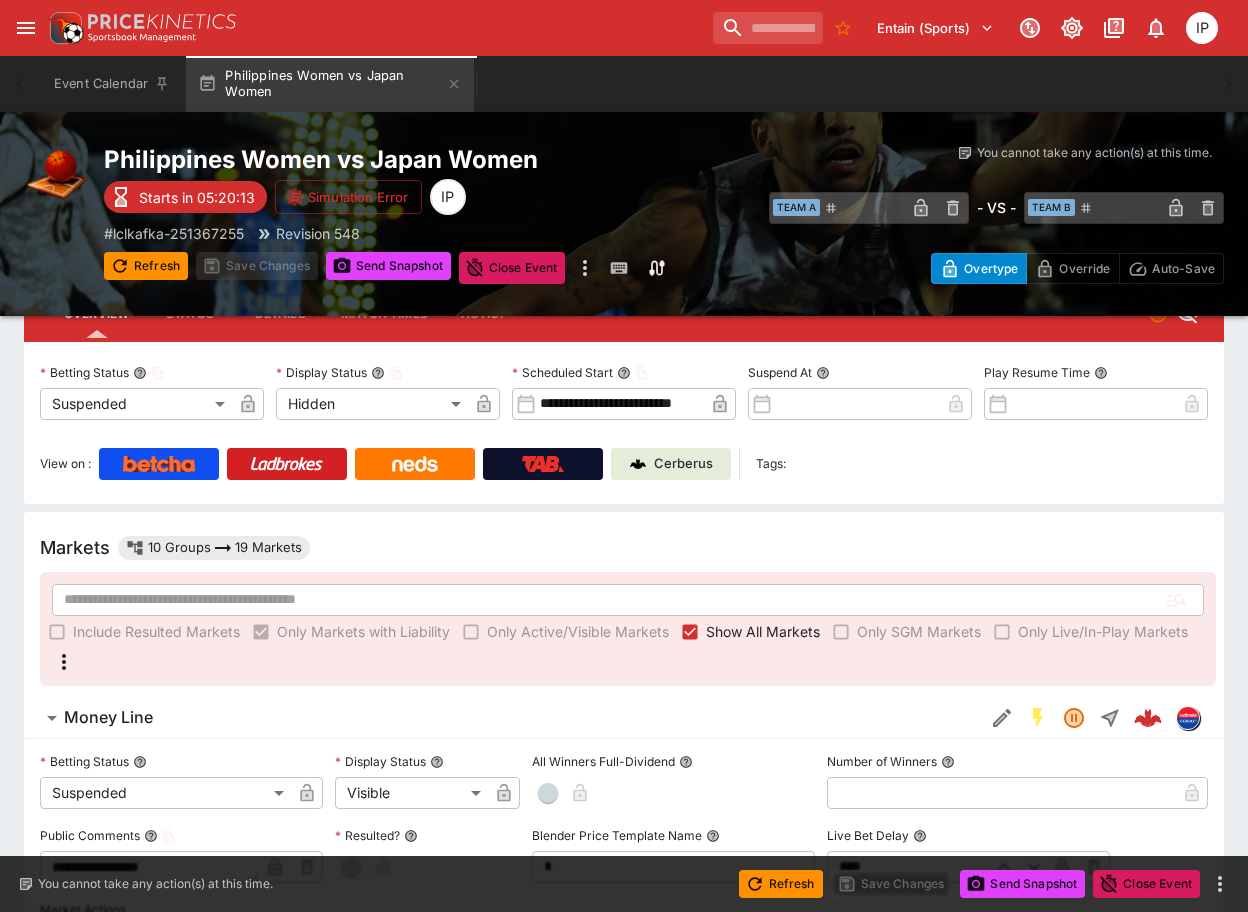 scroll, scrollTop: 0, scrollLeft: 0, axis: both 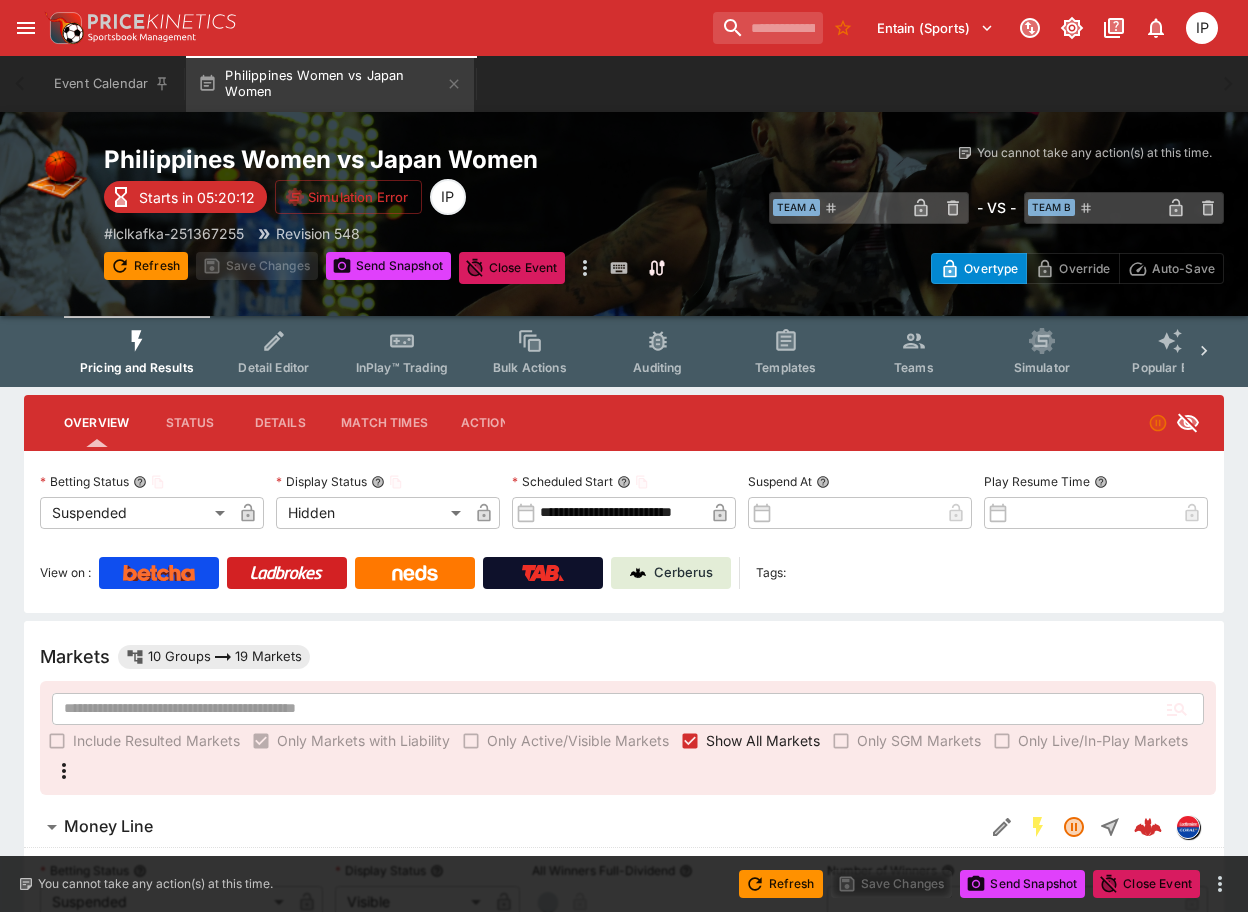click on "Betting Status" at bounding box center [152, 482] 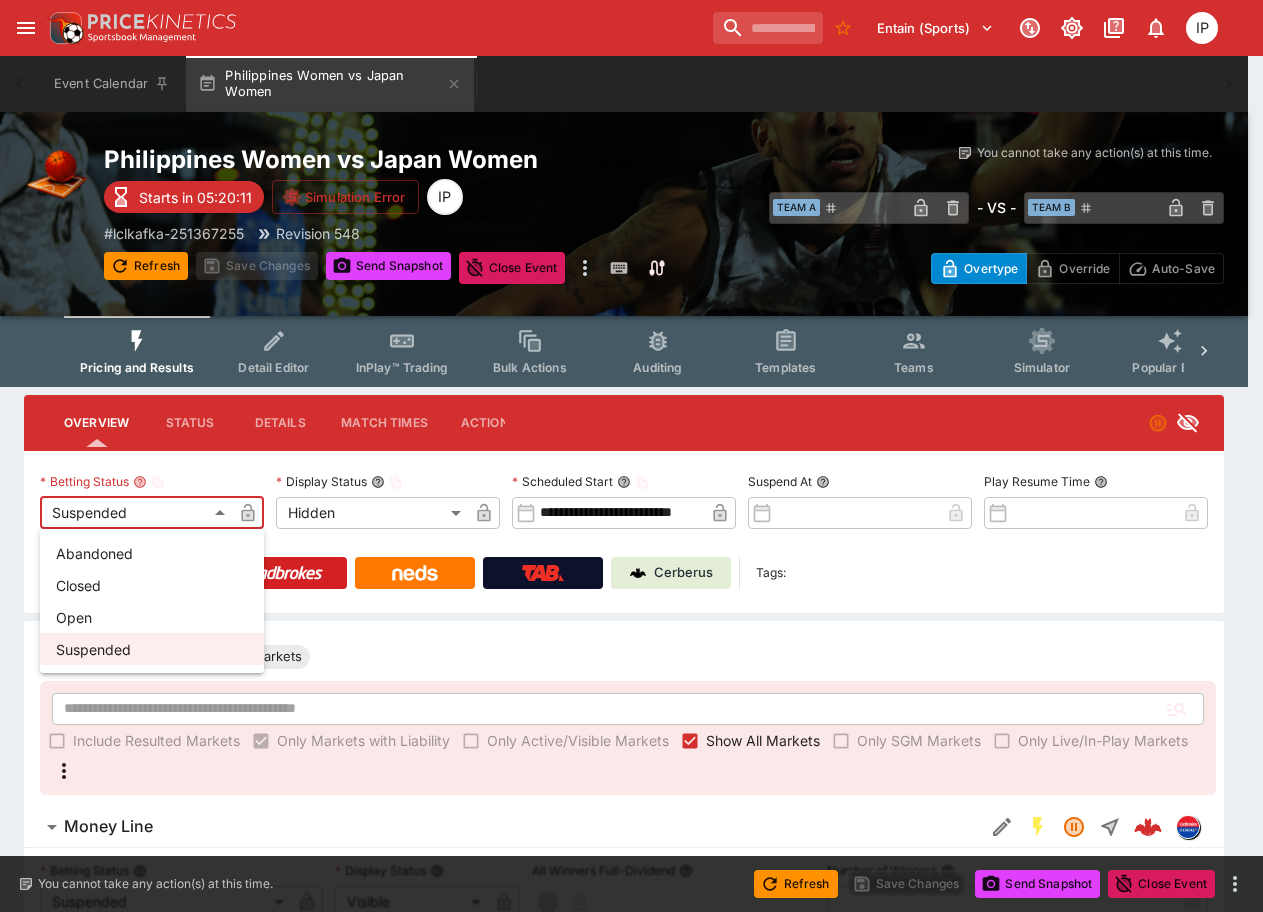 click on "Open" at bounding box center (152, 617) 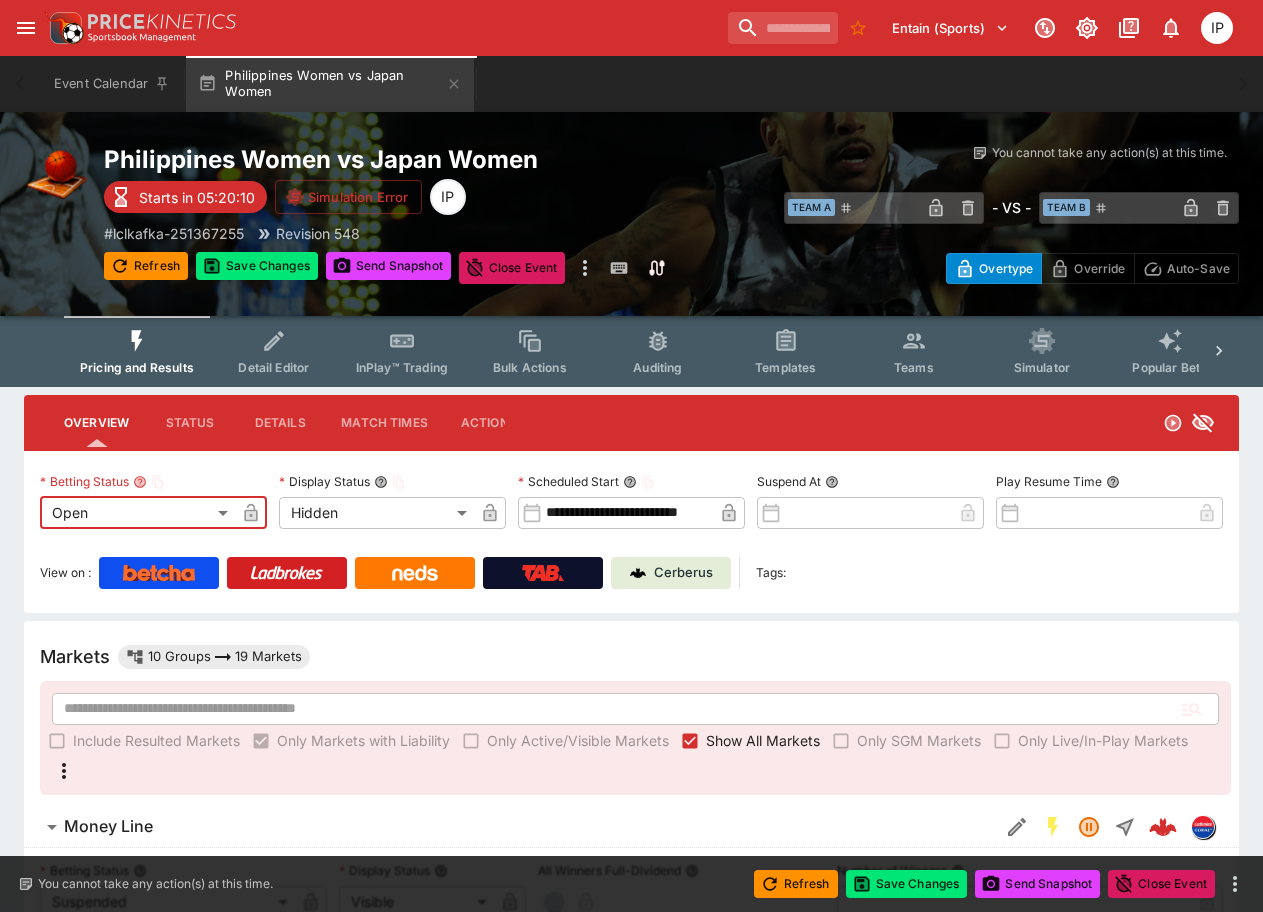 click on "**********" at bounding box center (631, 1817) 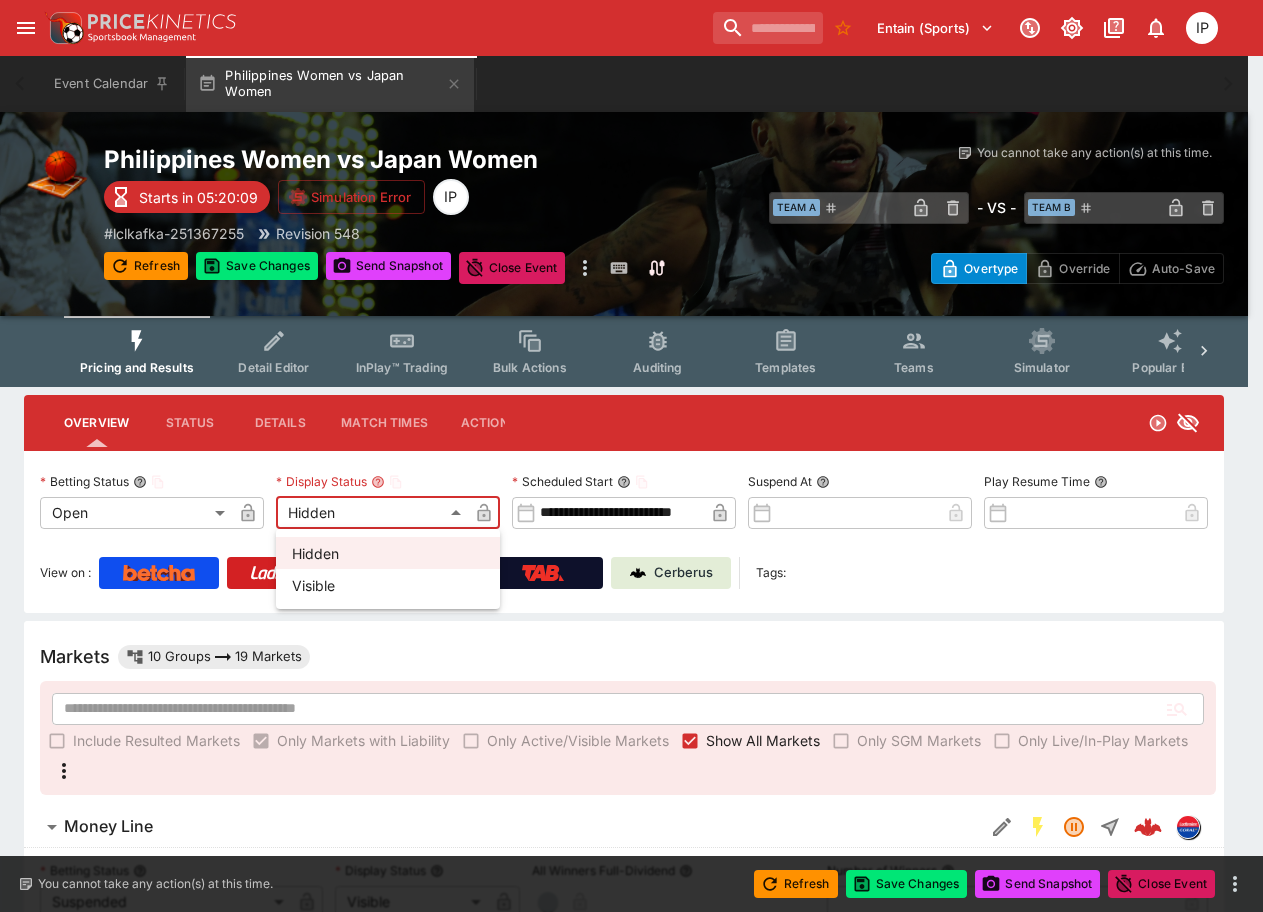 click on "Visible" at bounding box center [388, 585] 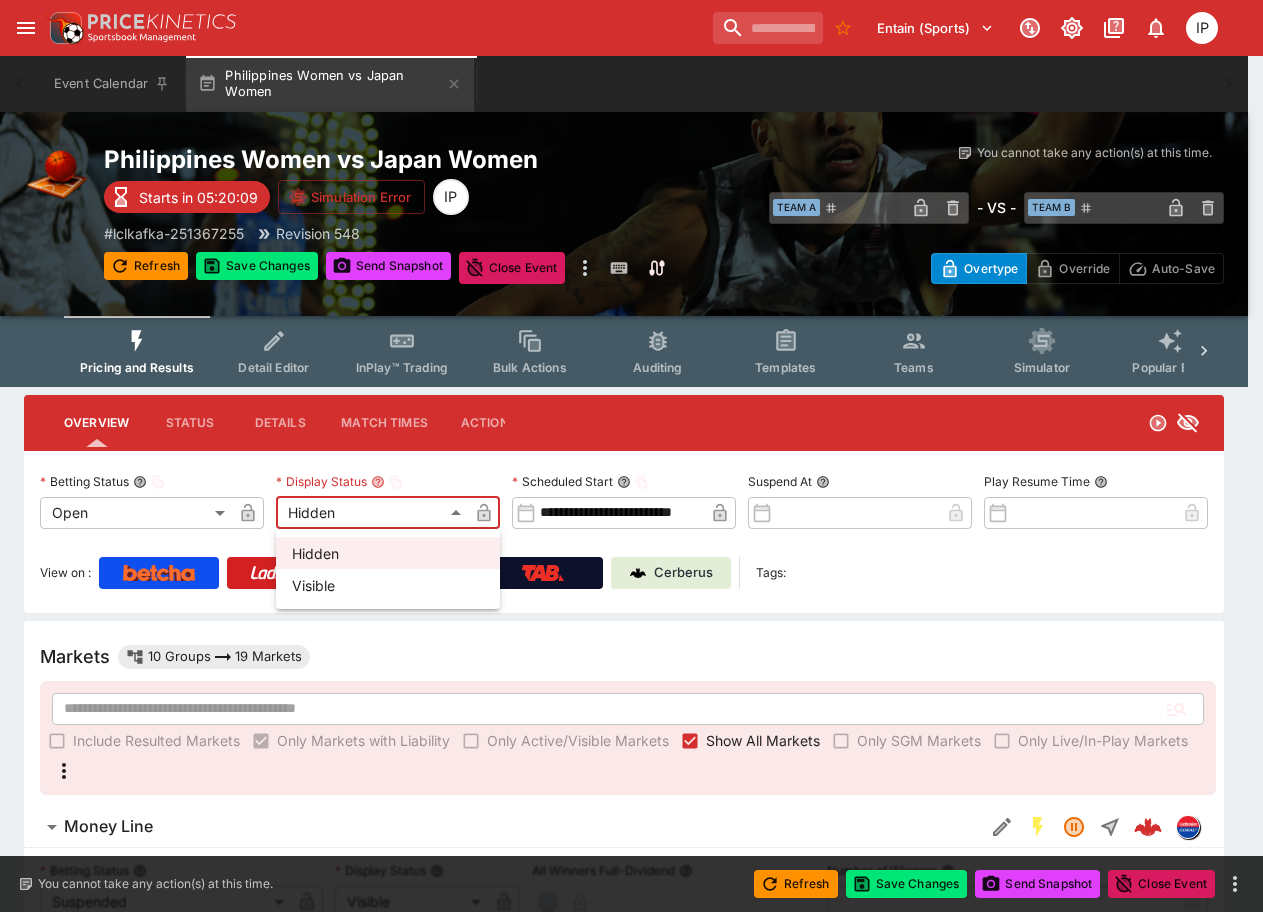 type on "*******" 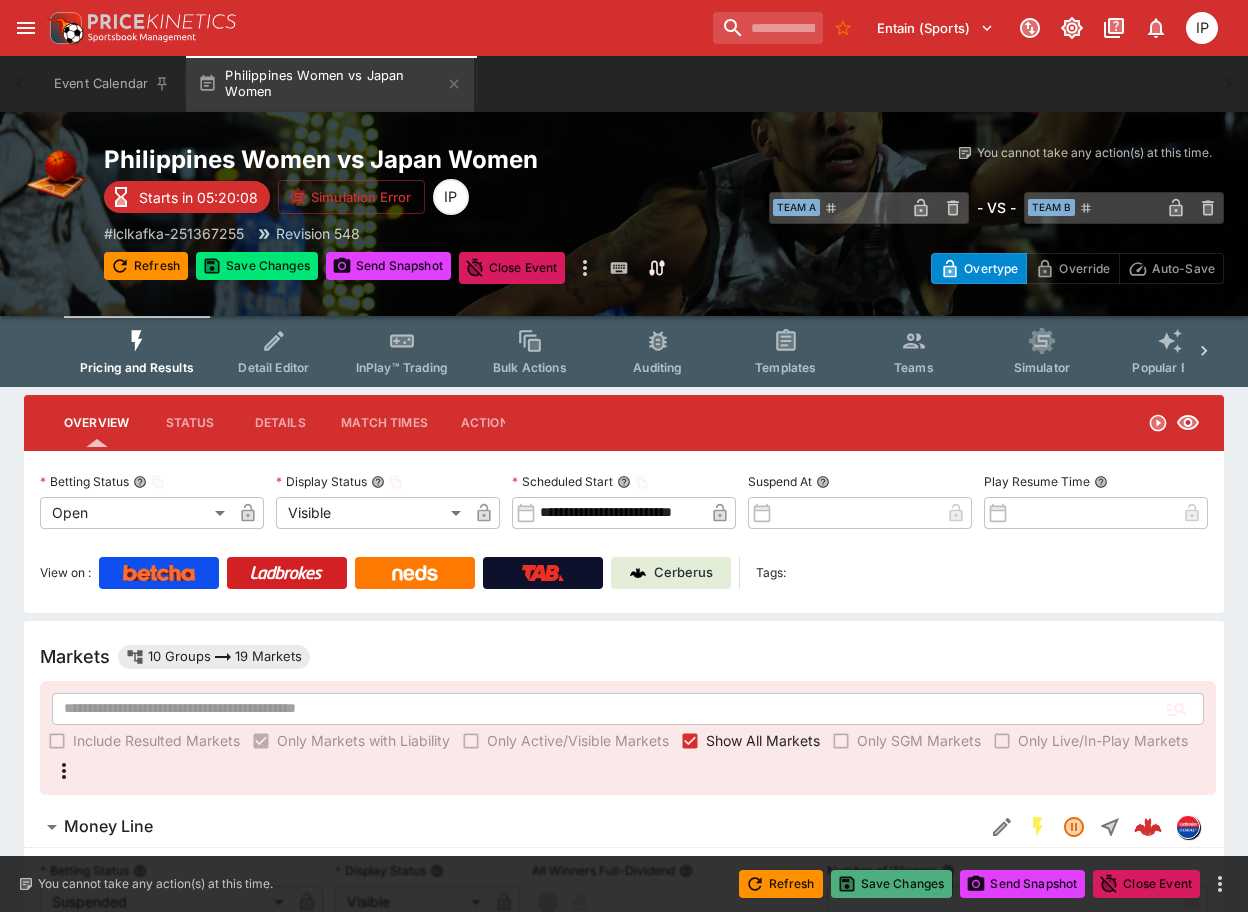 click on "Save Changes" at bounding box center (892, 884) 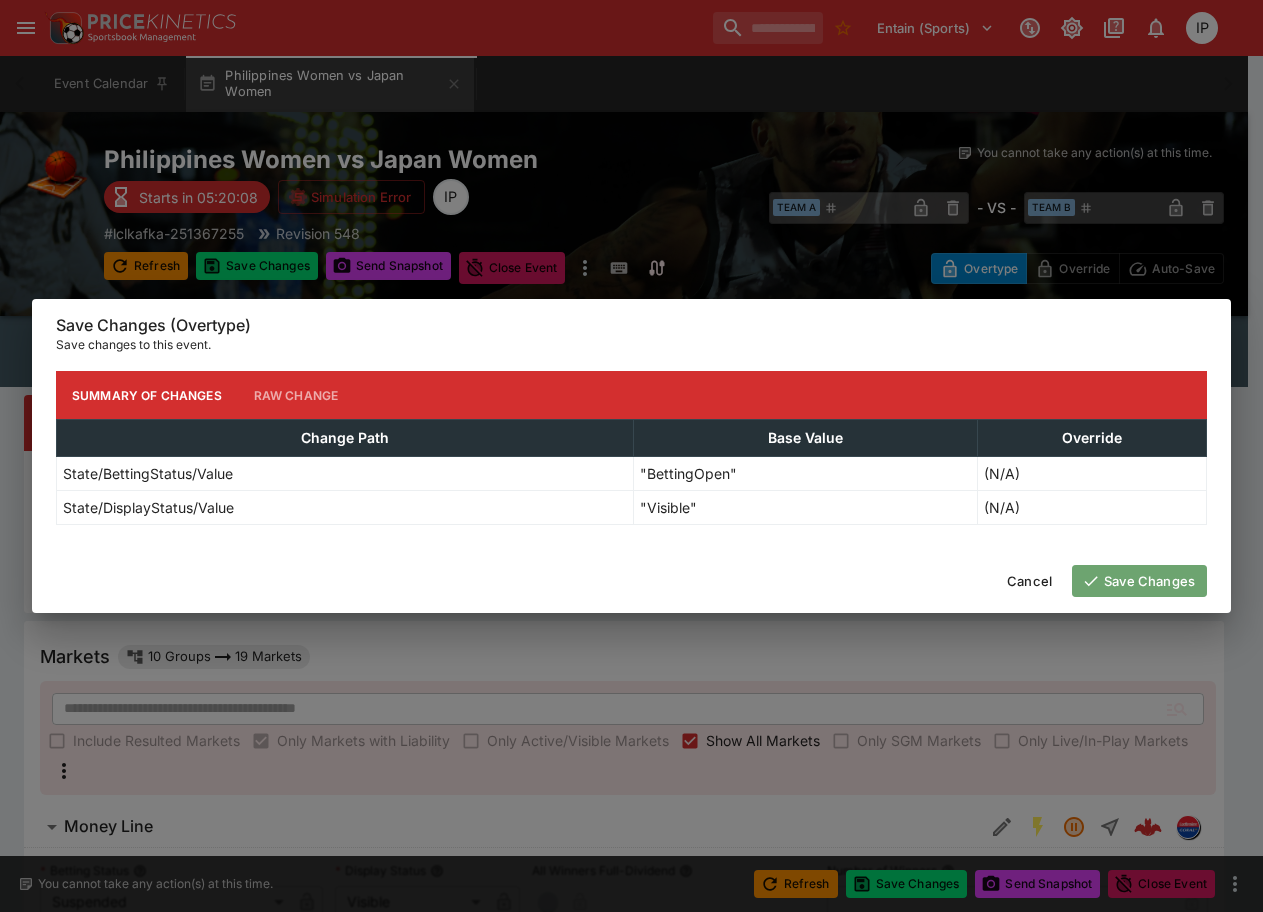 click on "Save Changes" at bounding box center [1139, 581] 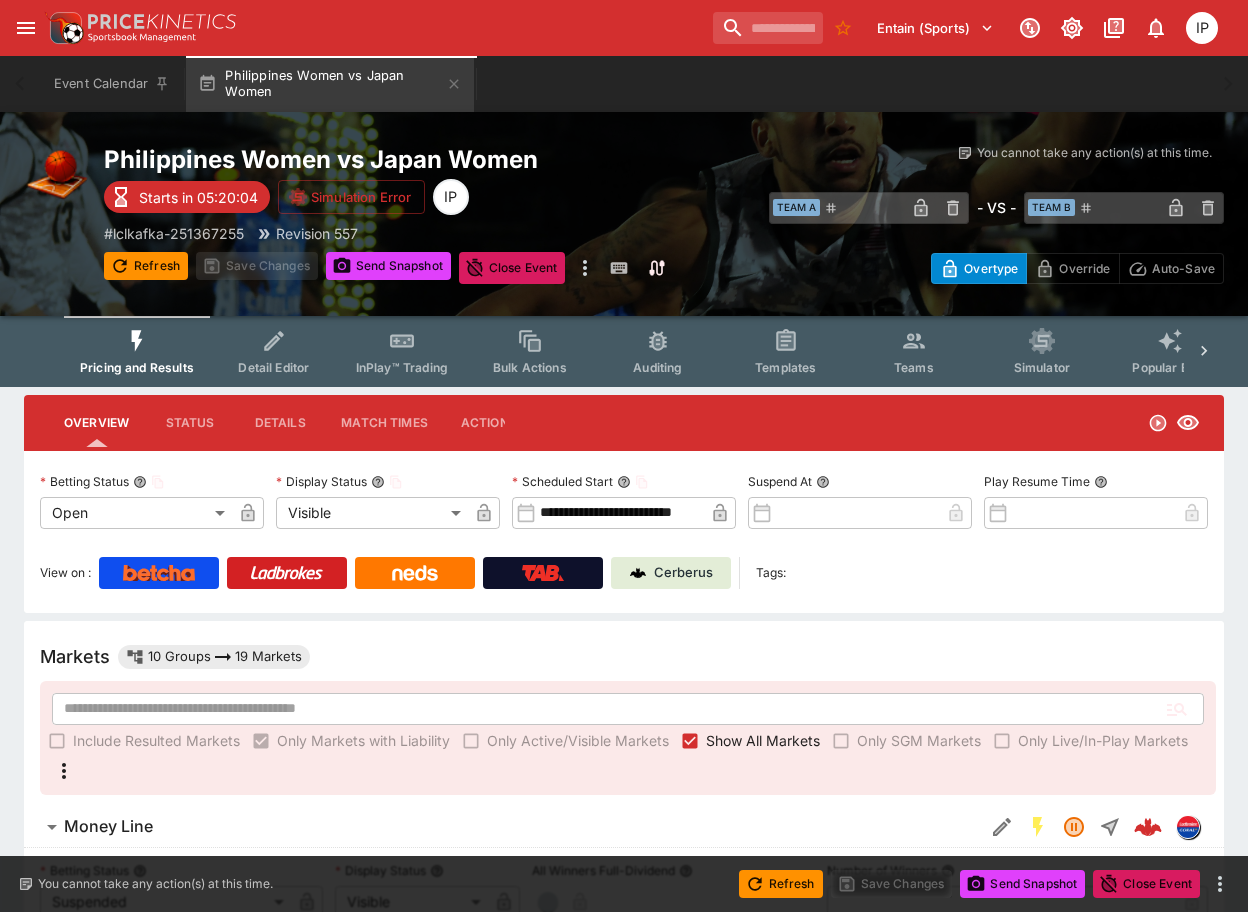 click on "Event Calendar Philippines Women vs Japan Women" at bounding box center (624, 84) 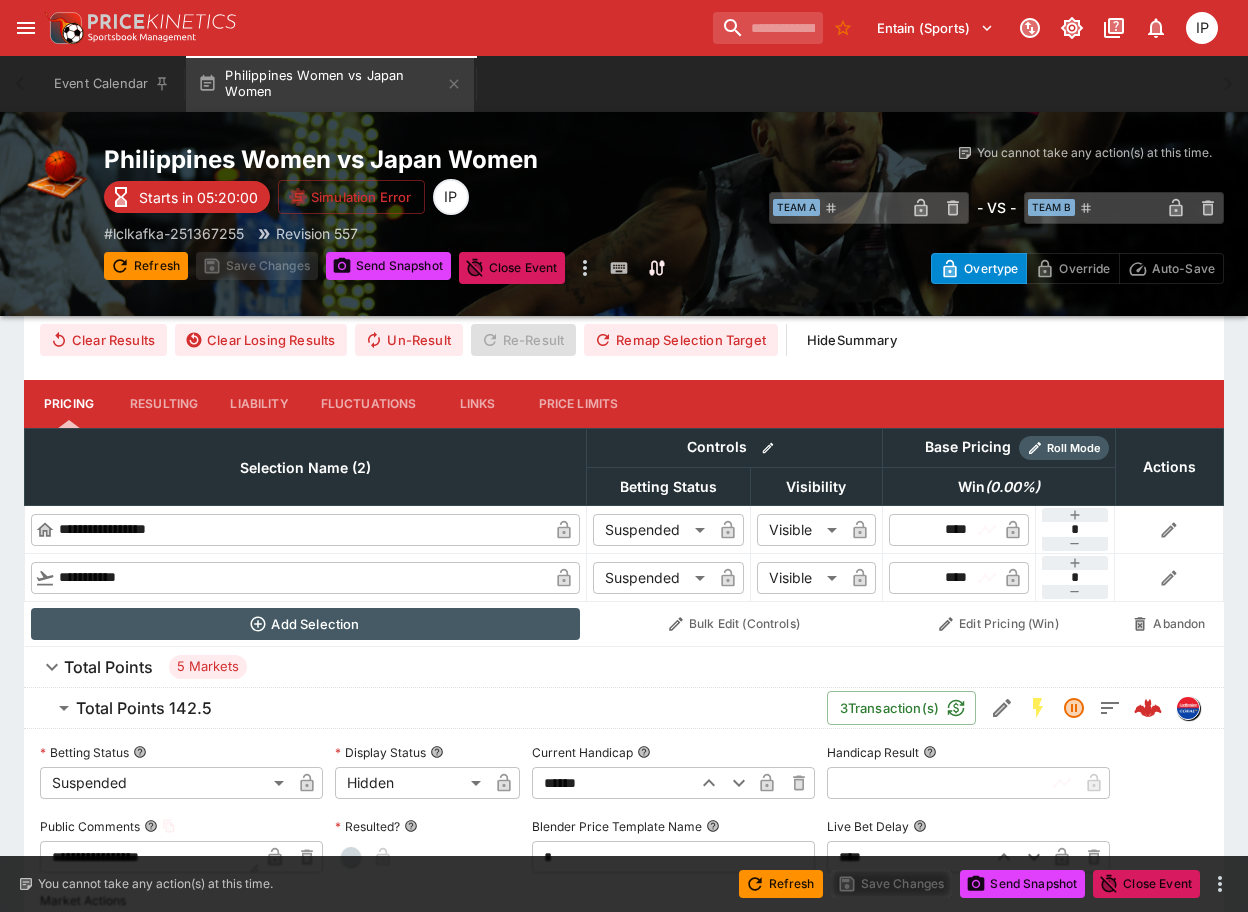 scroll, scrollTop: 1000, scrollLeft: 0, axis: vertical 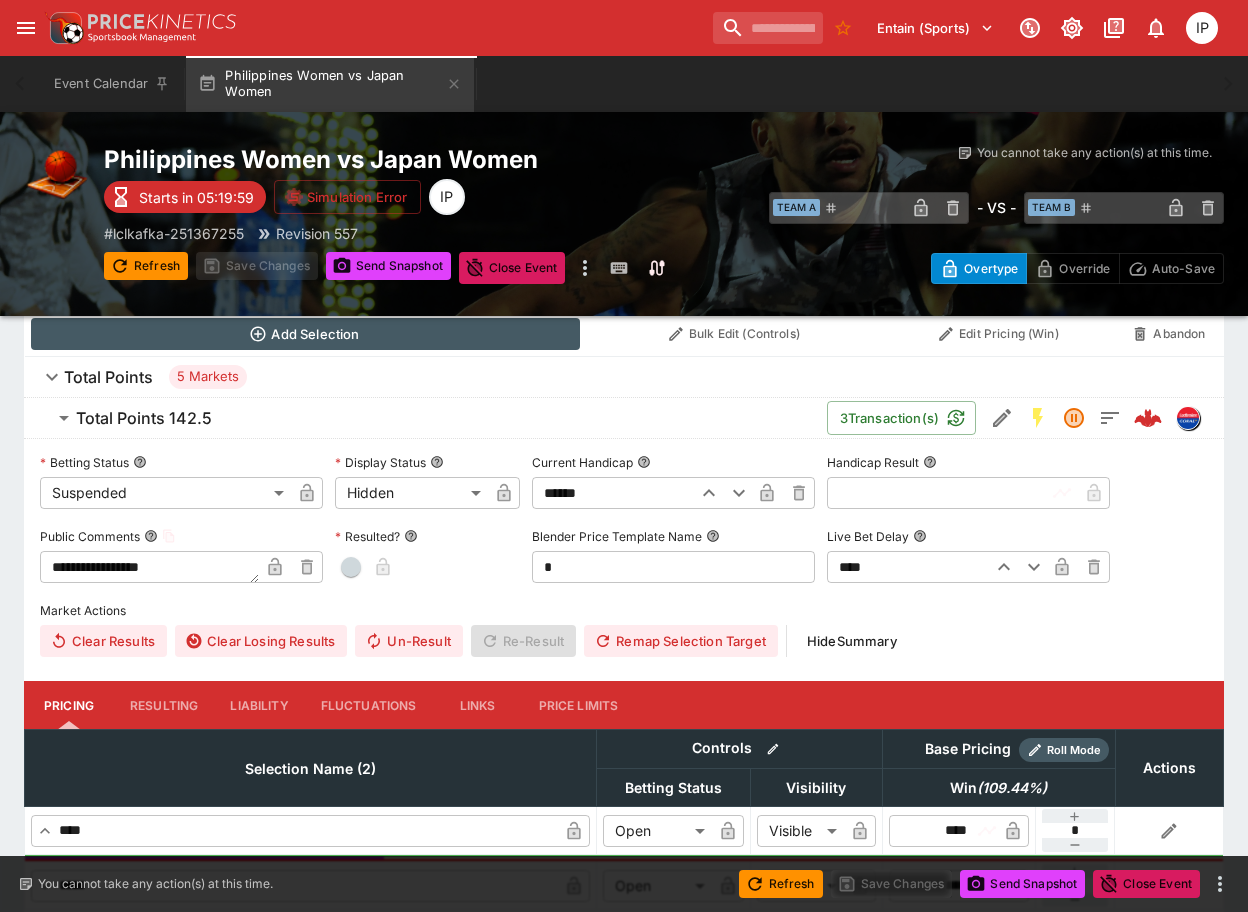 click on "Total Points 142.5" at bounding box center [144, 418] 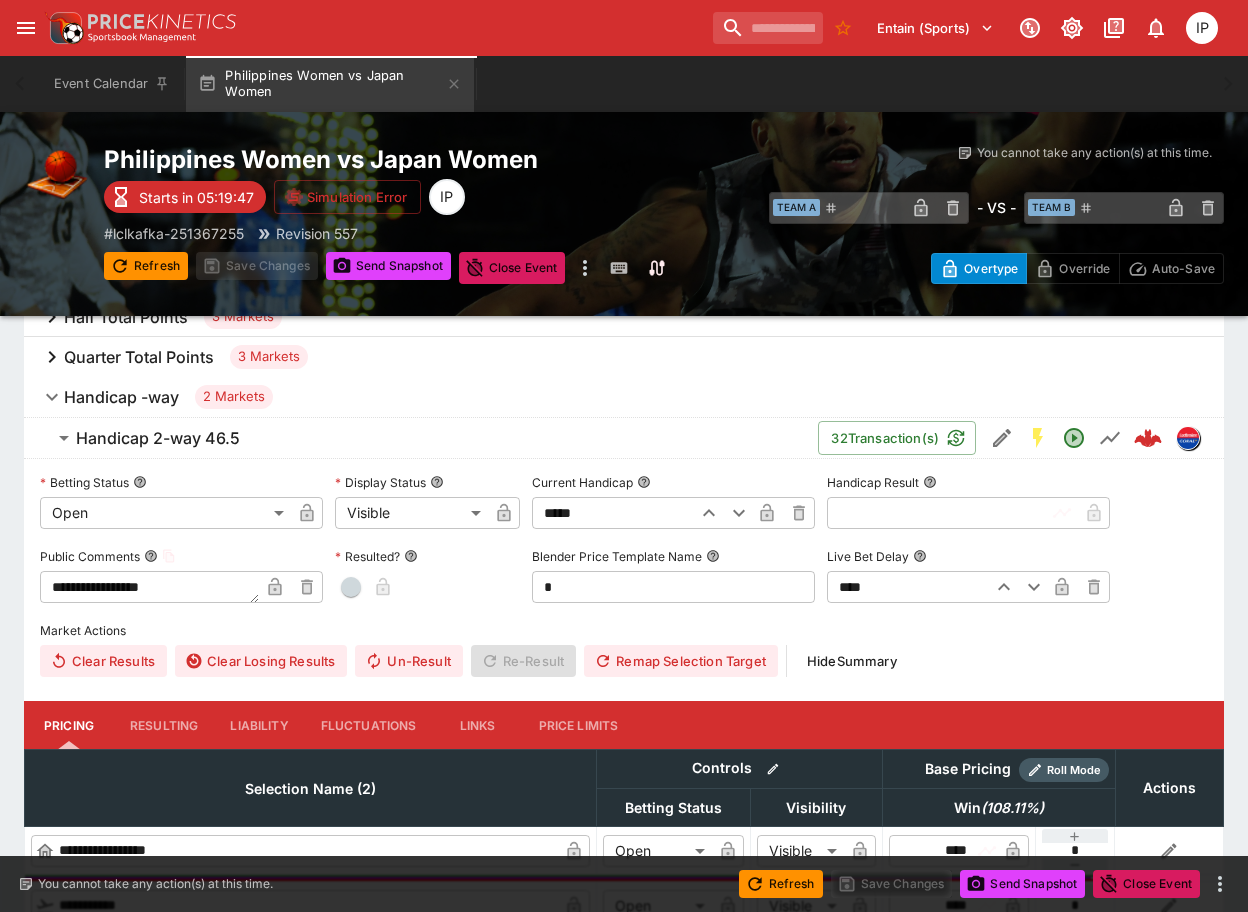 scroll, scrollTop: 1300, scrollLeft: 0, axis: vertical 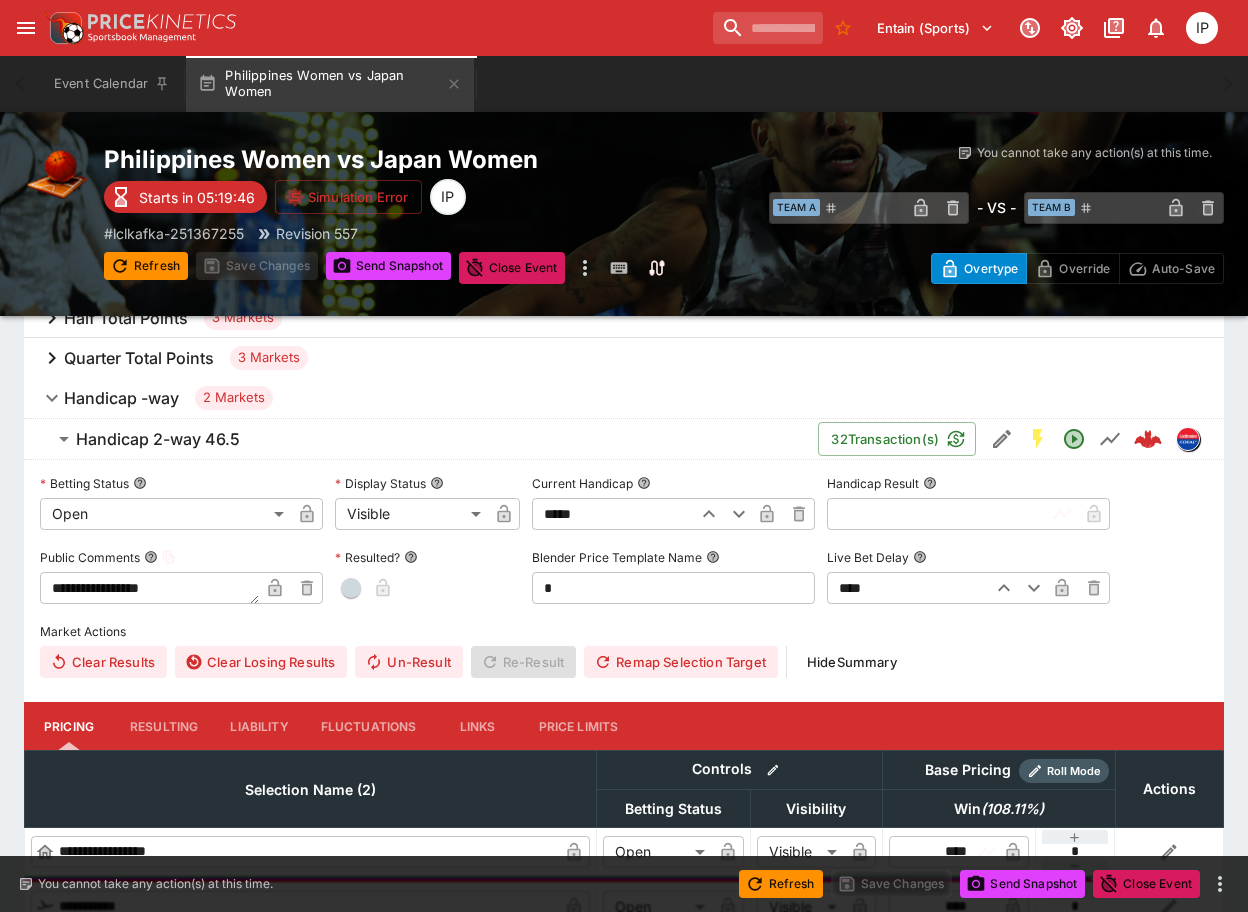 click 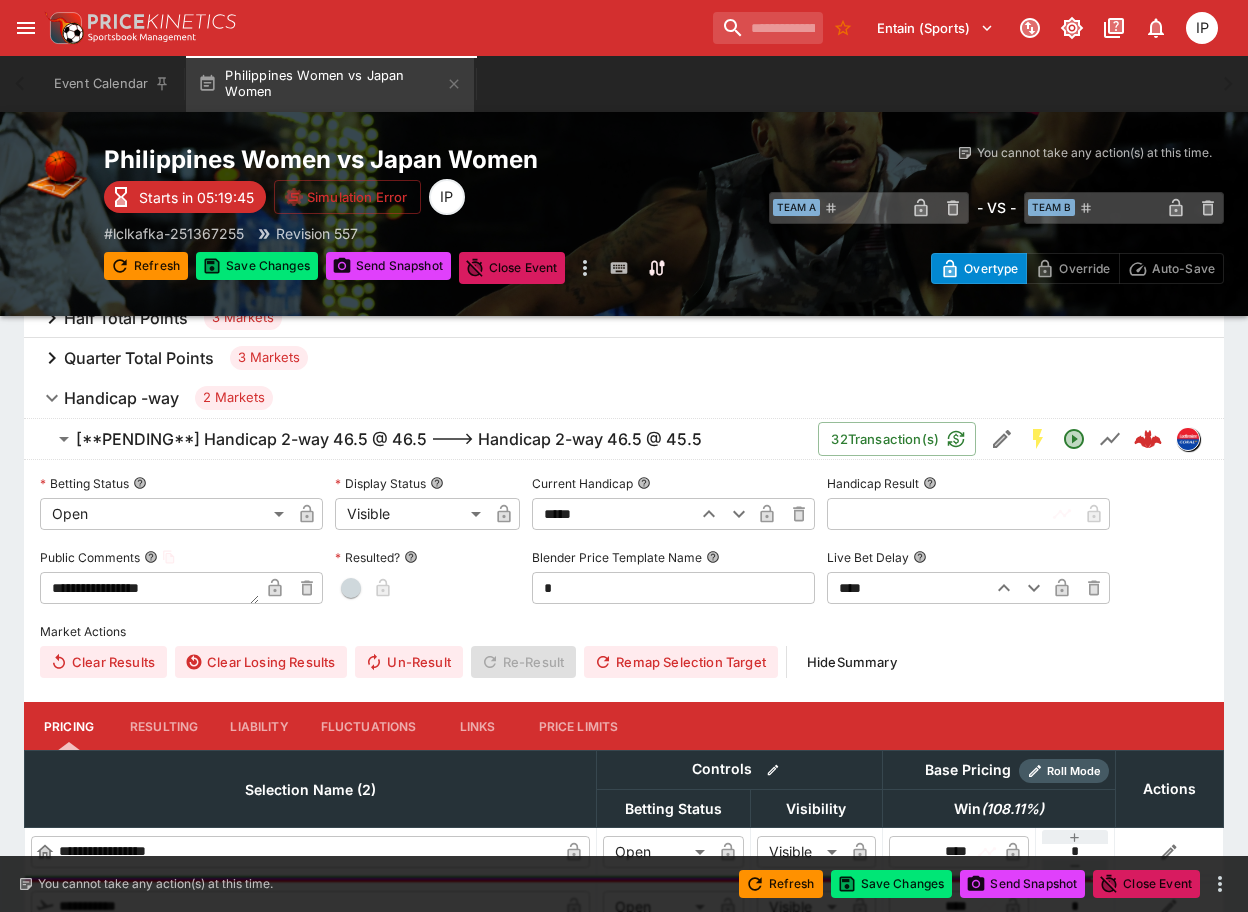 click 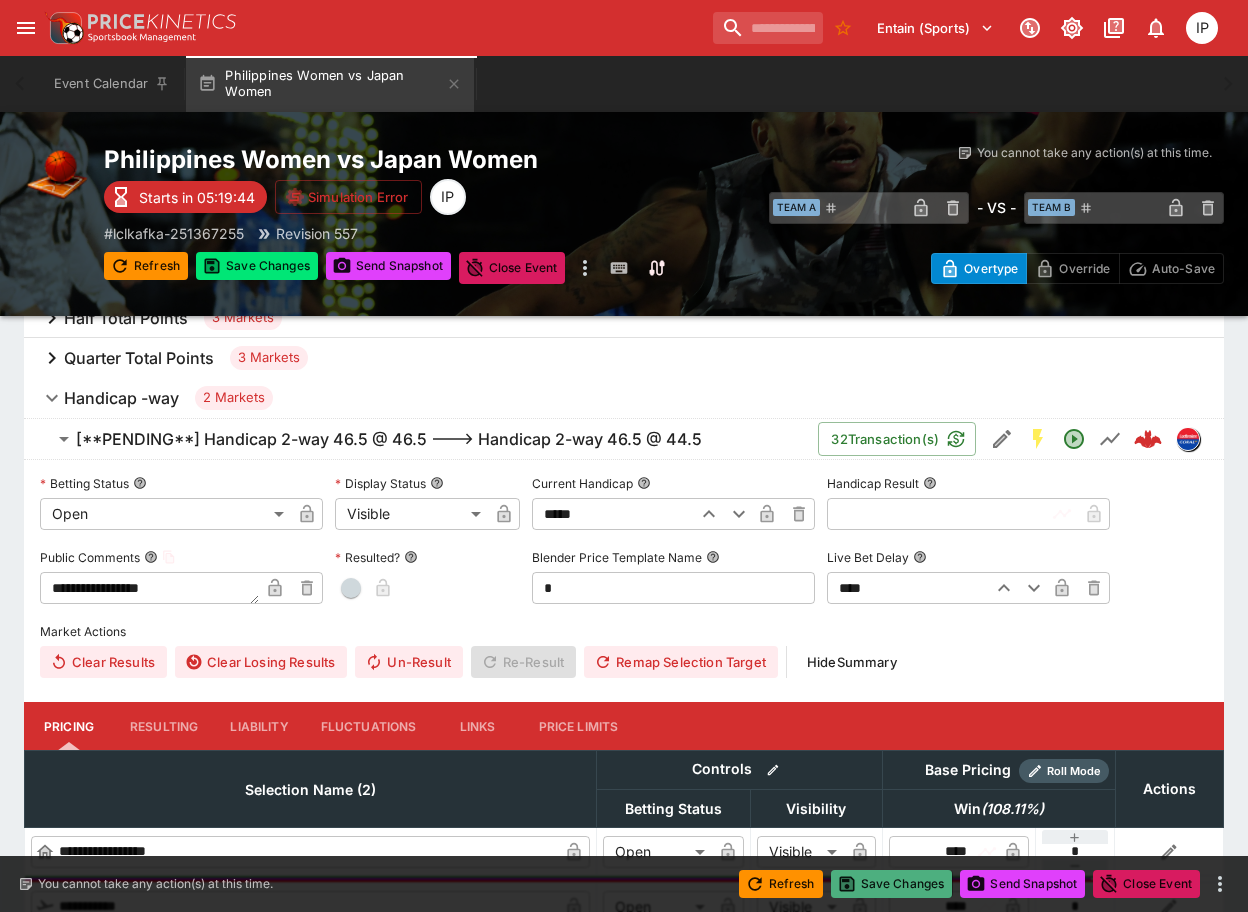 click on "Save Changes" at bounding box center [892, 884] 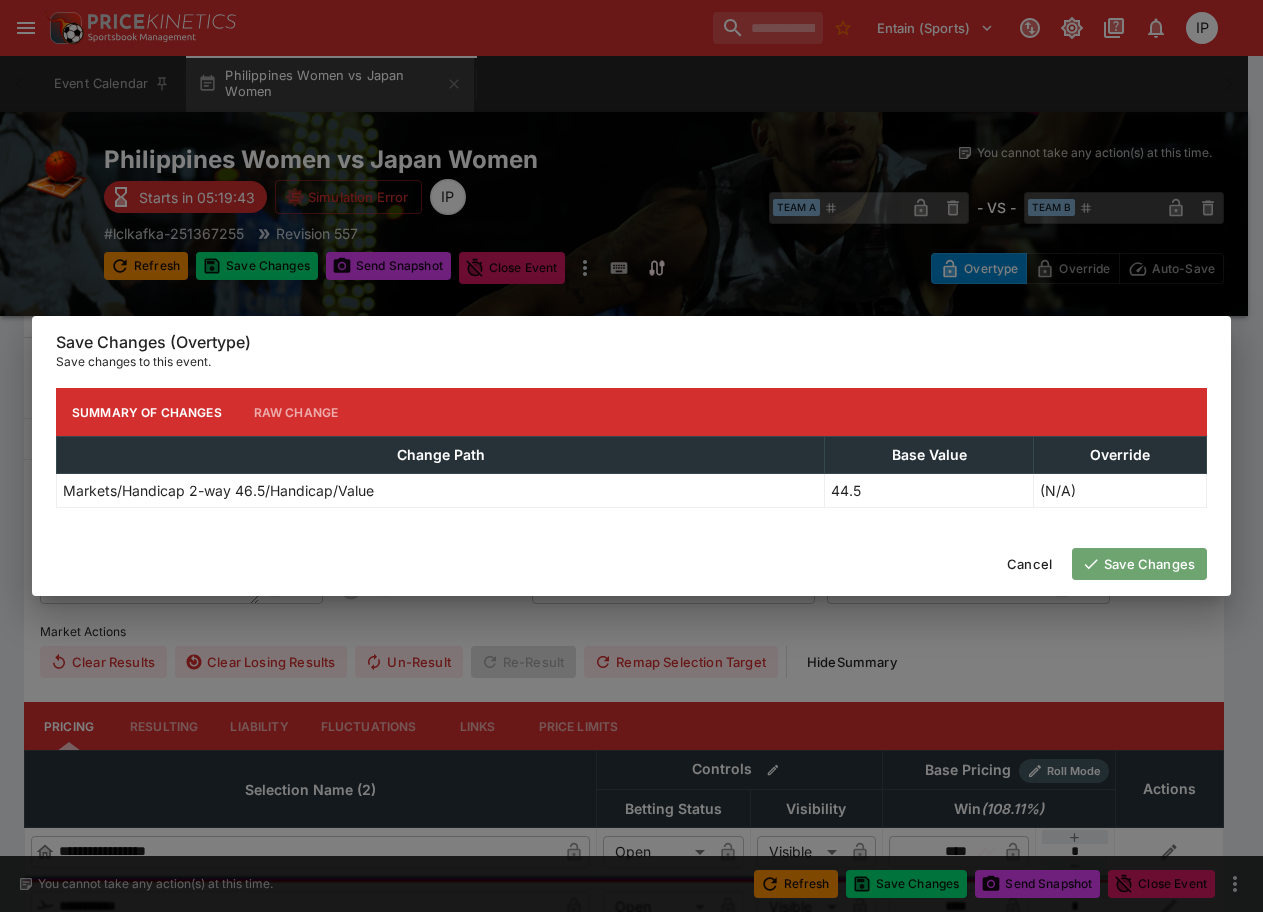click on "Save Changes" at bounding box center (1139, 564) 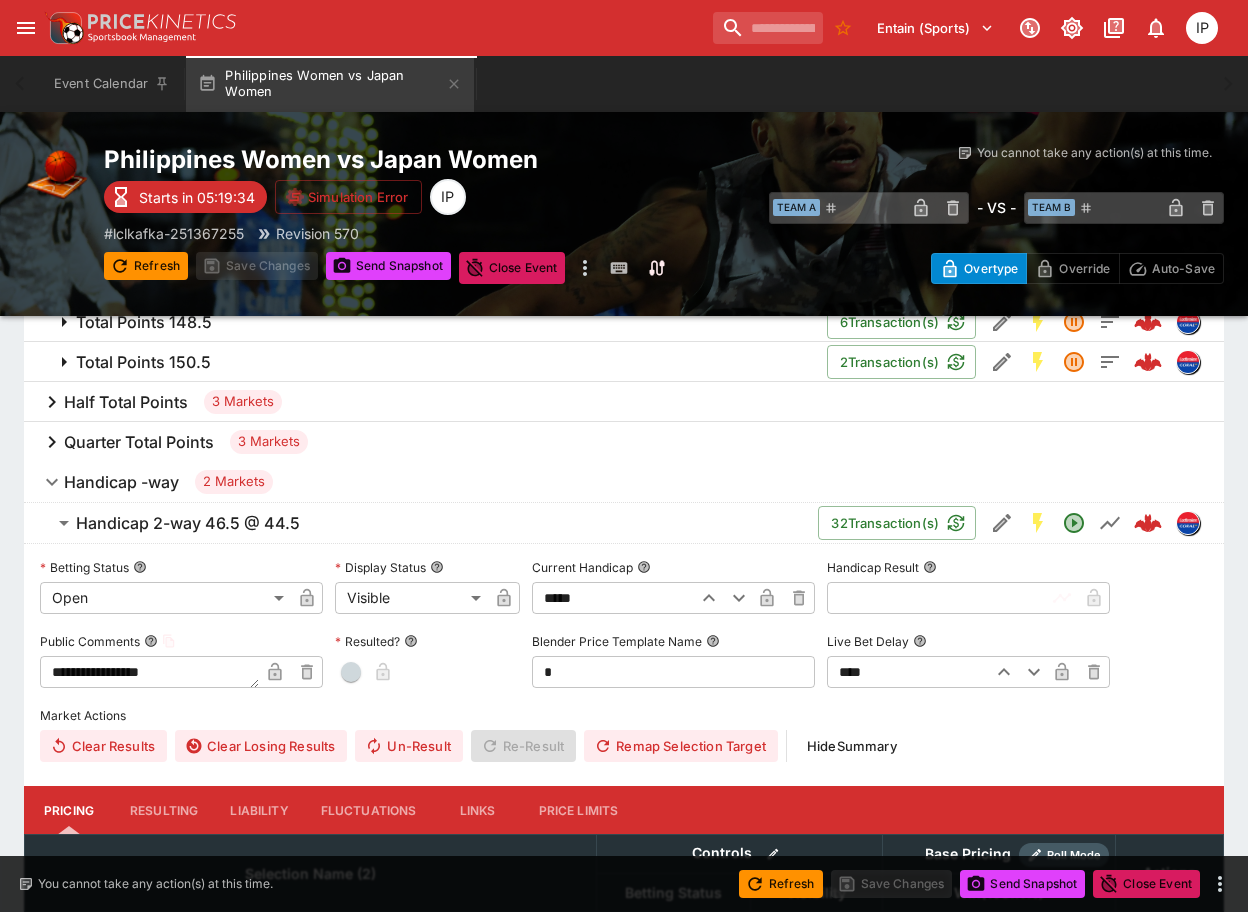 scroll, scrollTop: 1211, scrollLeft: 0, axis: vertical 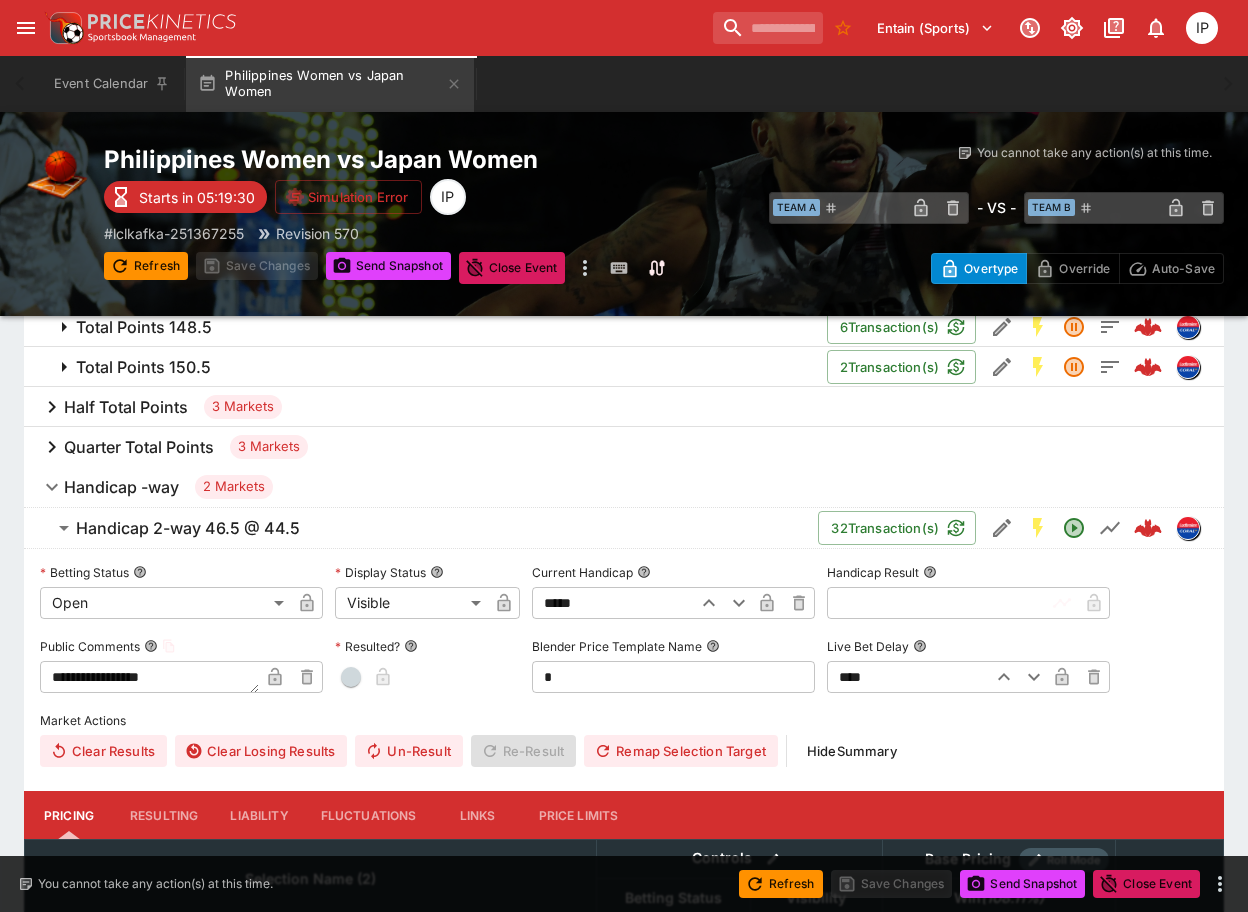 click 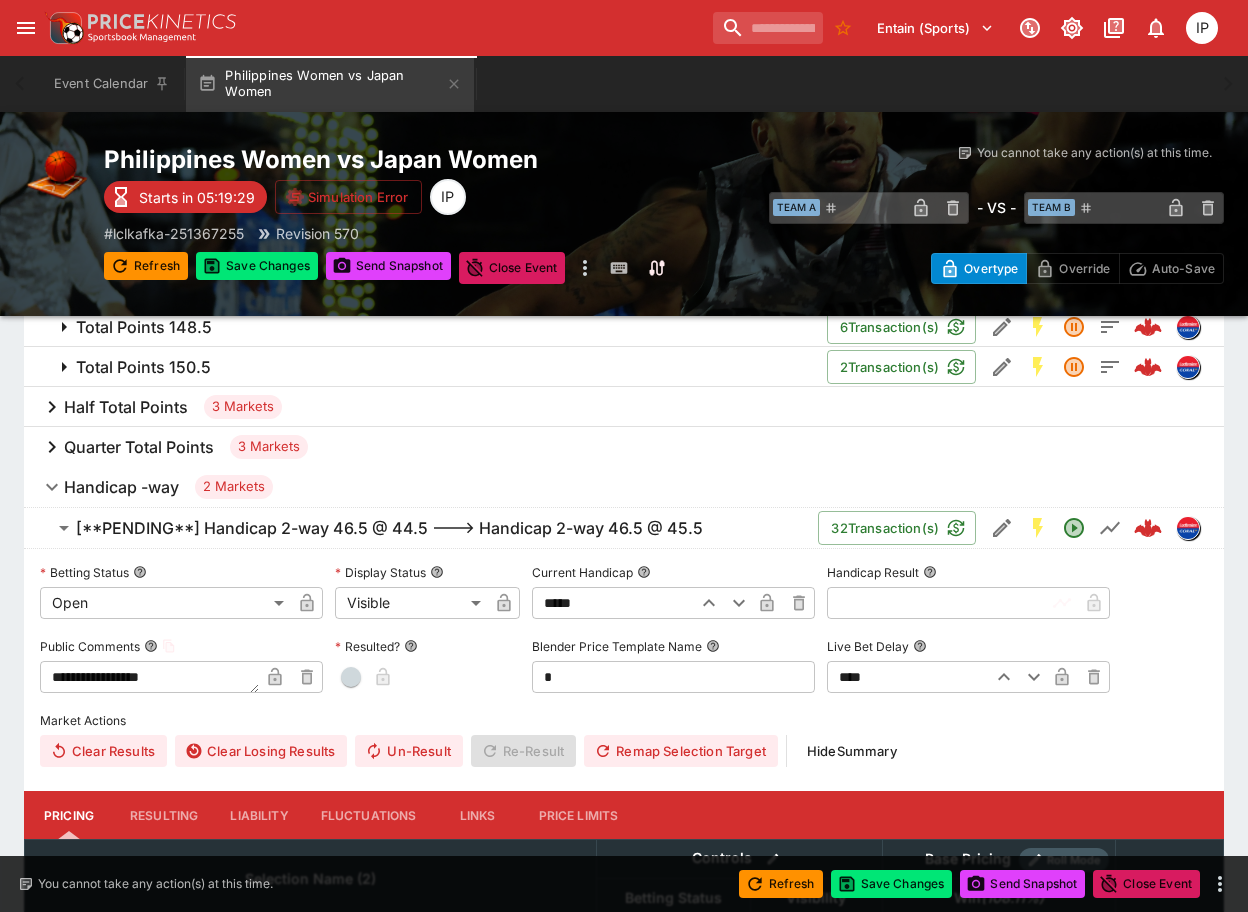 click 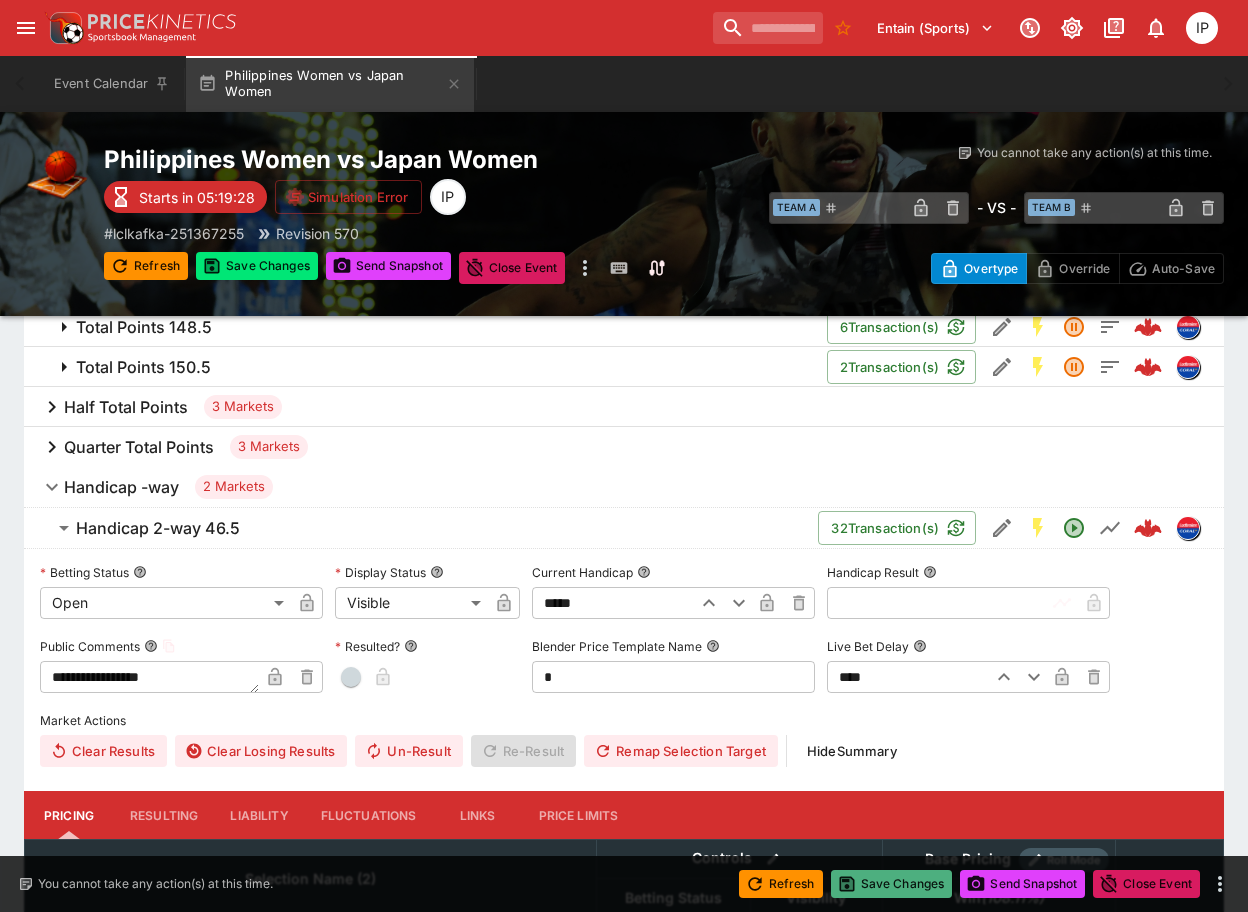 click 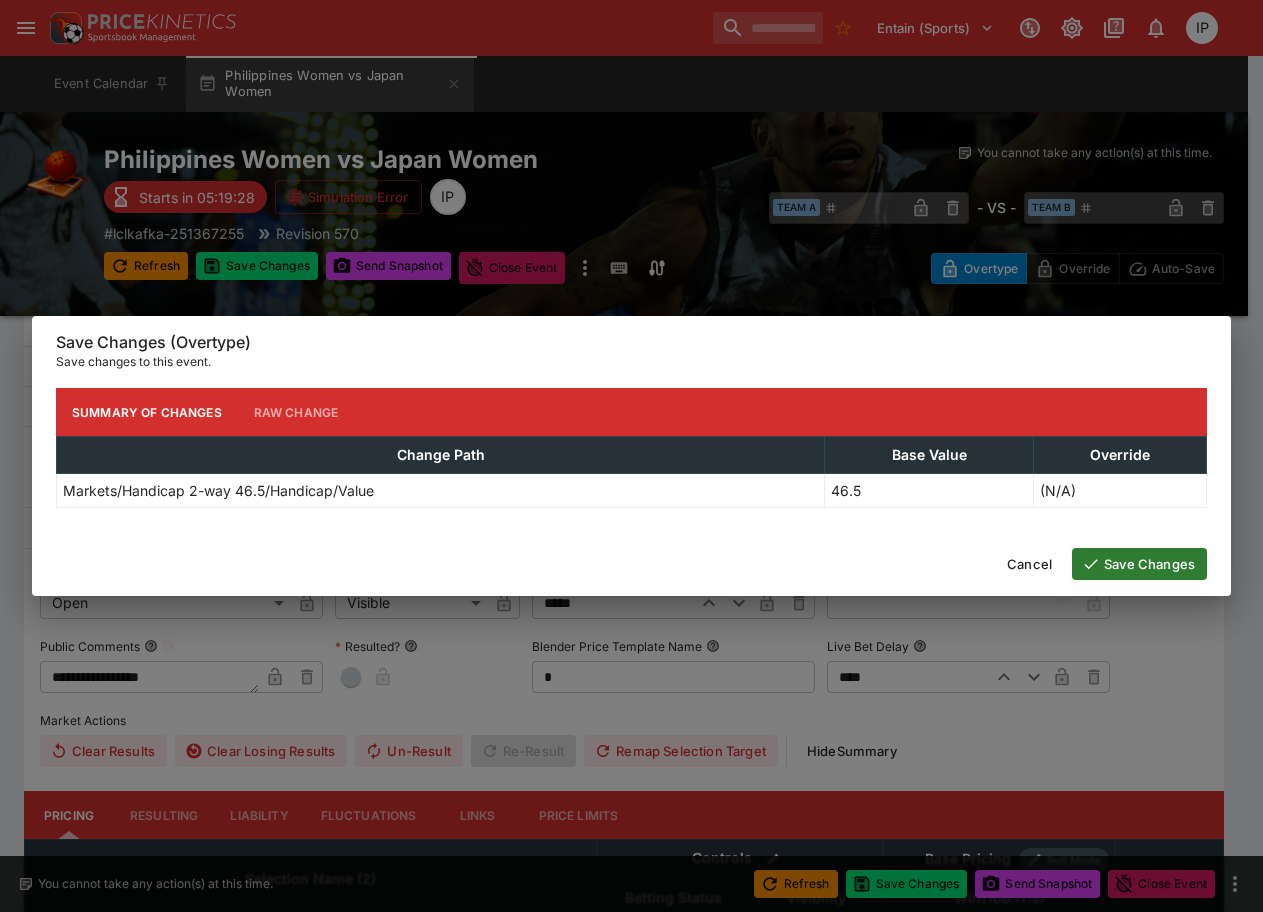 click 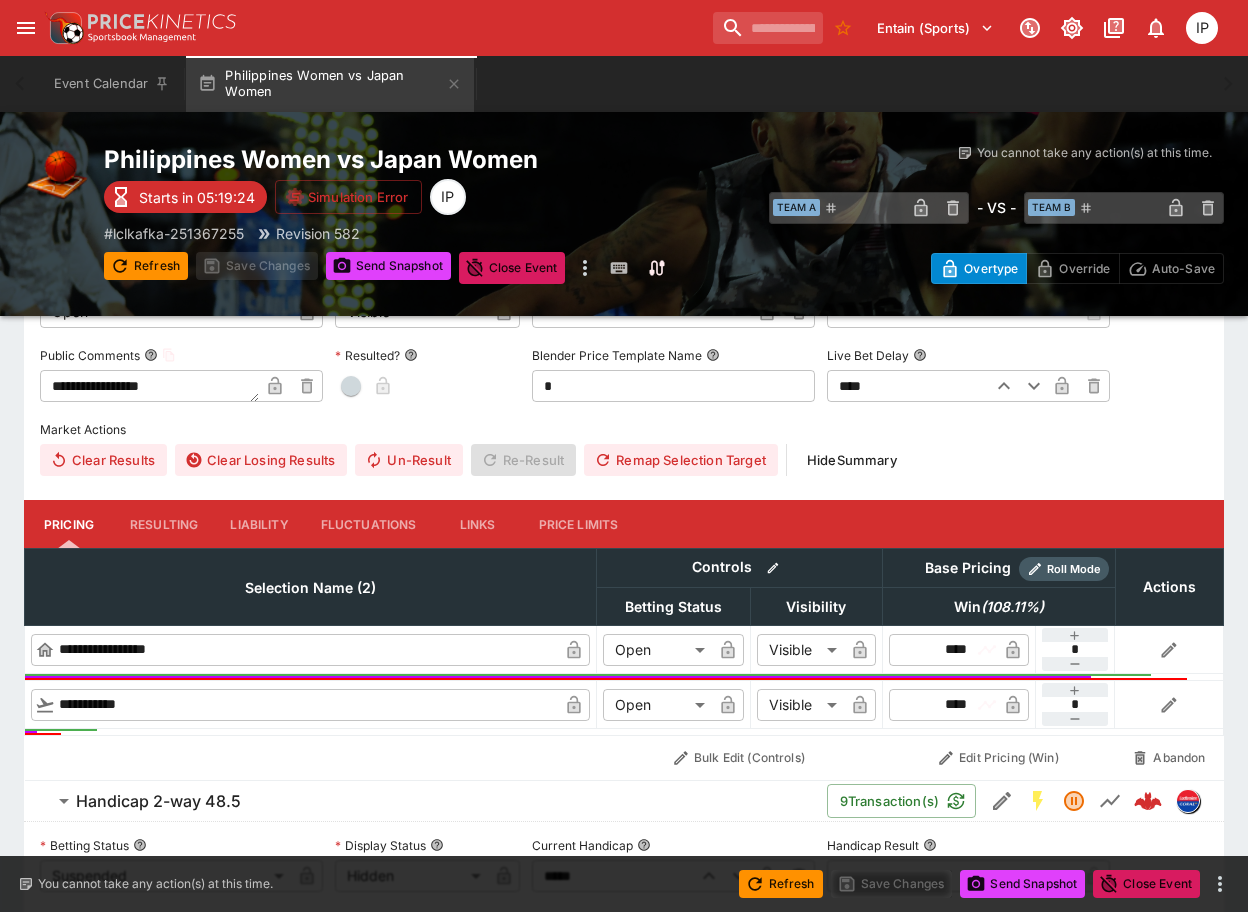 scroll, scrollTop: 1511, scrollLeft: 0, axis: vertical 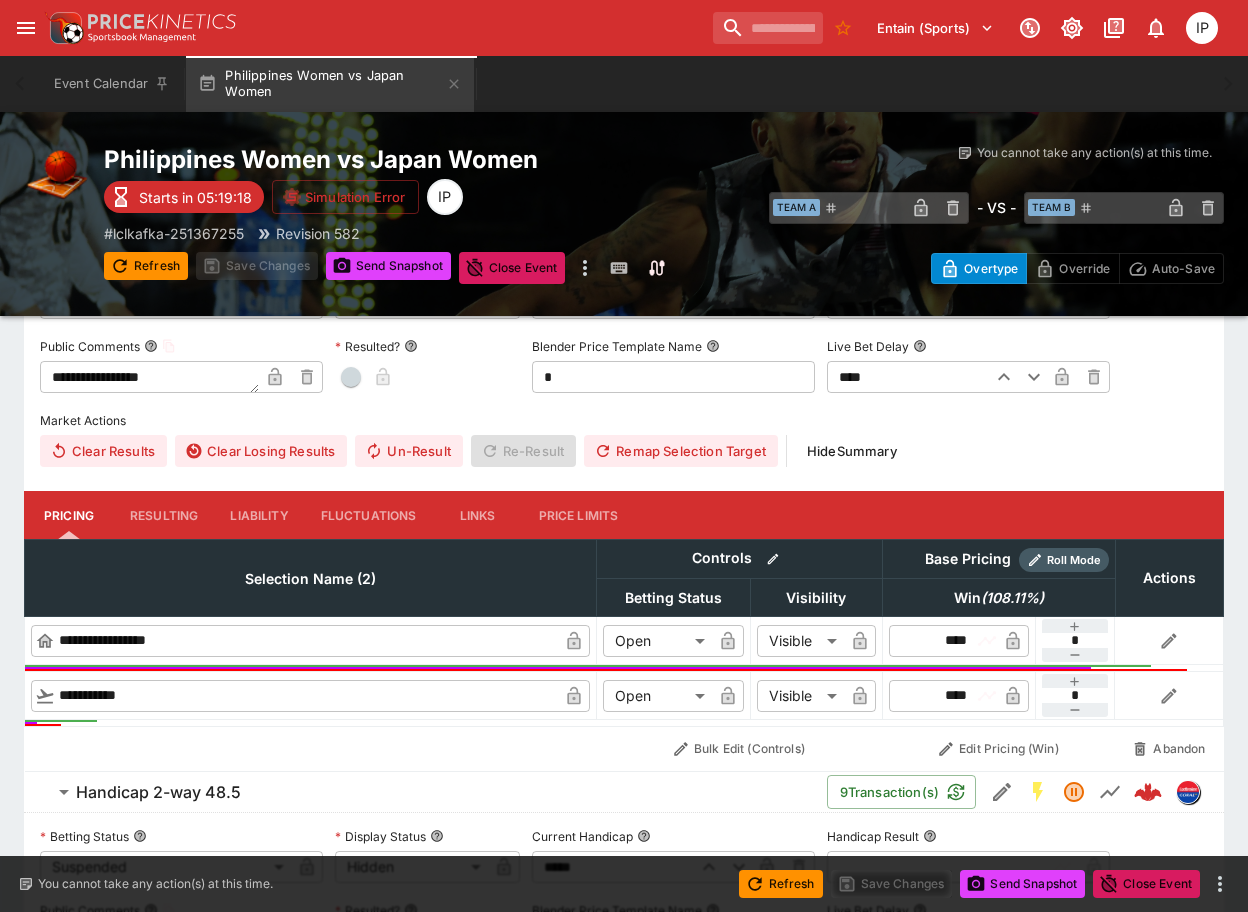 click on "**********" at bounding box center (624, 210) 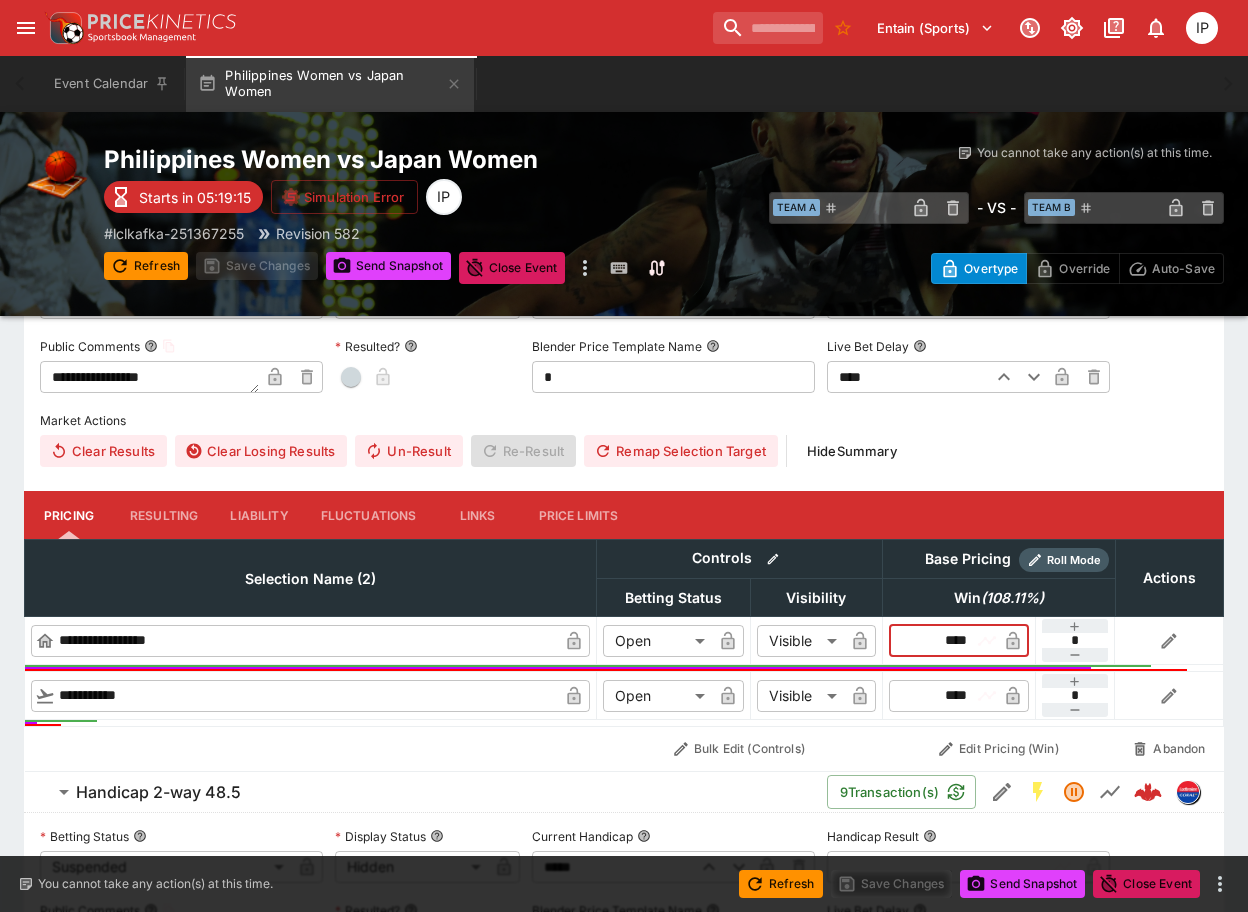 drag, startPoint x: 965, startPoint y: 643, endPoint x: 953, endPoint y: 643, distance: 12 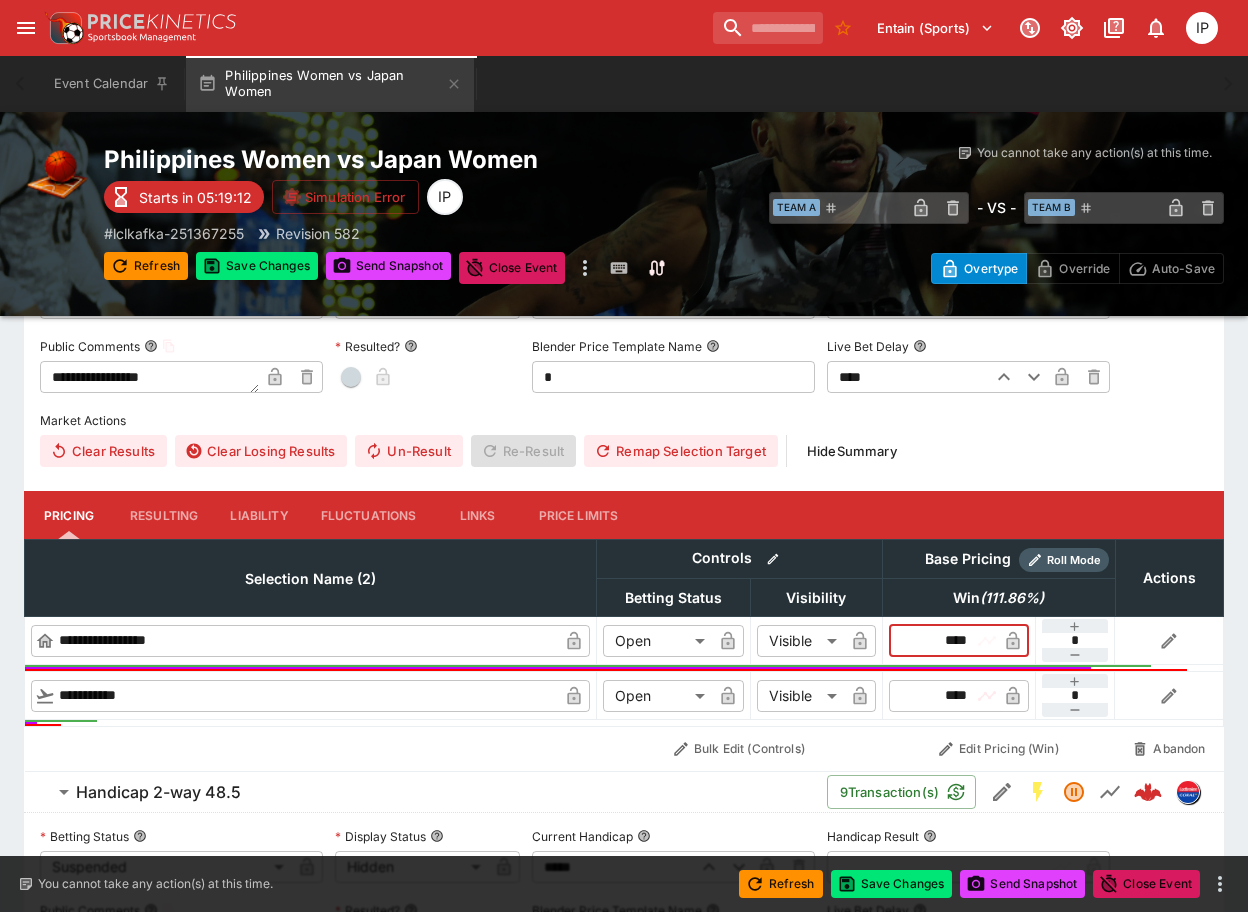 type on "****" 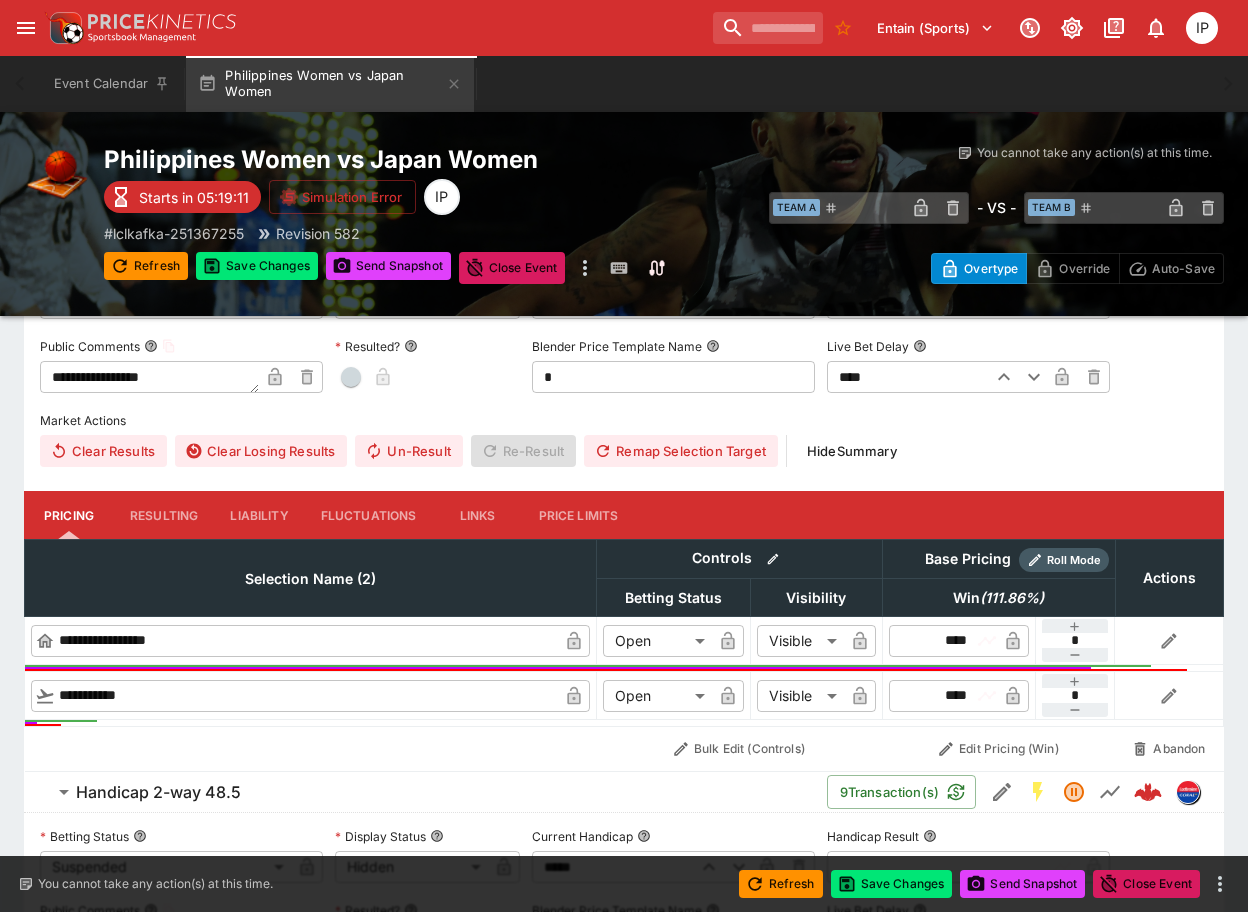 drag, startPoint x: 971, startPoint y: 700, endPoint x: 958, endPoint y: 700, distance: 13 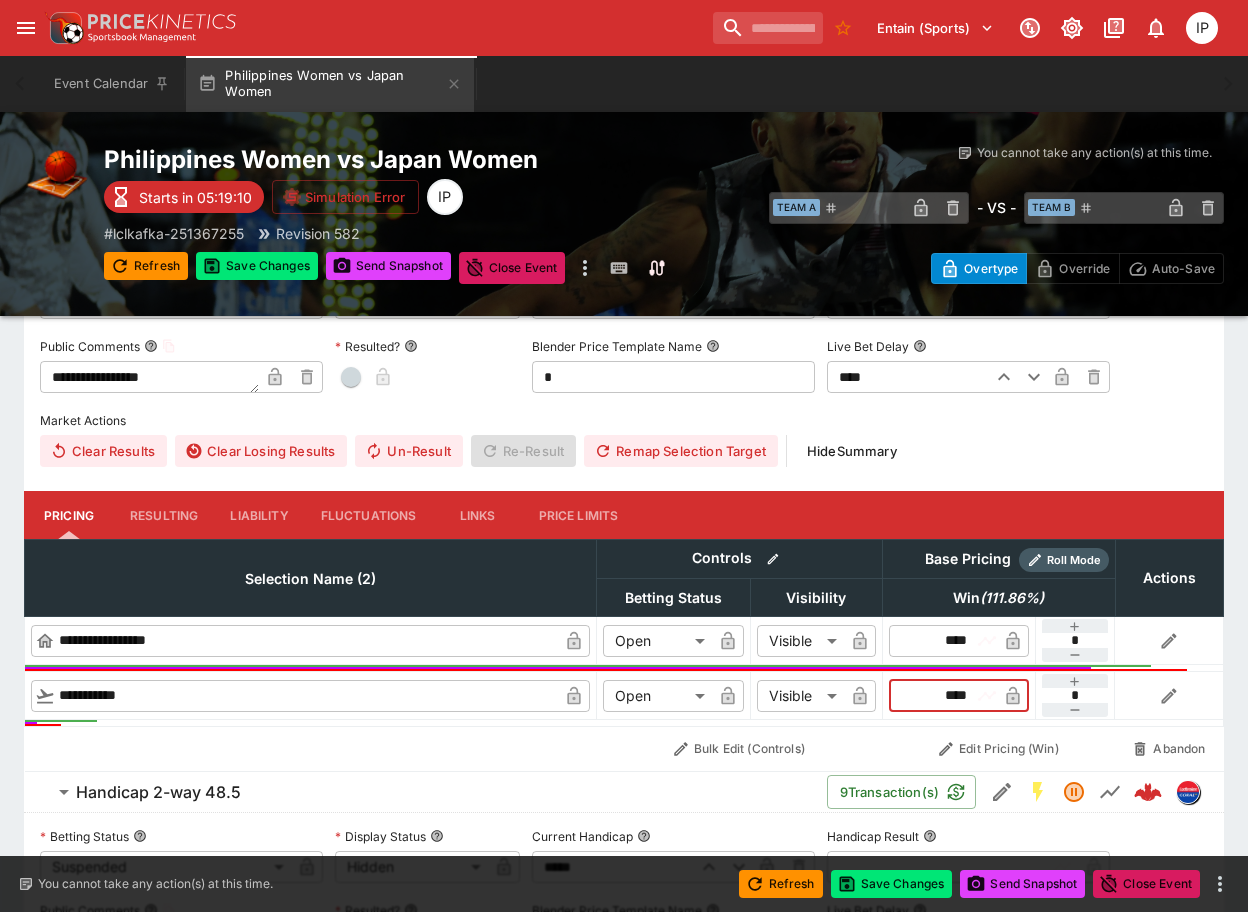 drag, startPoint x: 967, startPoint y: 702, endPoint x: 948, endPoint y: 706, distance: 19.416489 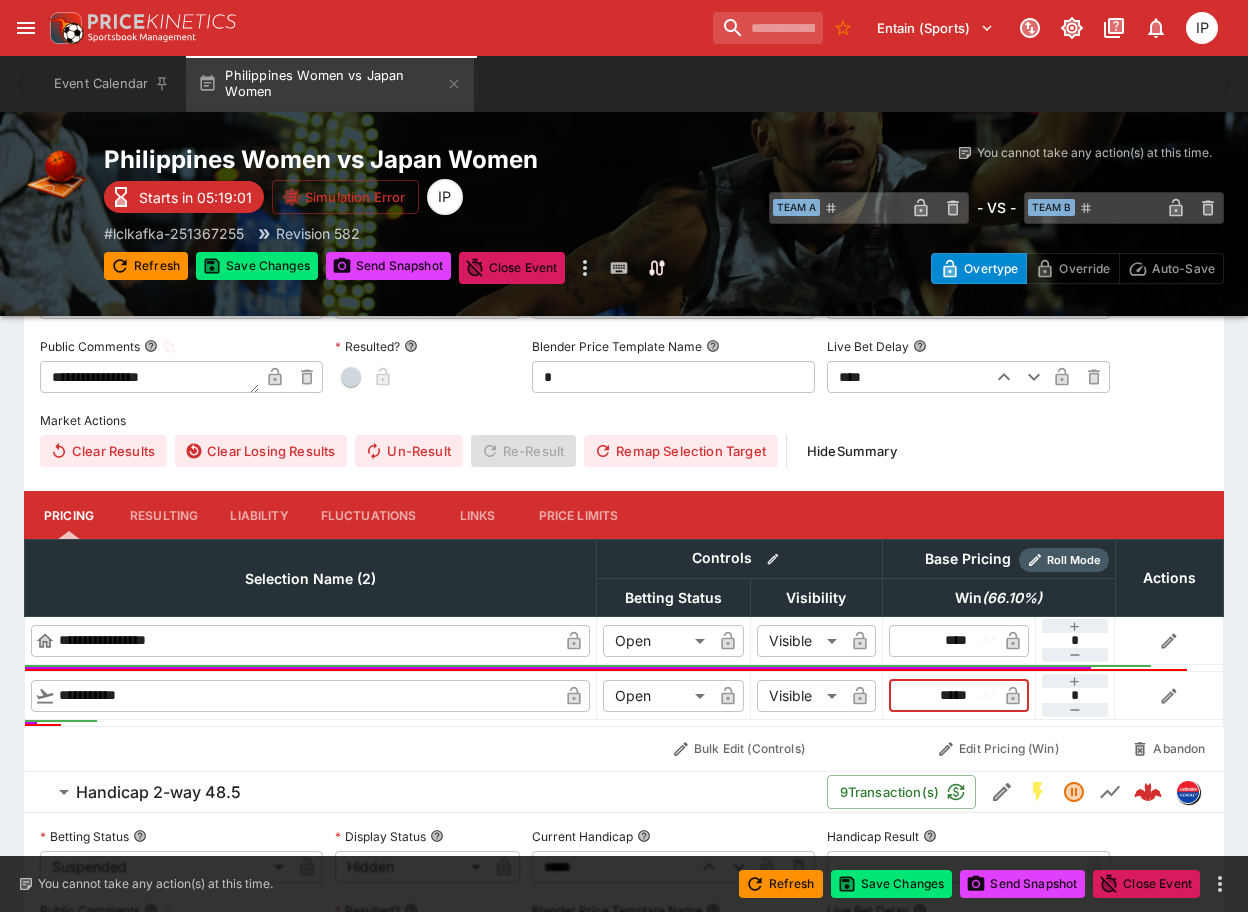 click on "*****" at bounding box center [942, 696] 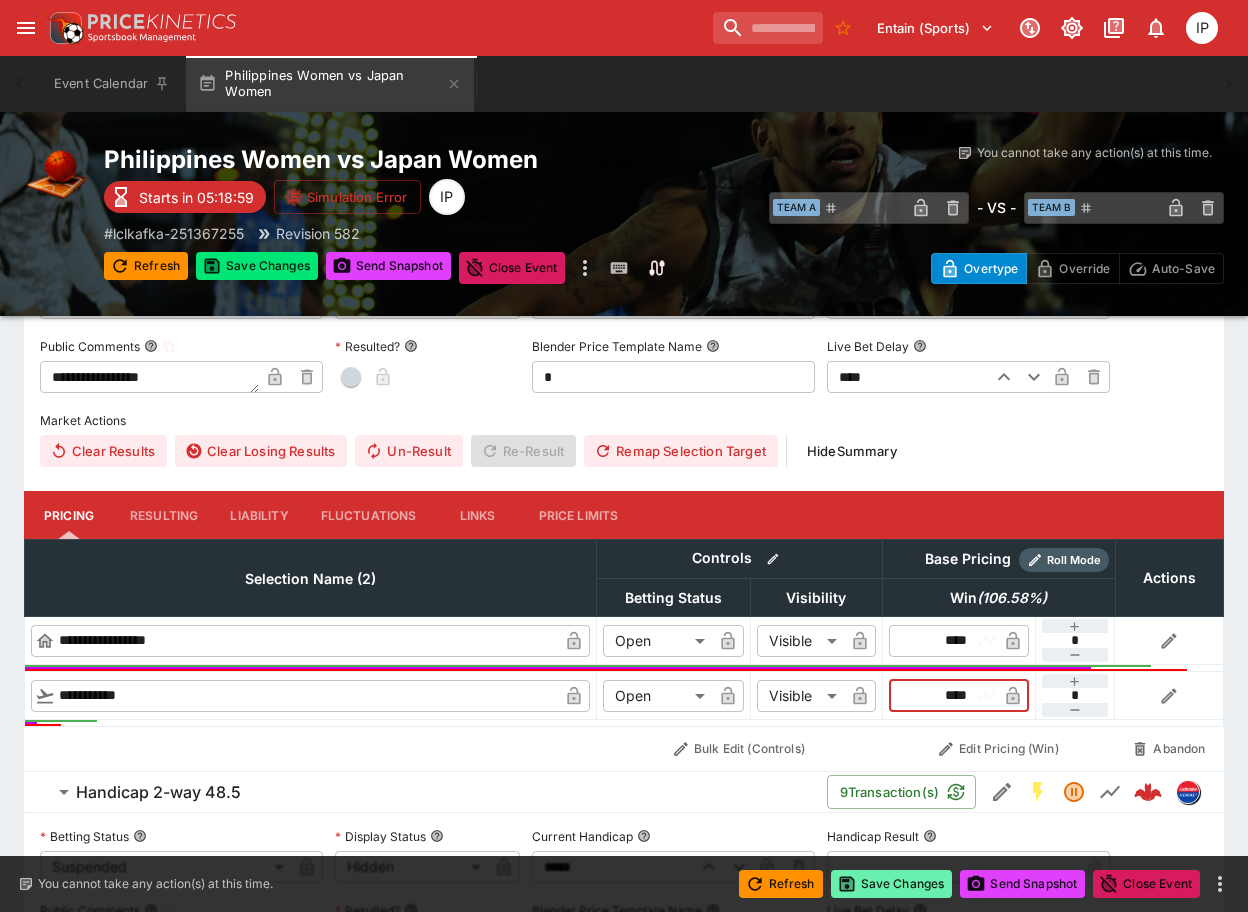 type on "****" 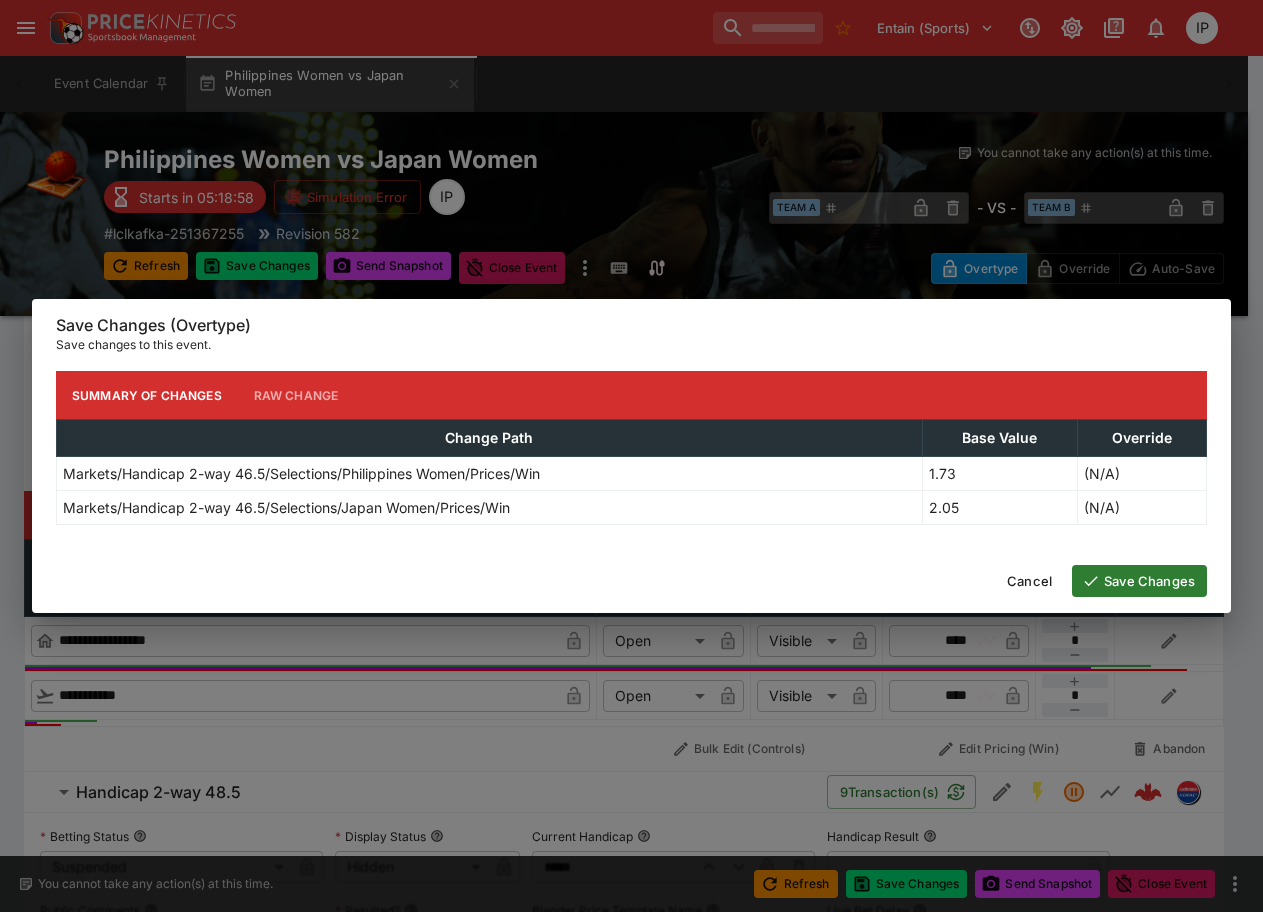 click on "Save Changes" at bounding box center [1139, 581] 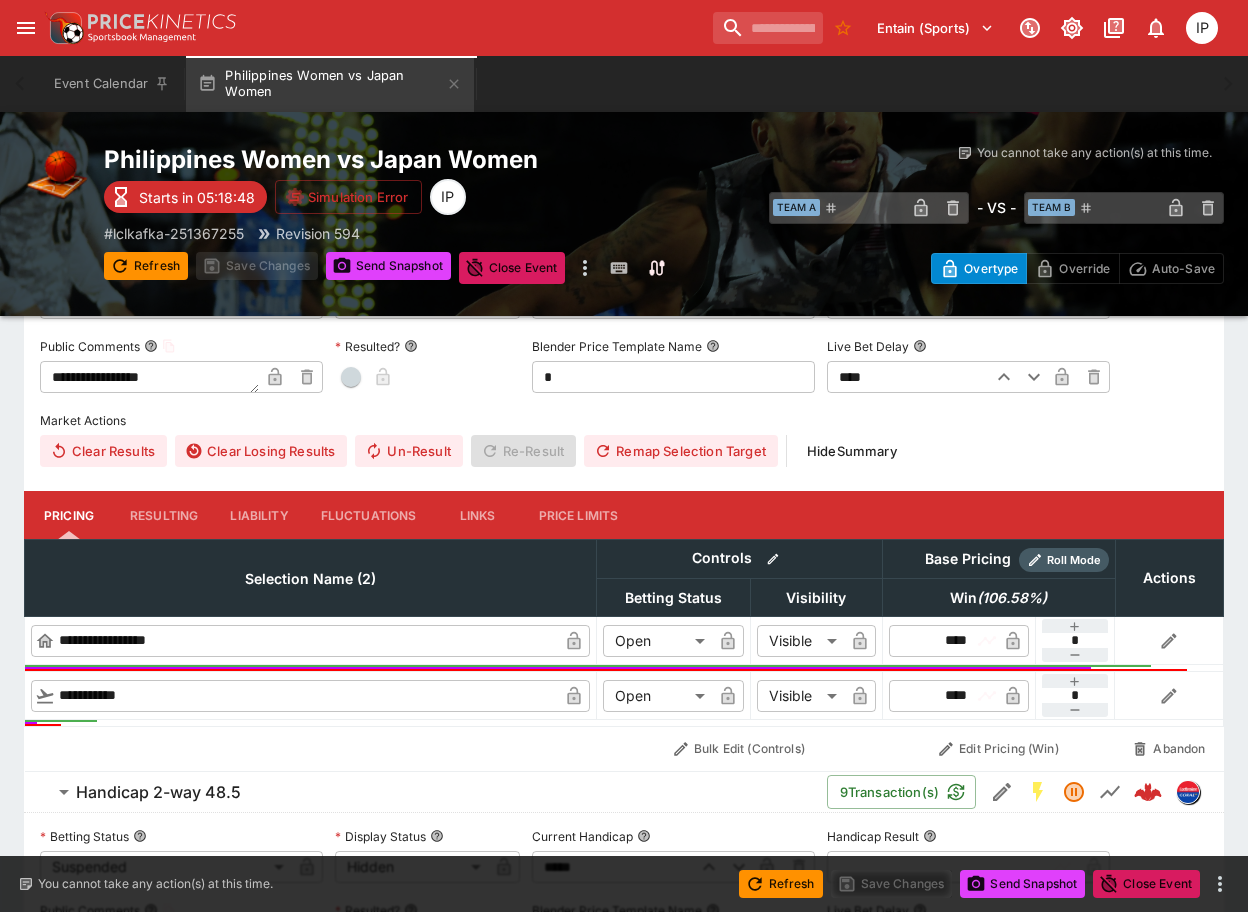 click on "Event Calendar Philippines Women vs Japan Women" at bounding box center [624, 84] 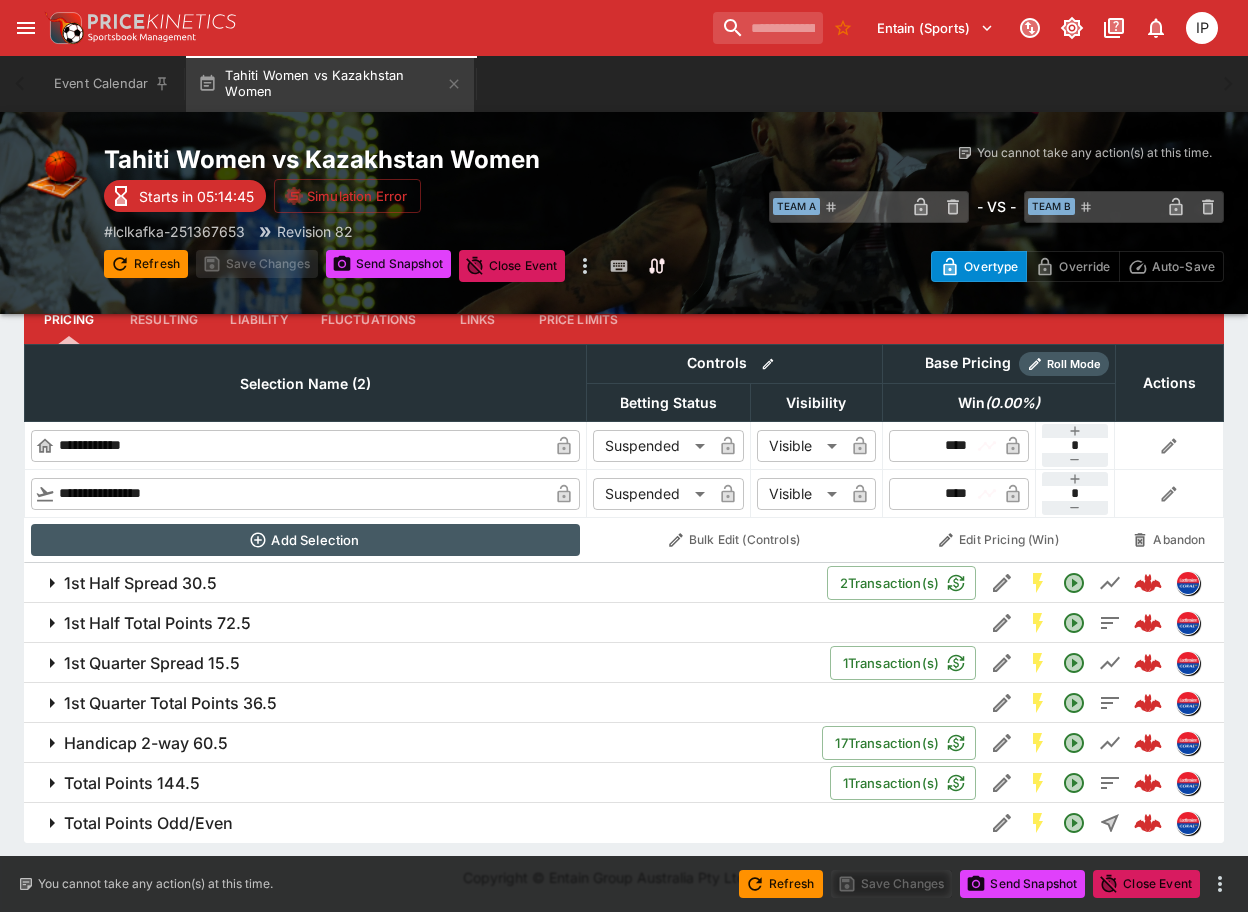 scroll, scrollTop: 800, scrollLeft: 0, axis: vertical 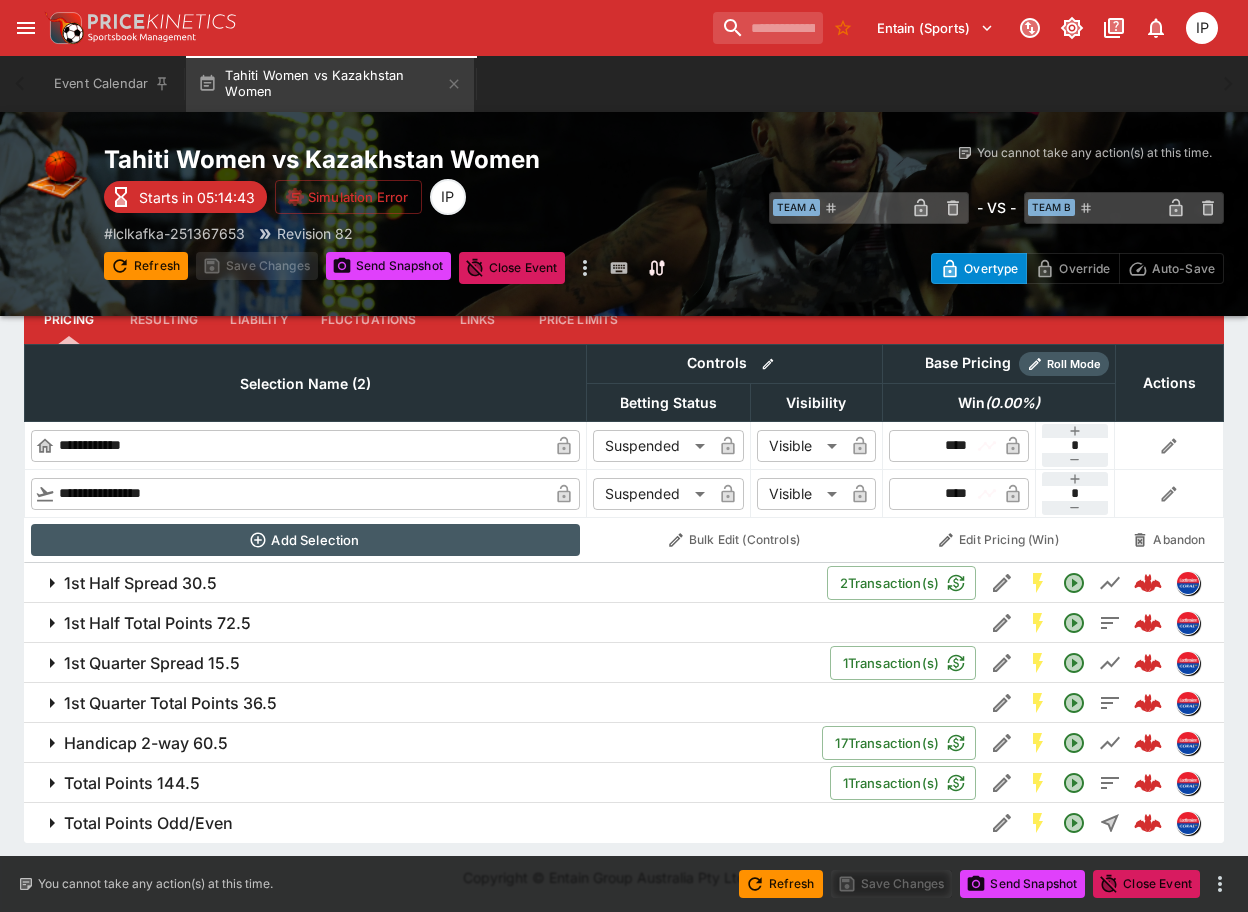click on "Handicap 2-way 60.5 17  Transaction(s)" at bounding box center [624, 743] 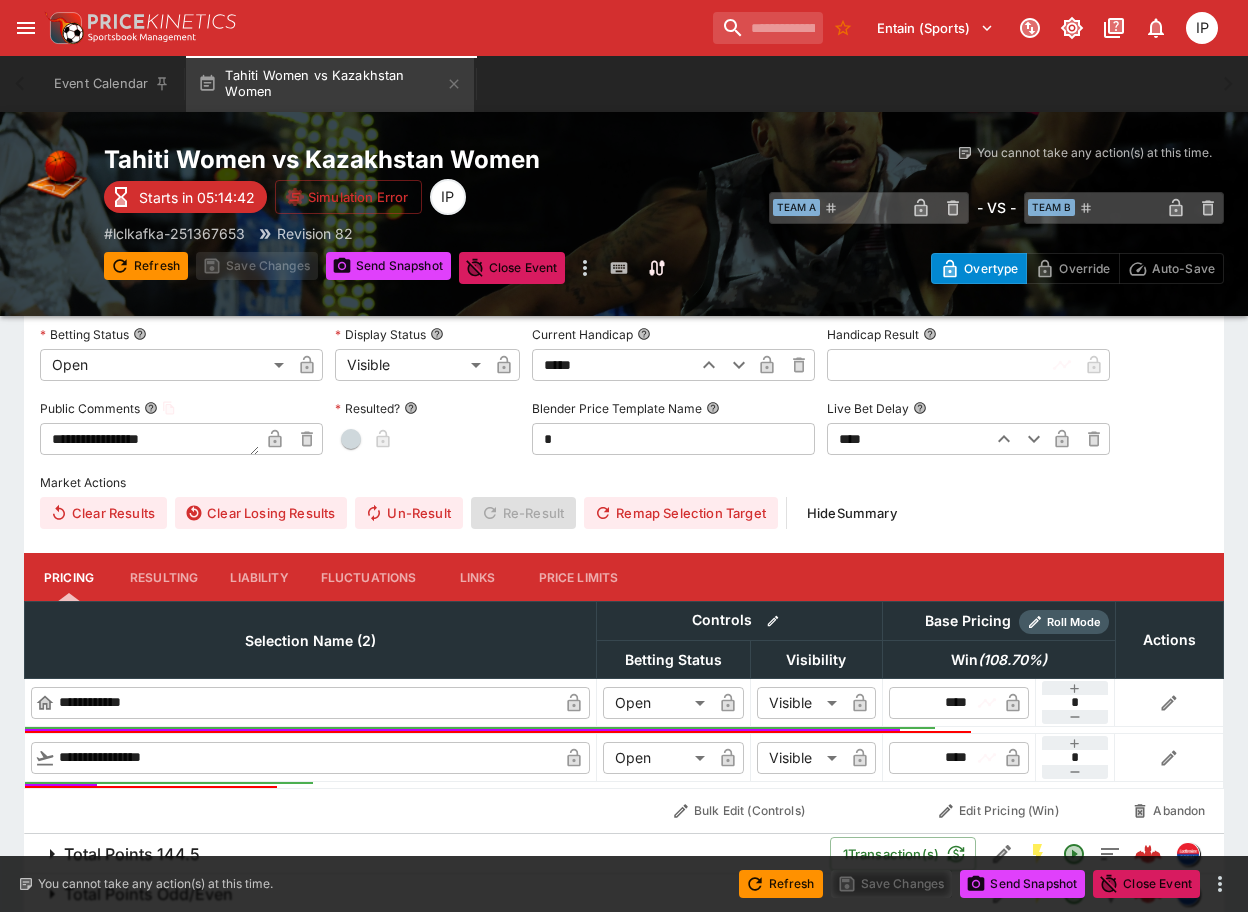 scroll, scrollTop: 1200, scrollLeft: 0, axis: vertical 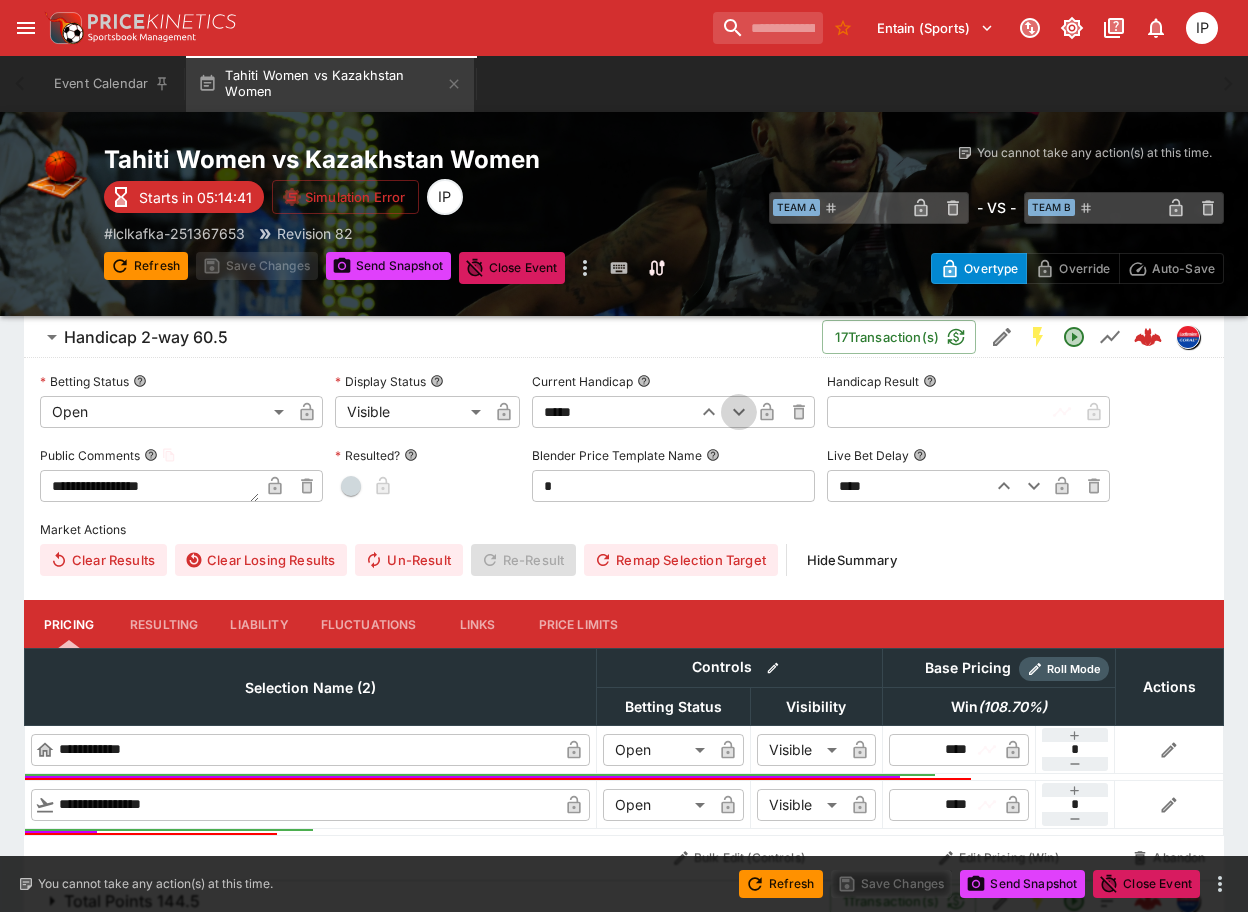 click 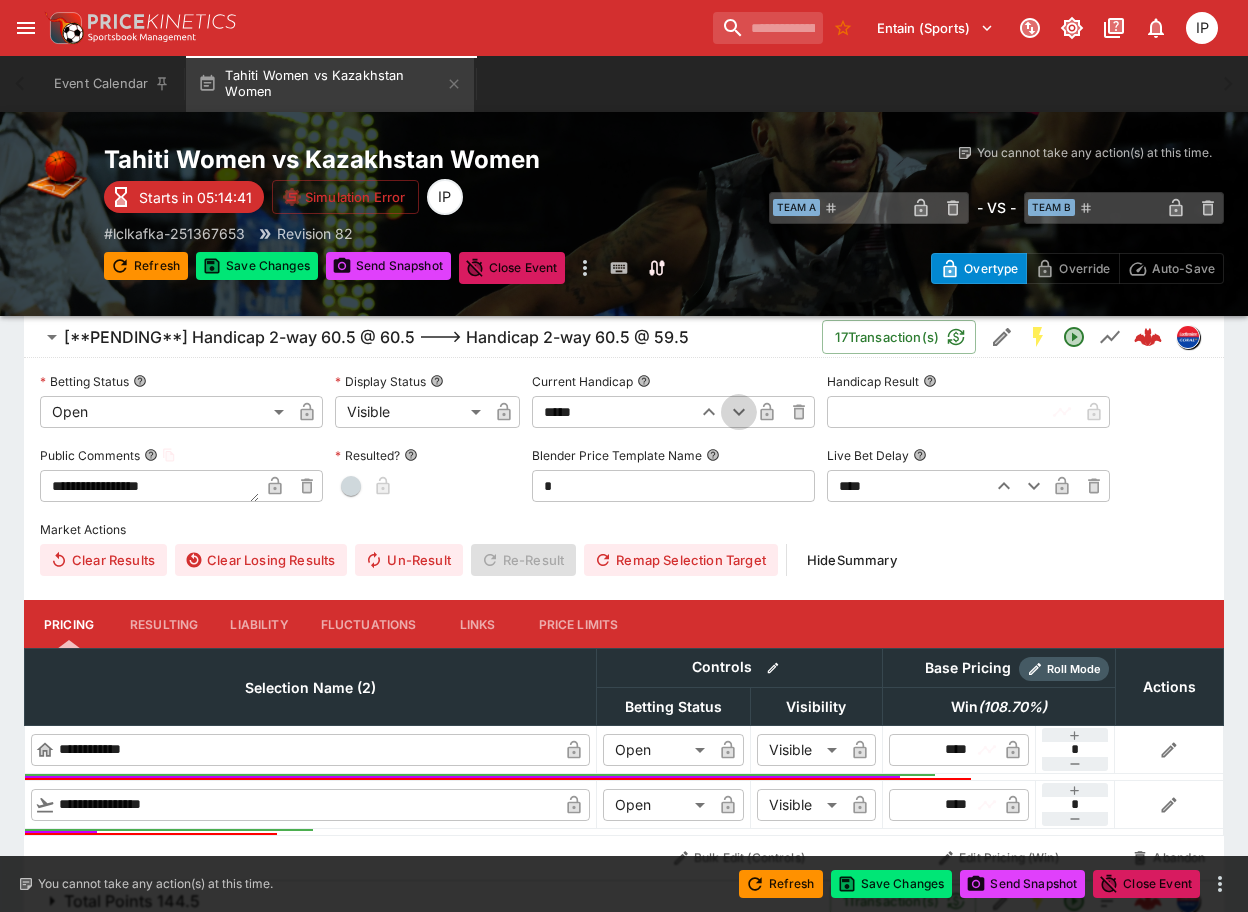 click 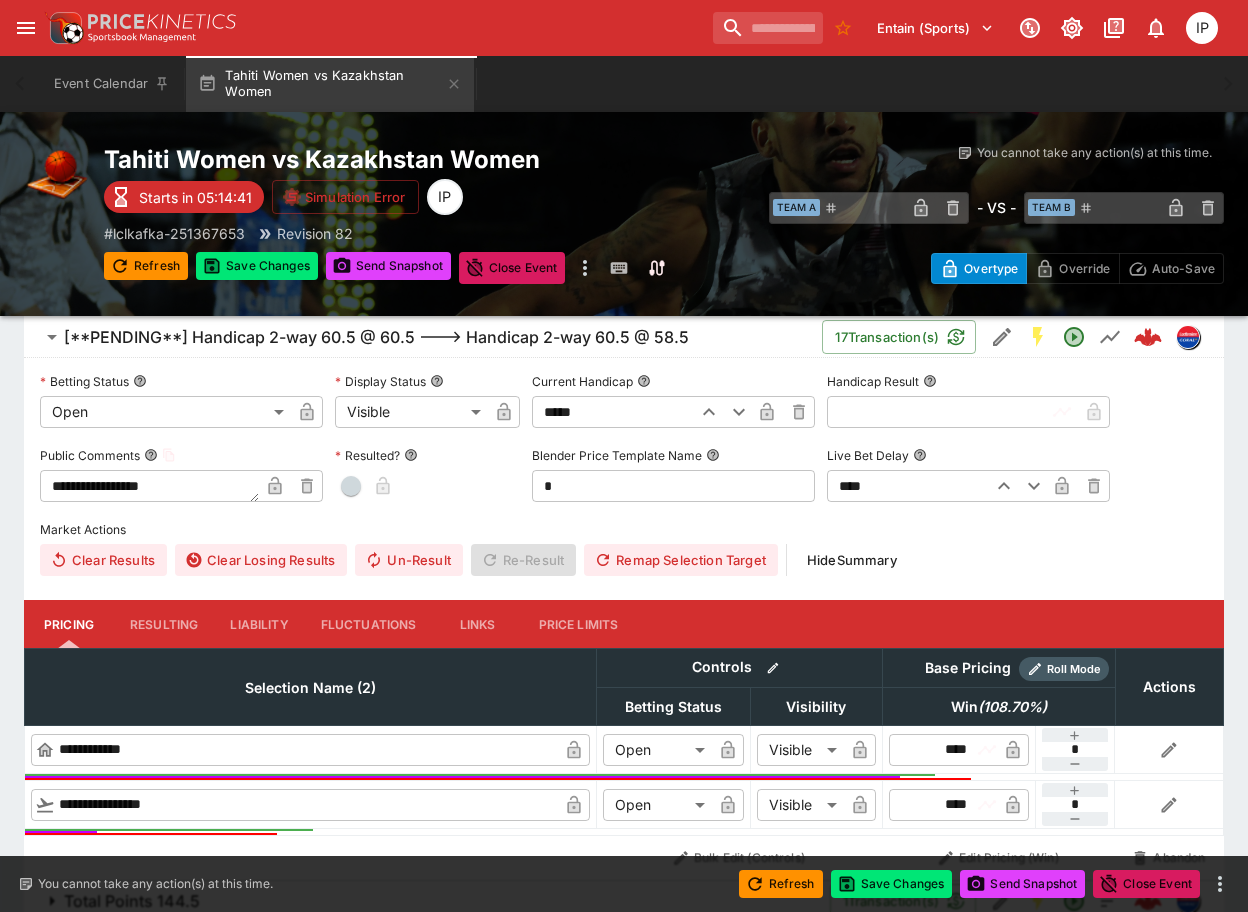 click 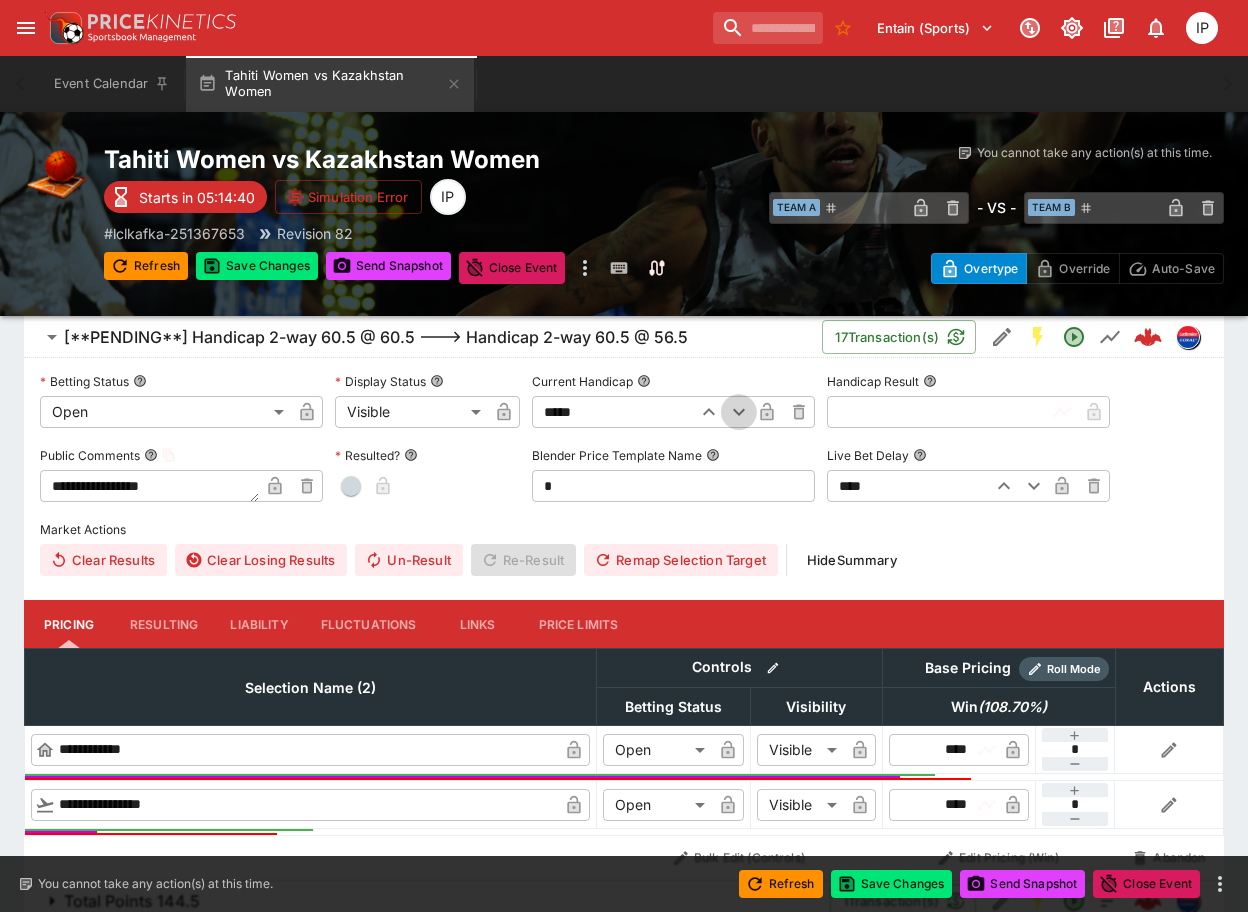 click 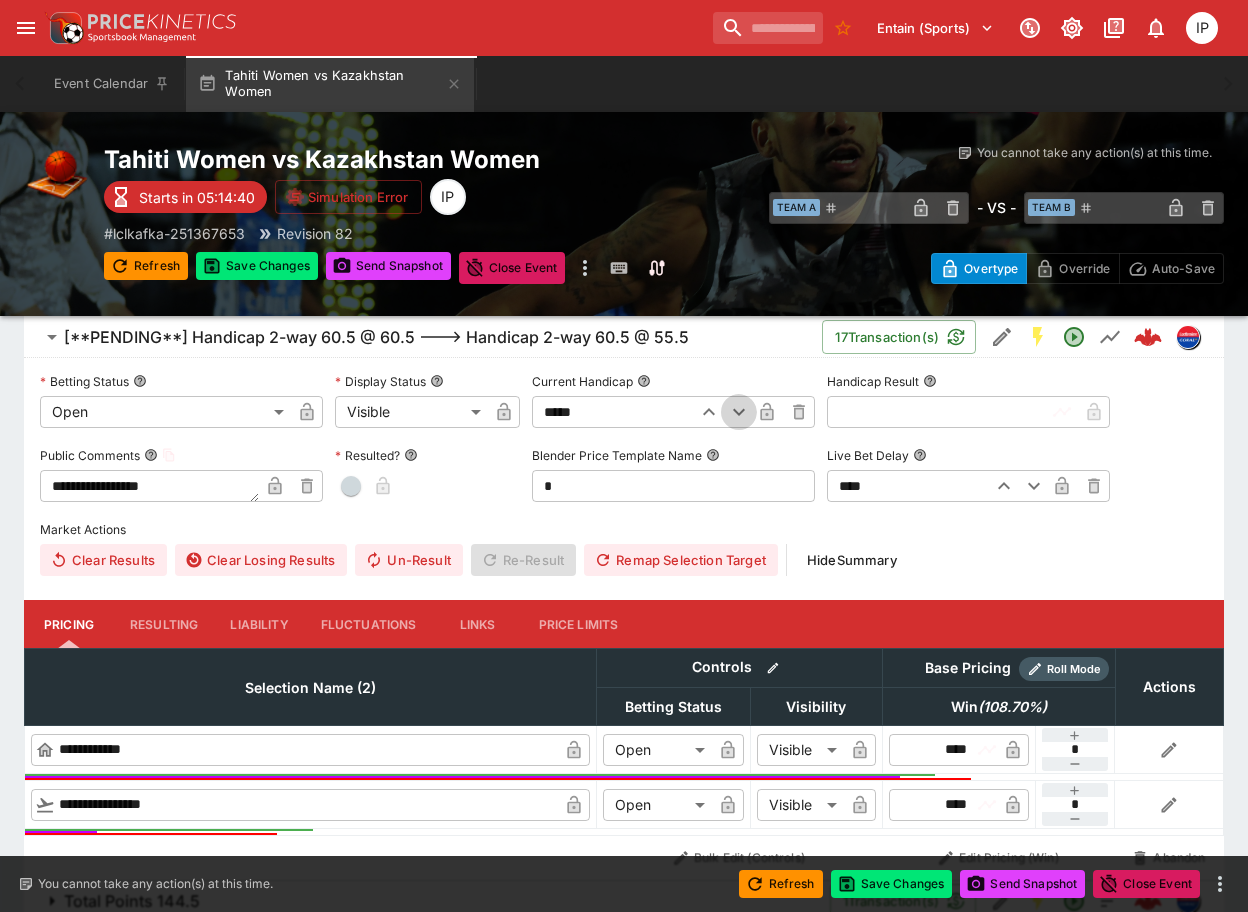 click 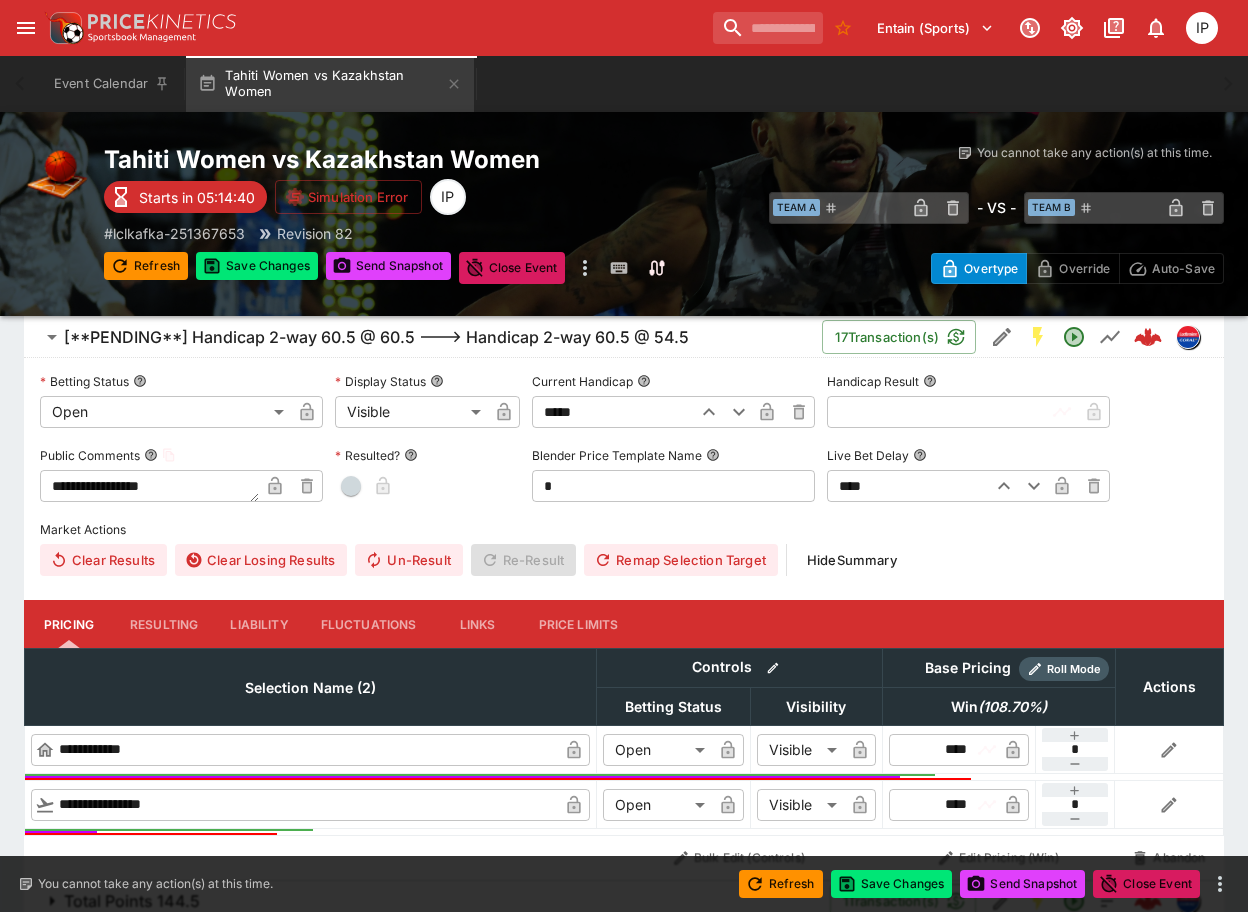 click 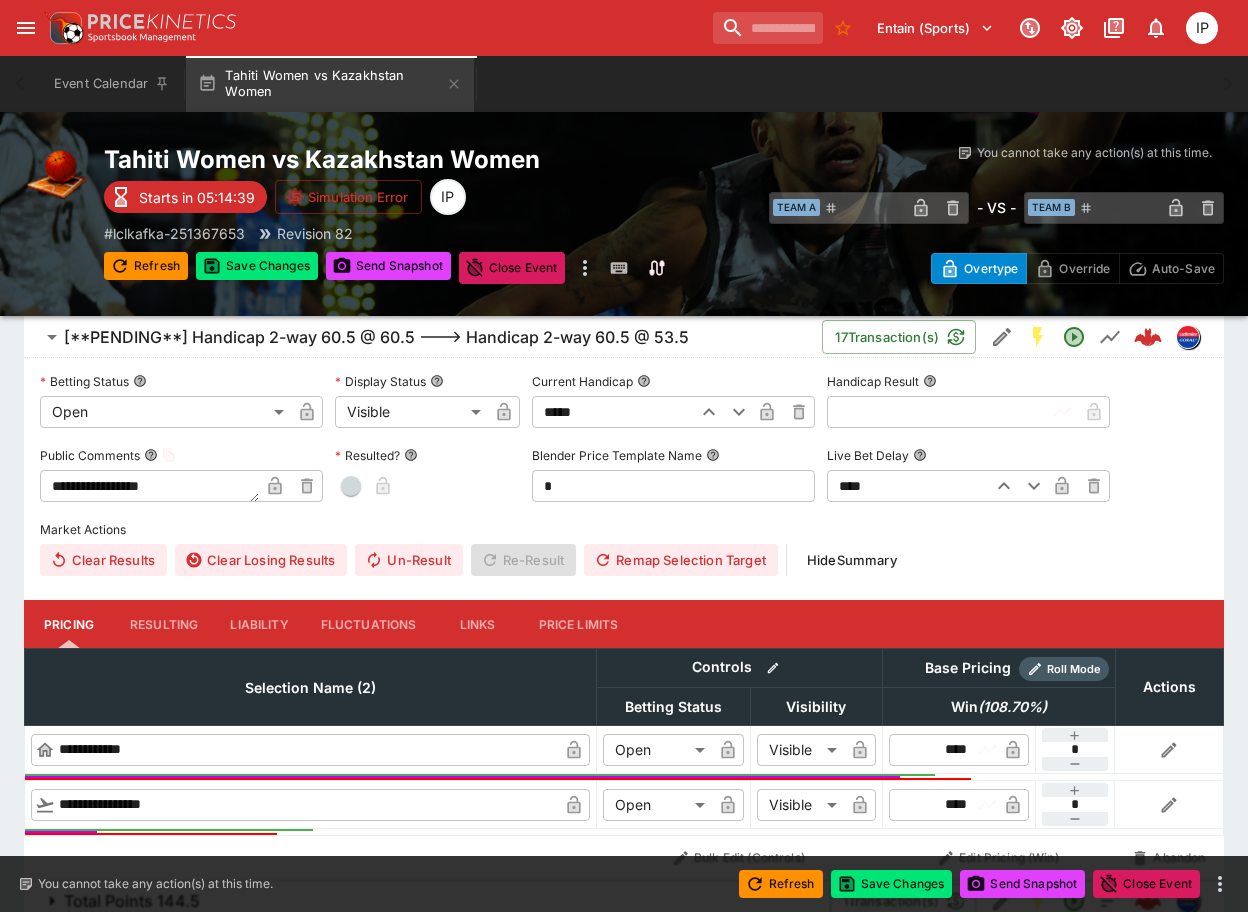 click 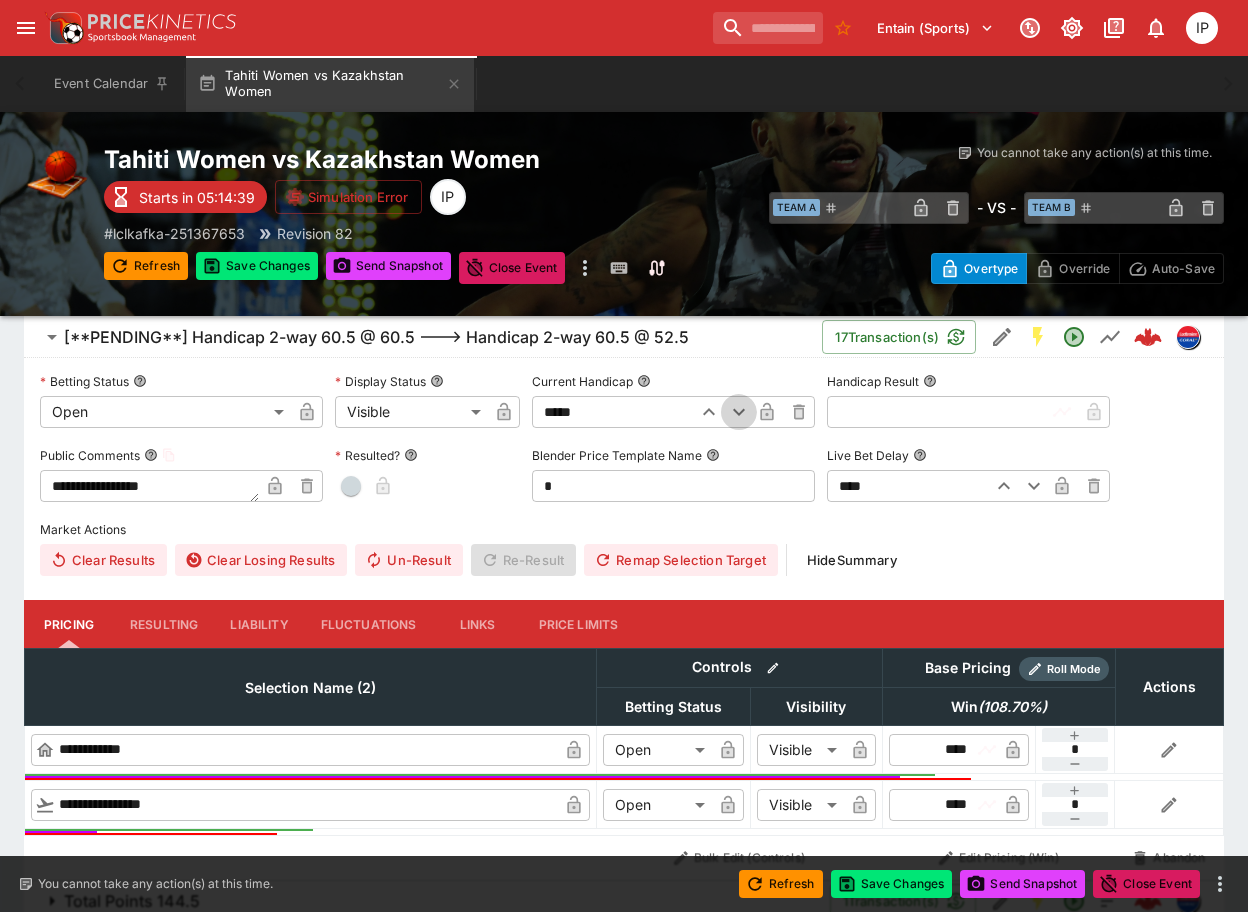 click 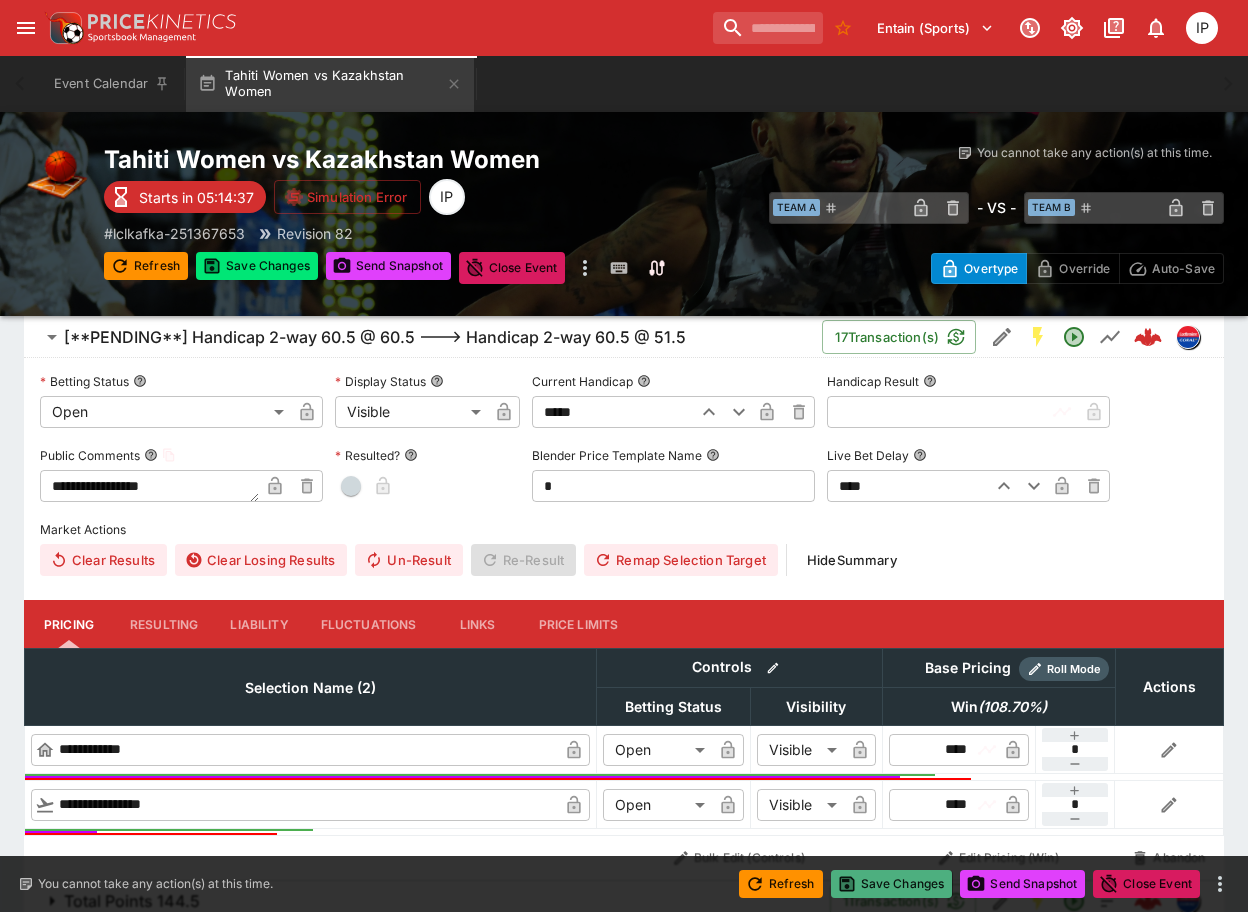 click on "Save Changes" at bounding box center (892, 884) 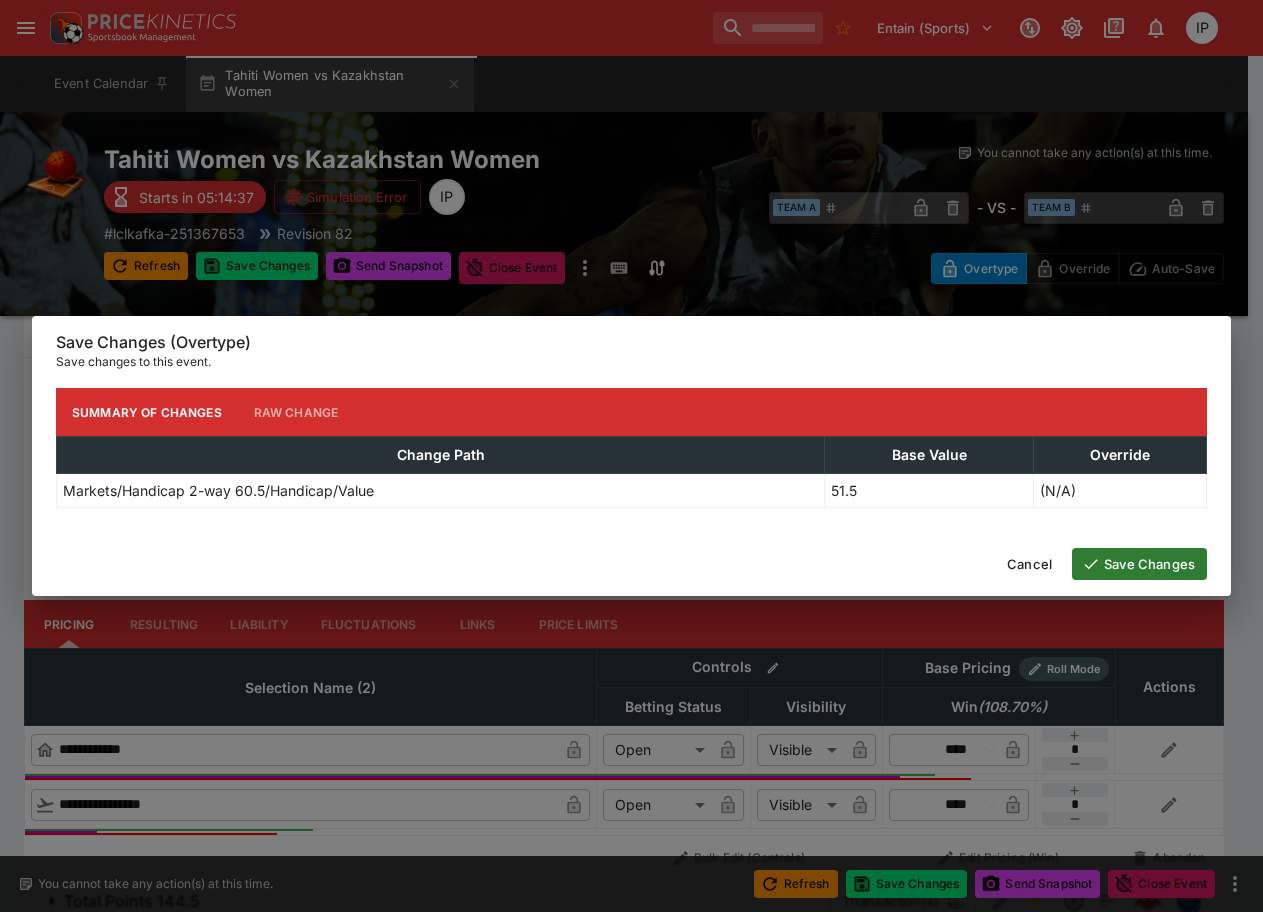 click on "Save Changes" at bounding box center [1139, 564] 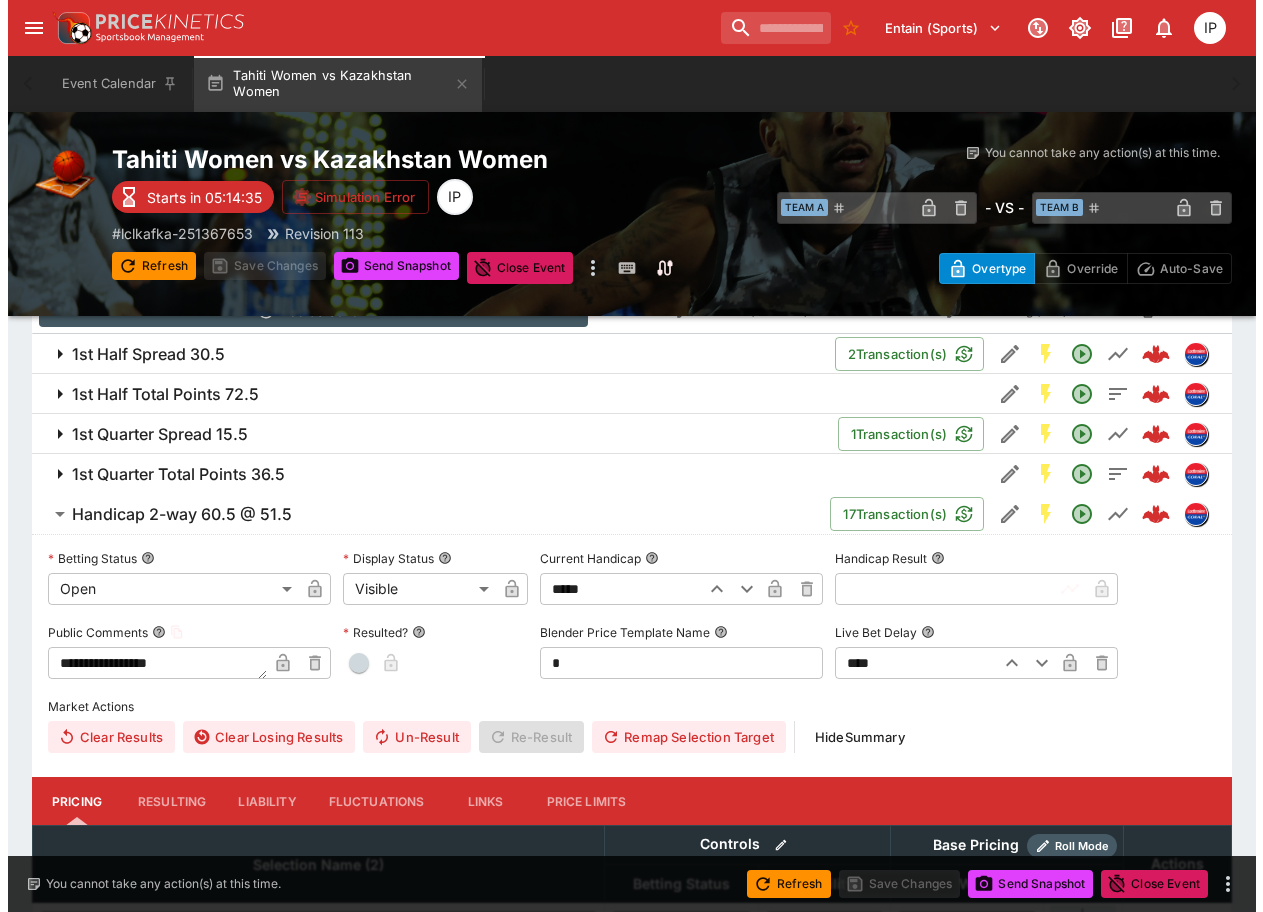 scroll, scrollTop: 1000, scrollLeft: 0, axis: vertical 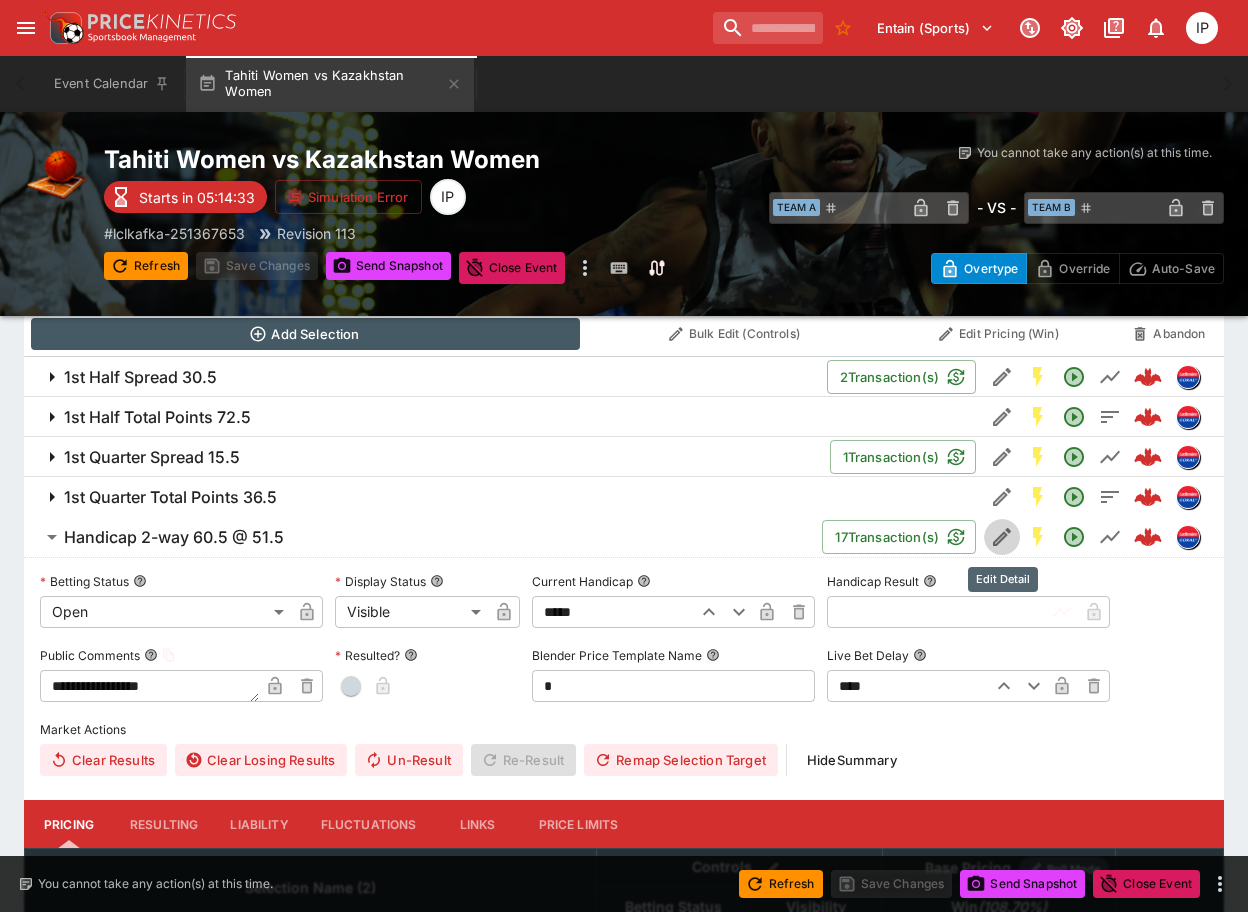 click 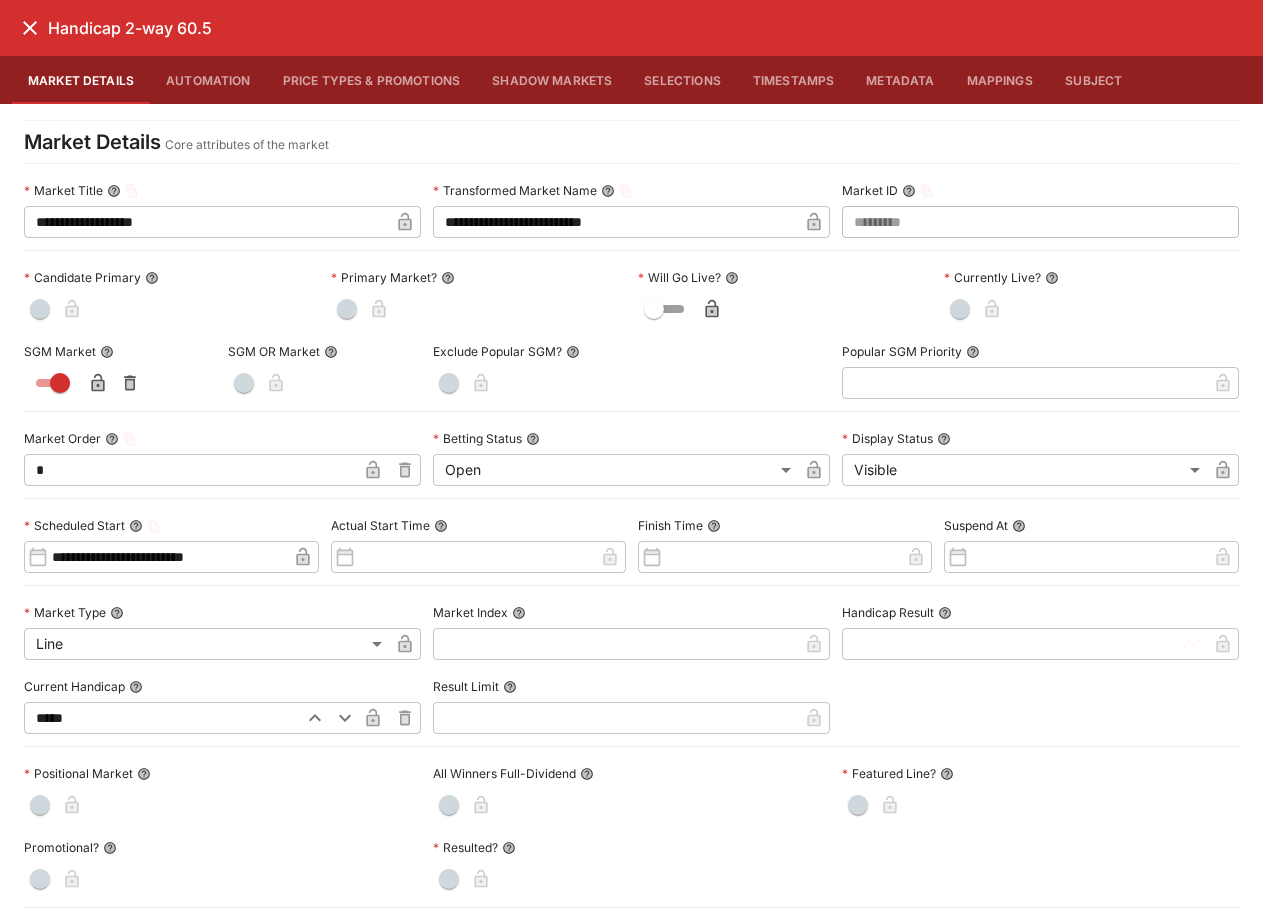 click on "**********" at bounding box center [615, 222] 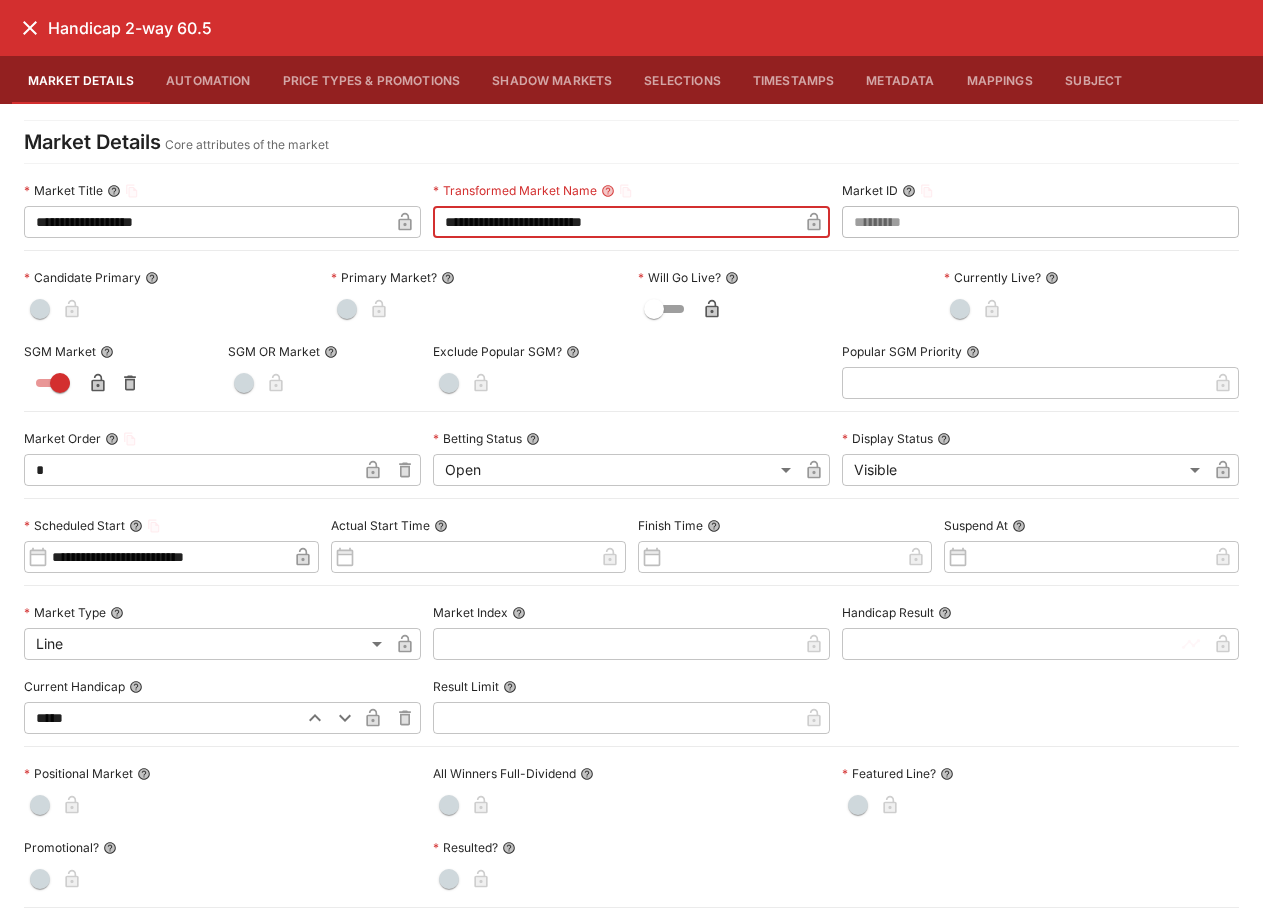 click on "**********" at bounding box center [206, 222] 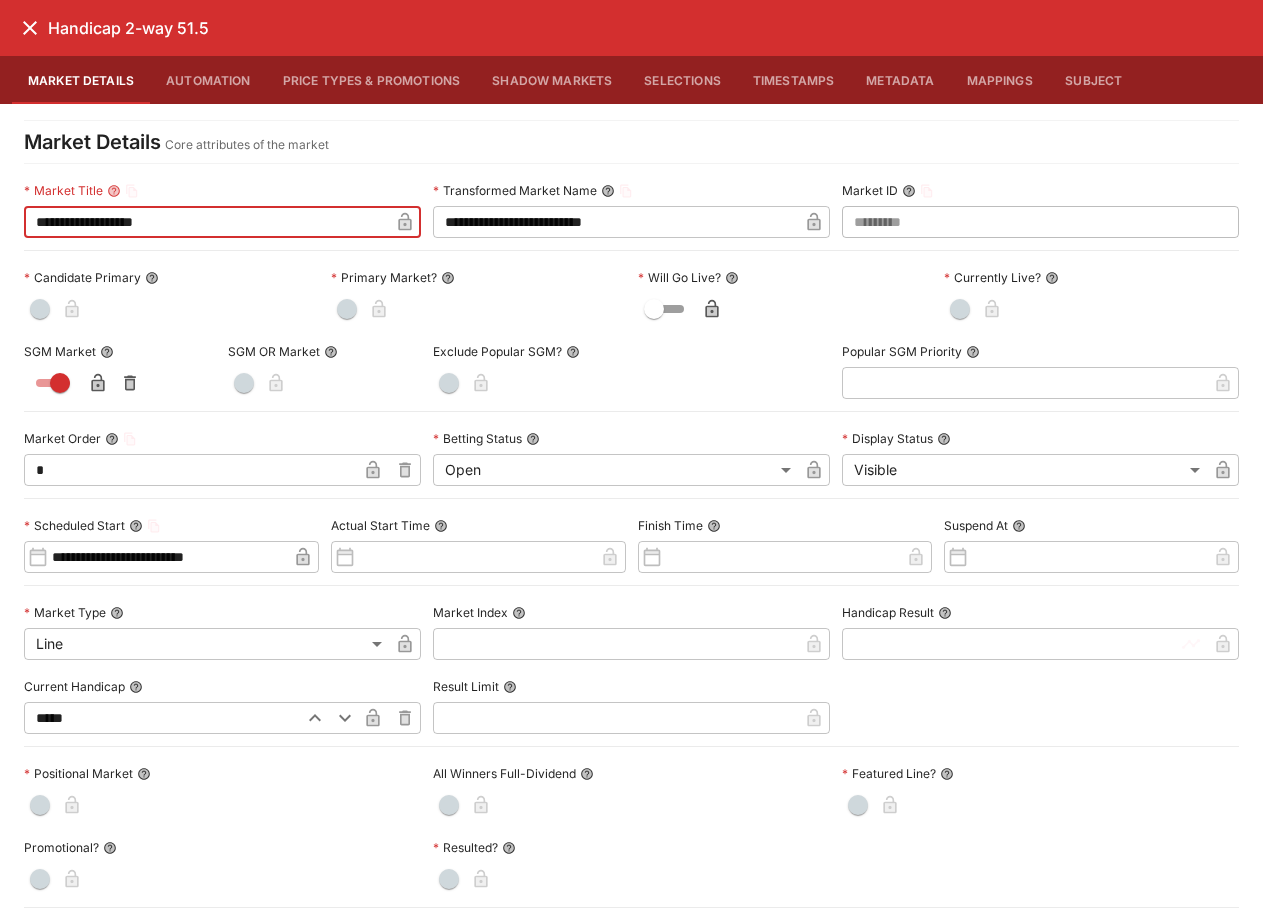 type on "**********" 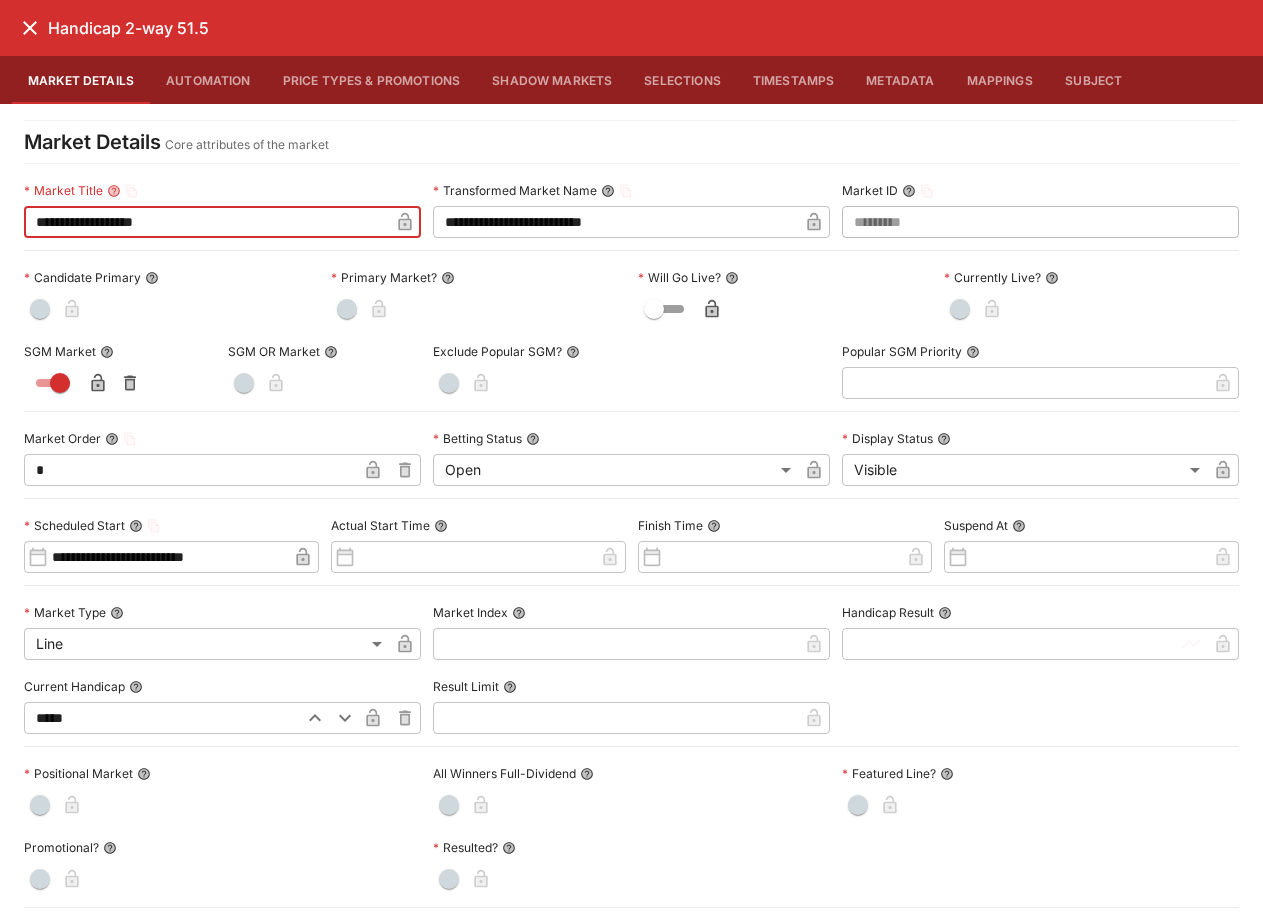 click on "**********" at bounding box center (615, 222) 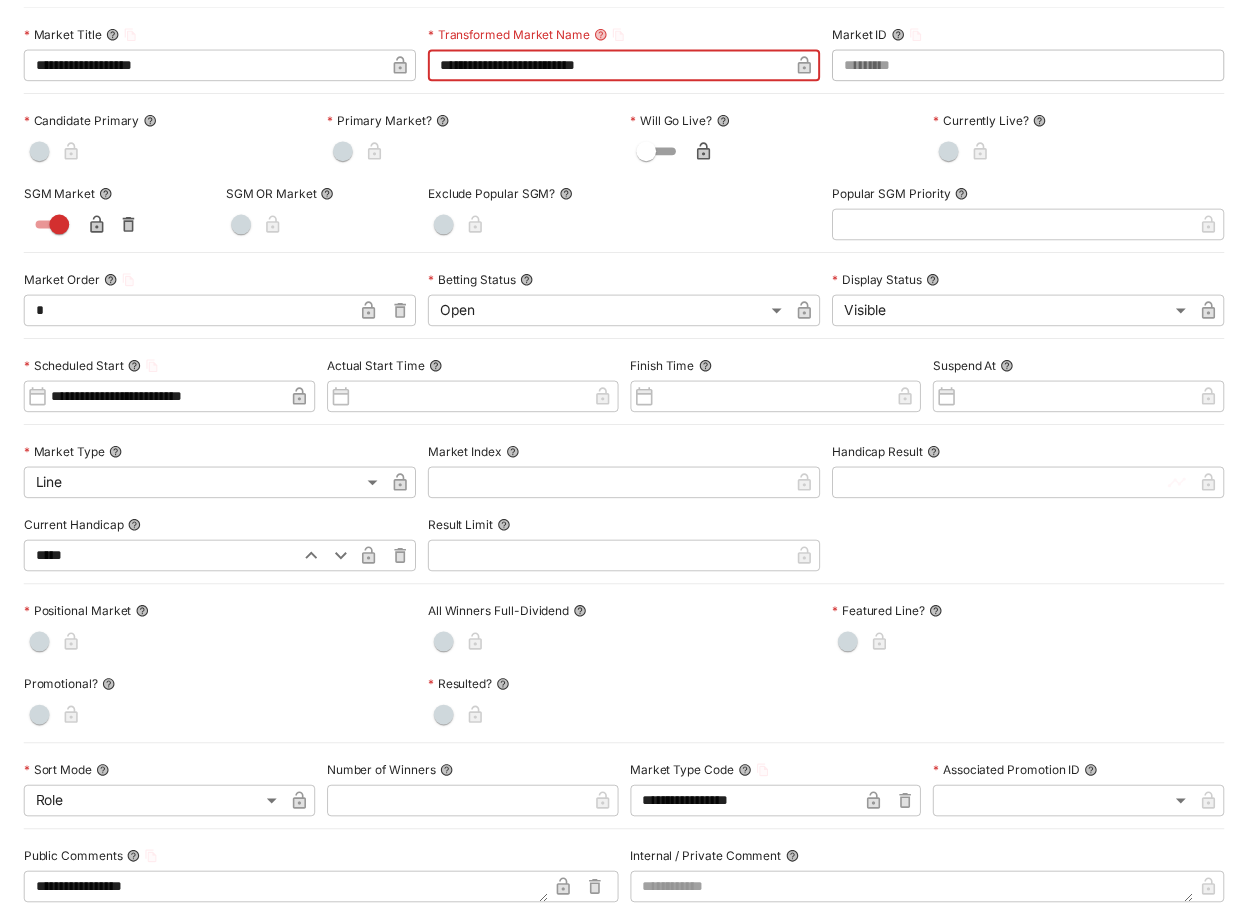 scroll, scrollTop: 0, scrollLeft: 0, axis: both 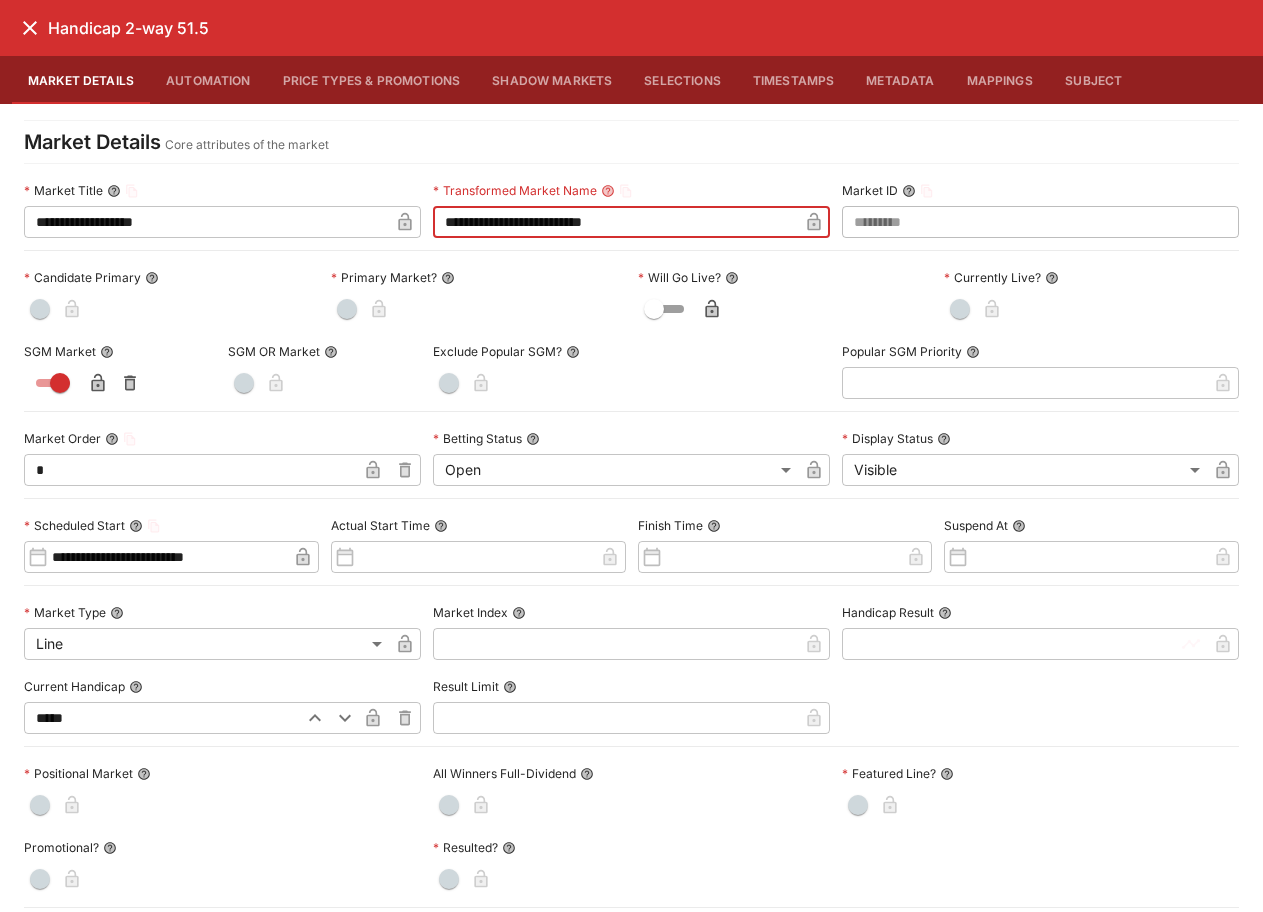 type on "**********" 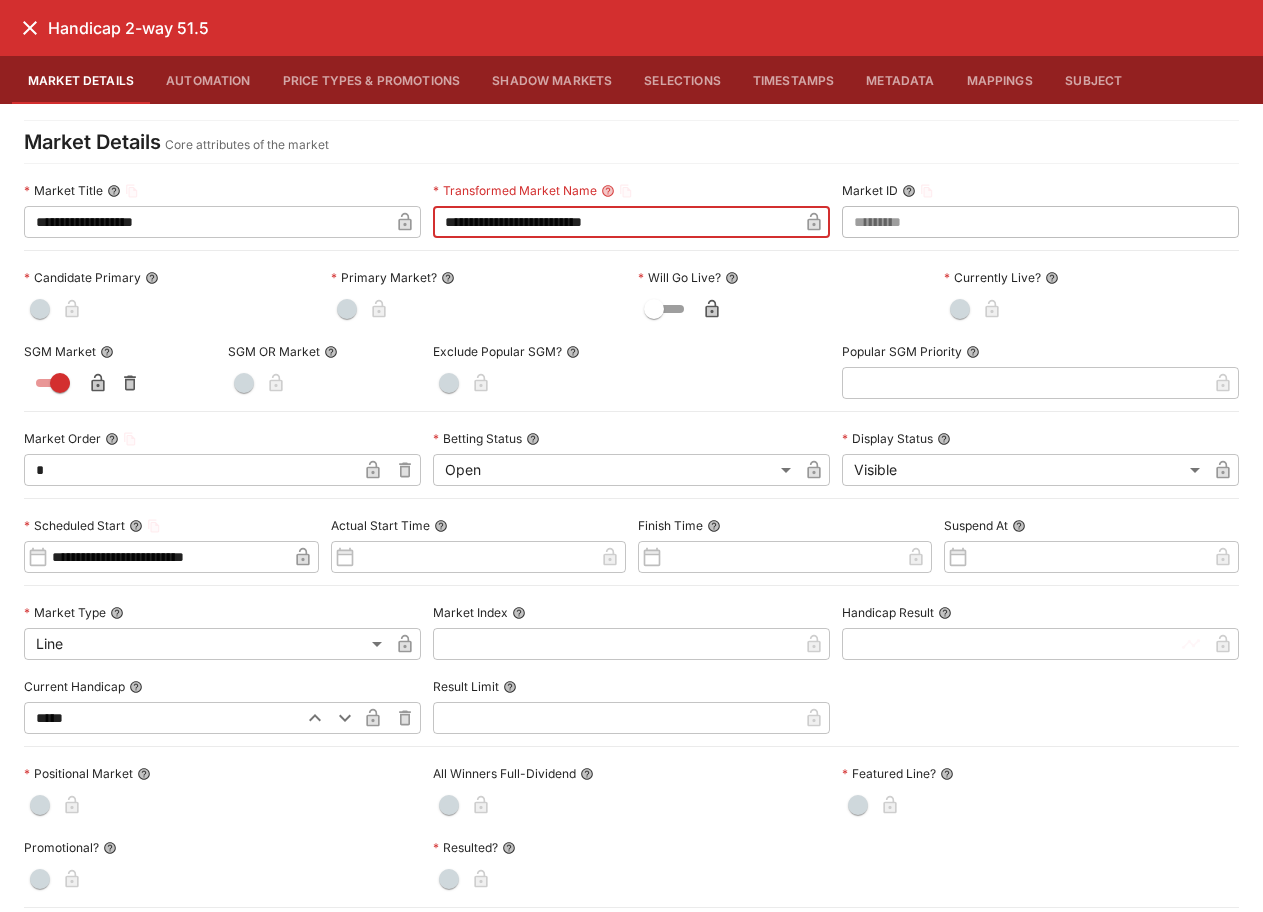 click 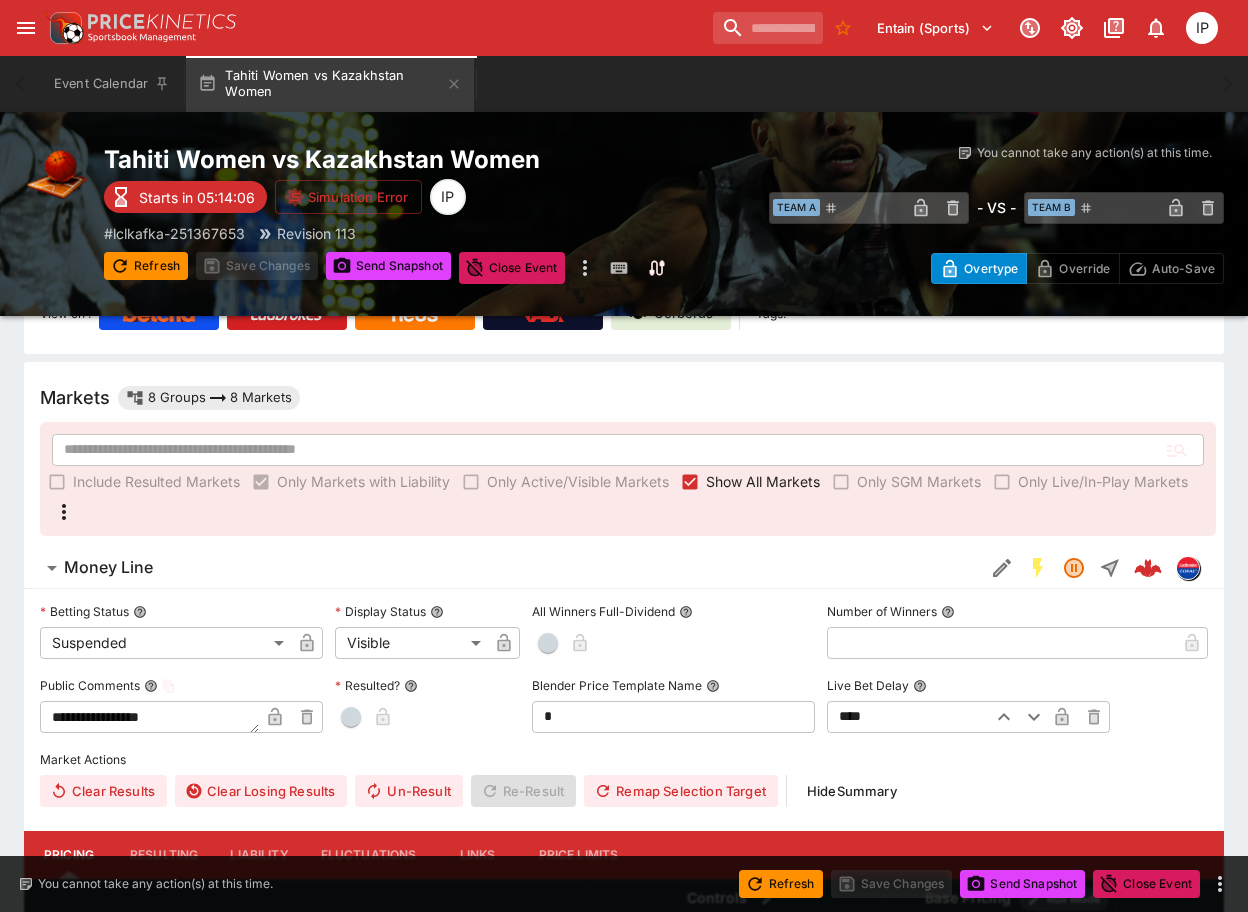 scroll, scrollTop: 200, scrollLeft: 0, axis: vertical 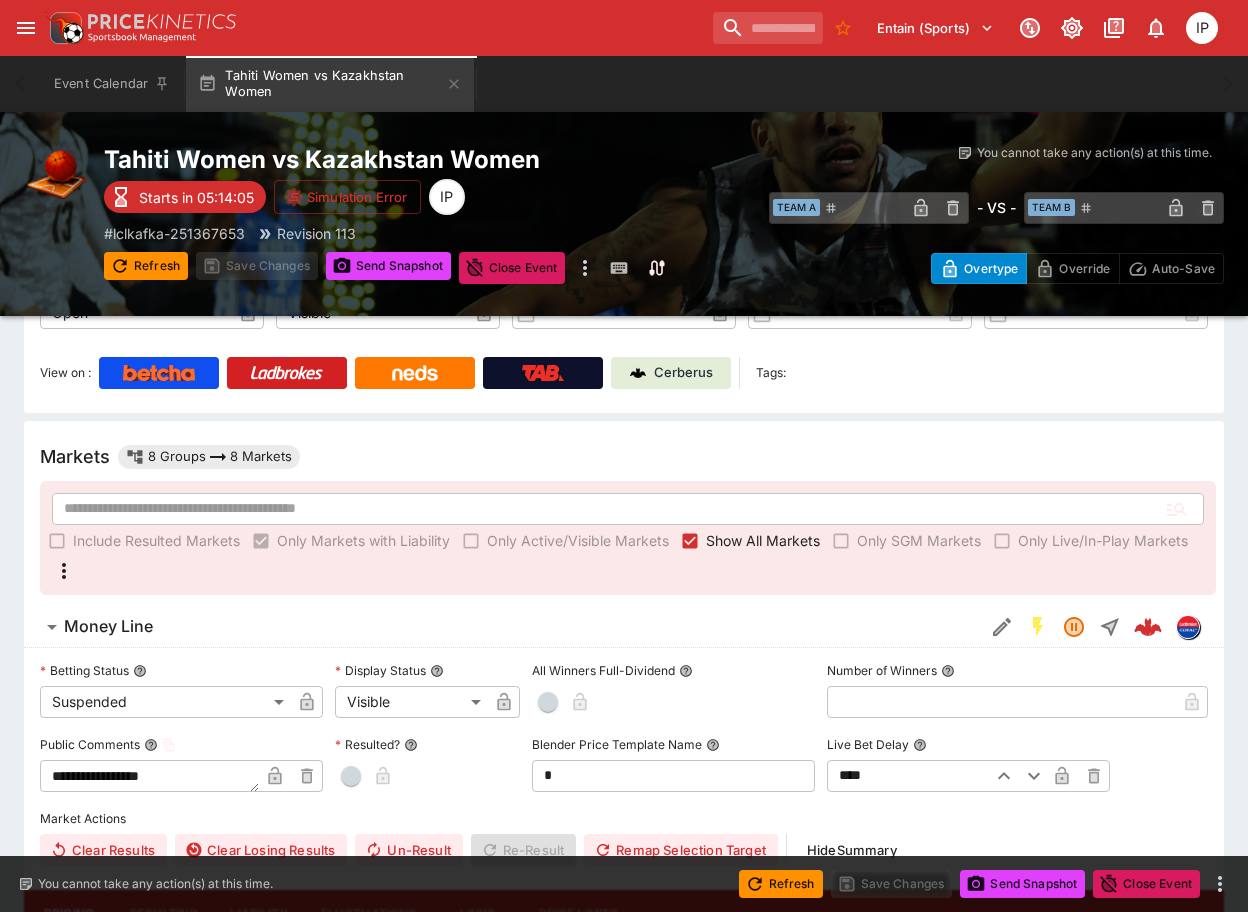 click on "Money Line" at bounding box center [636, 627] 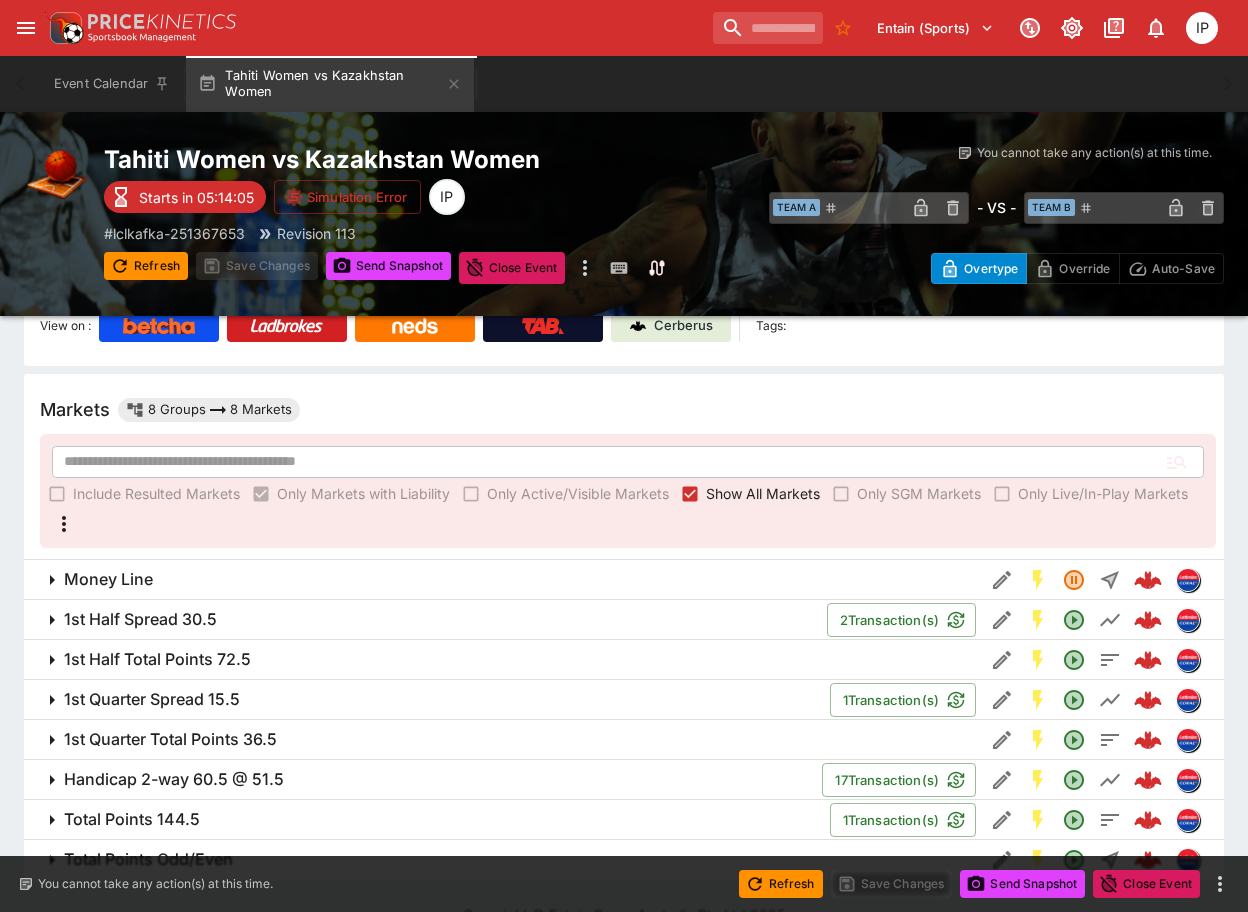 scroll, scrollTop: 290, scrollLeft: 0, axis: vertical 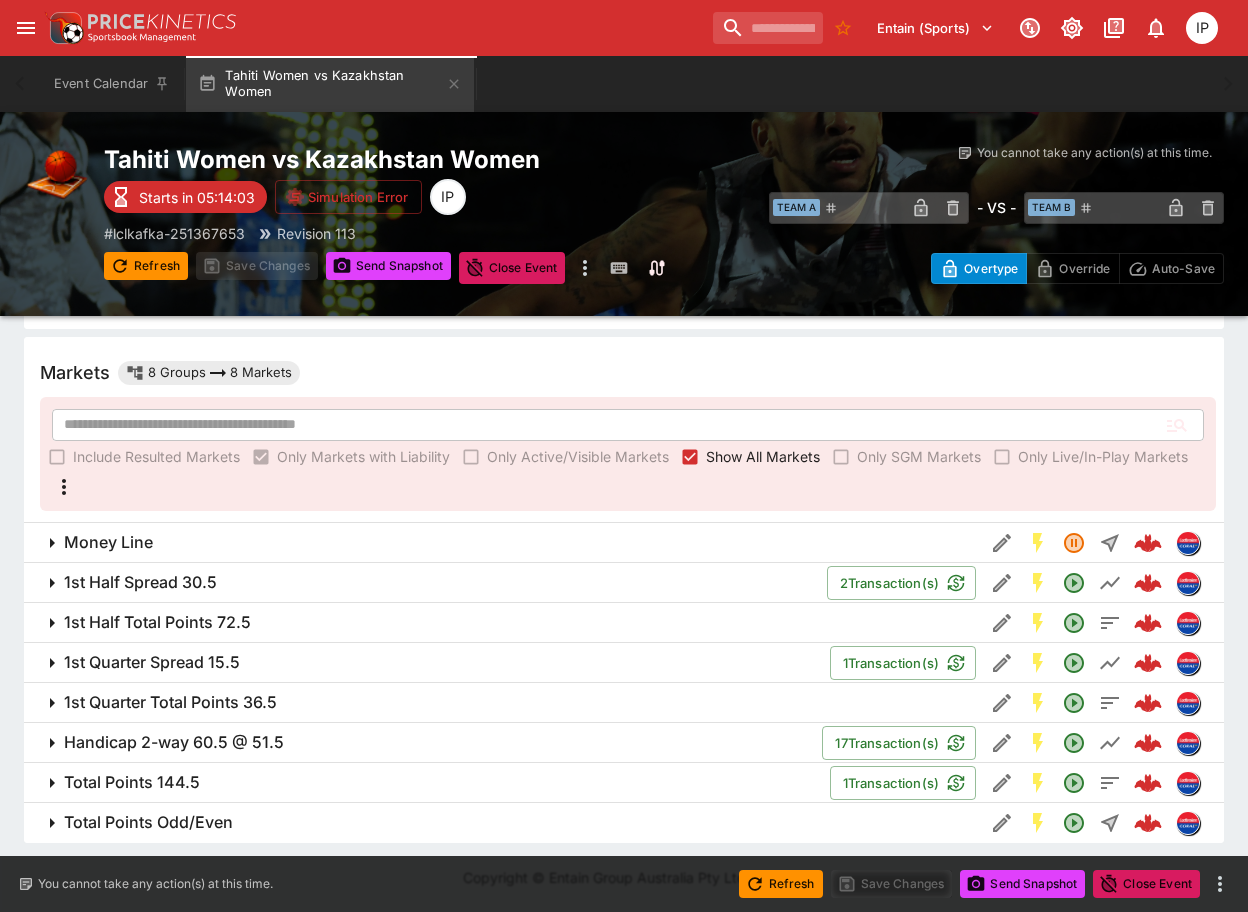 click on "Handicap 2-way 60.5 @ 51.5" at bounding box center (174, 742) 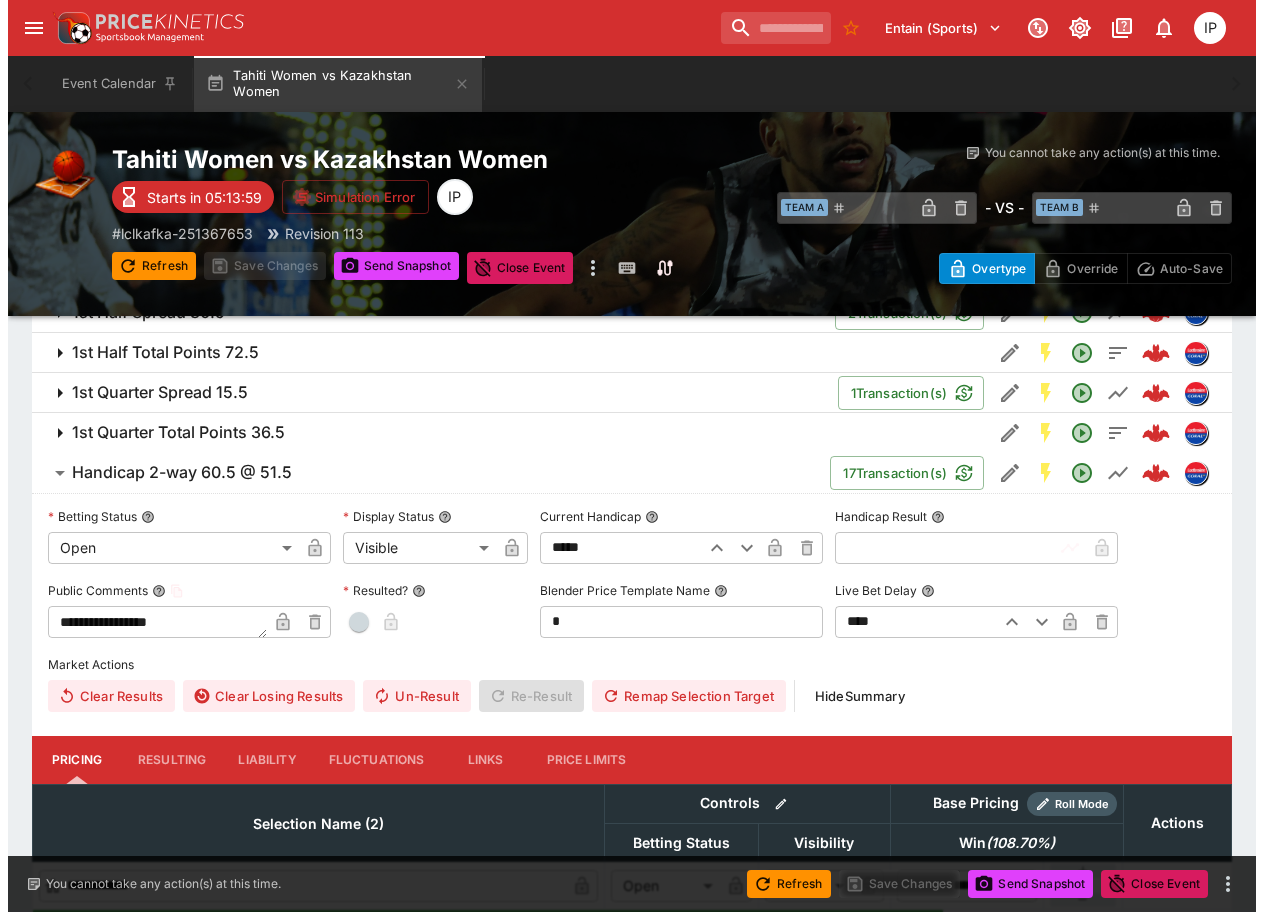 scroll, scrollTop: 490, scrollLeft: 0, axis: vertical 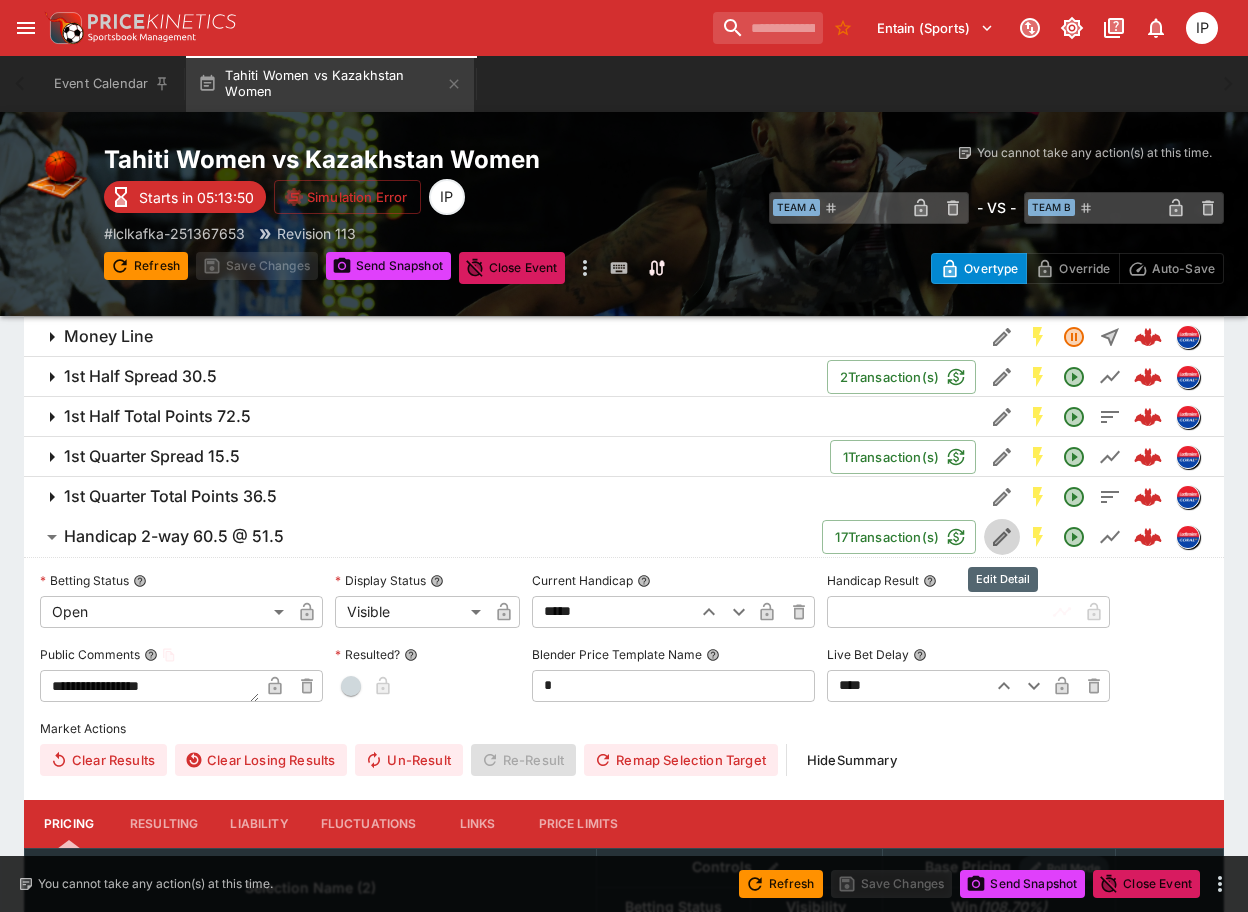click 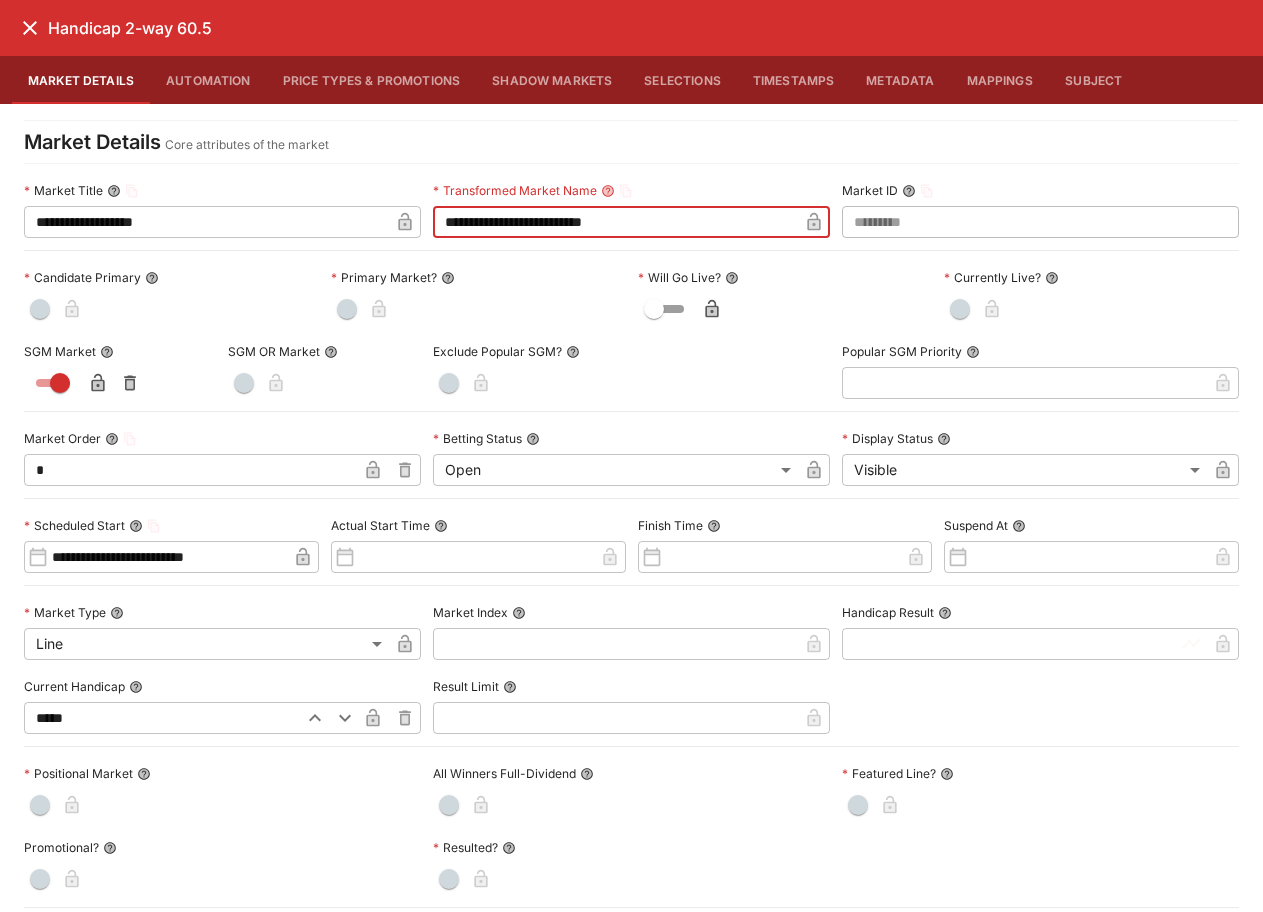 click on "**********" at bounding box center [615, 222] 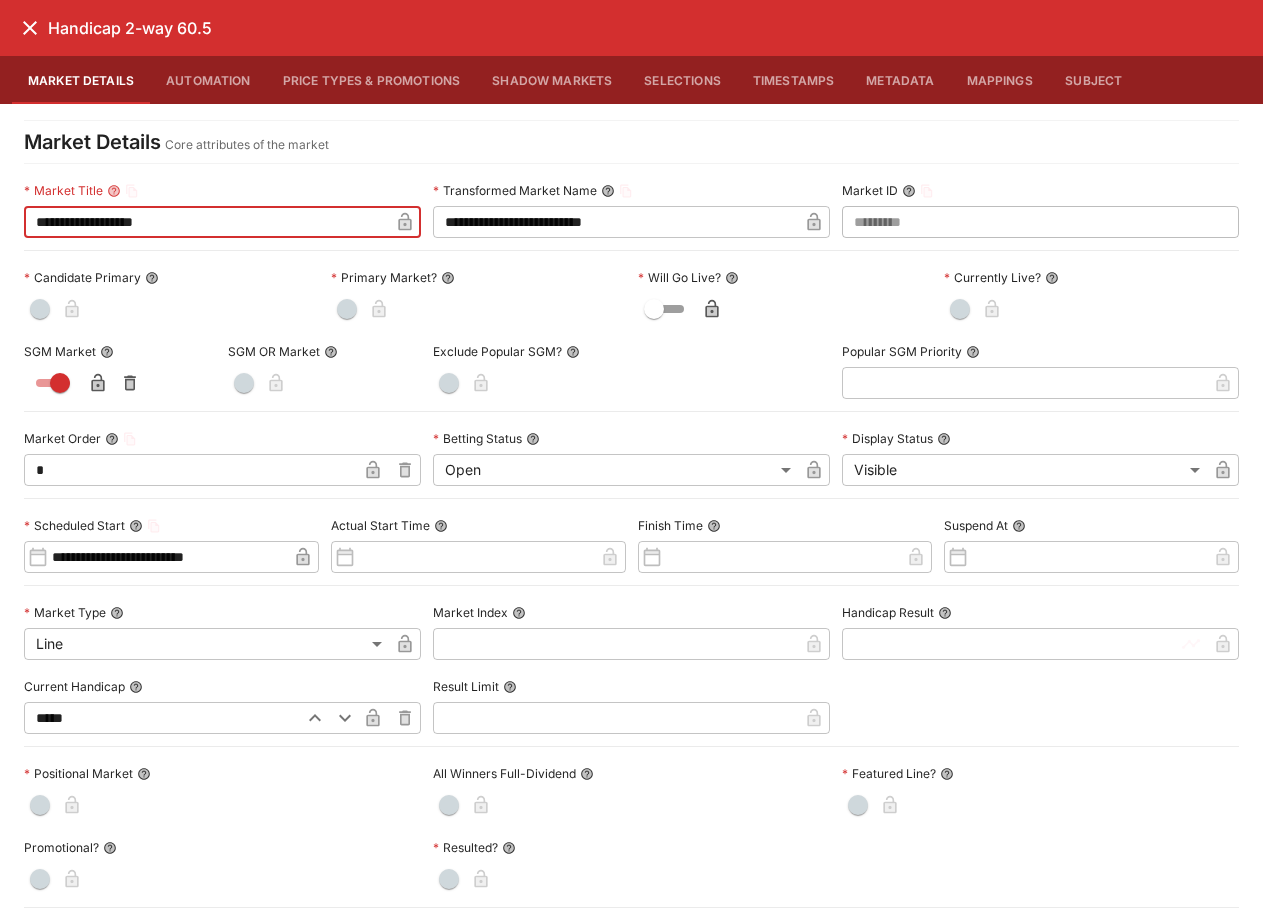 click on "**********" at bounding box center (206, 222) 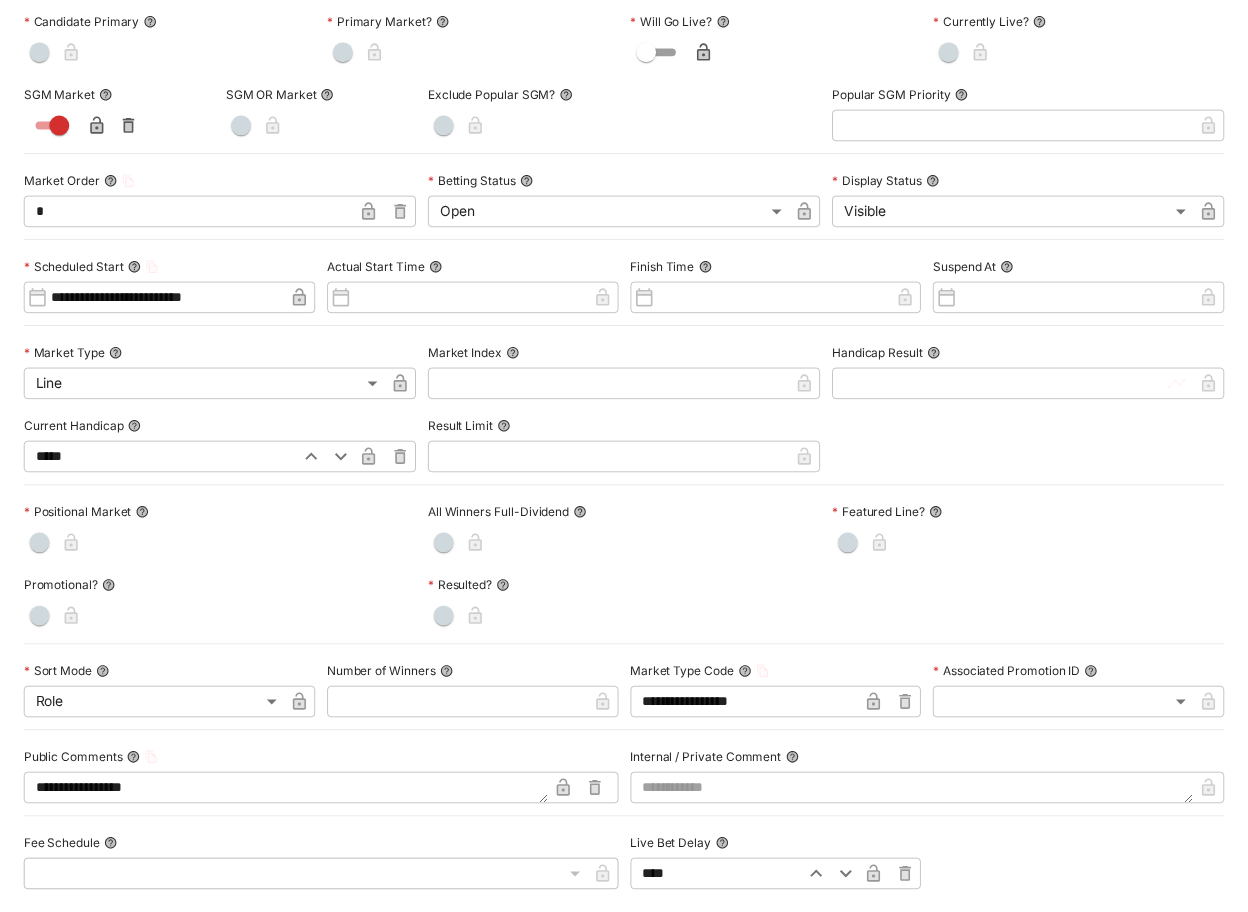 scroll, scrollTop: 0, scrollLeft: 0, axis: both 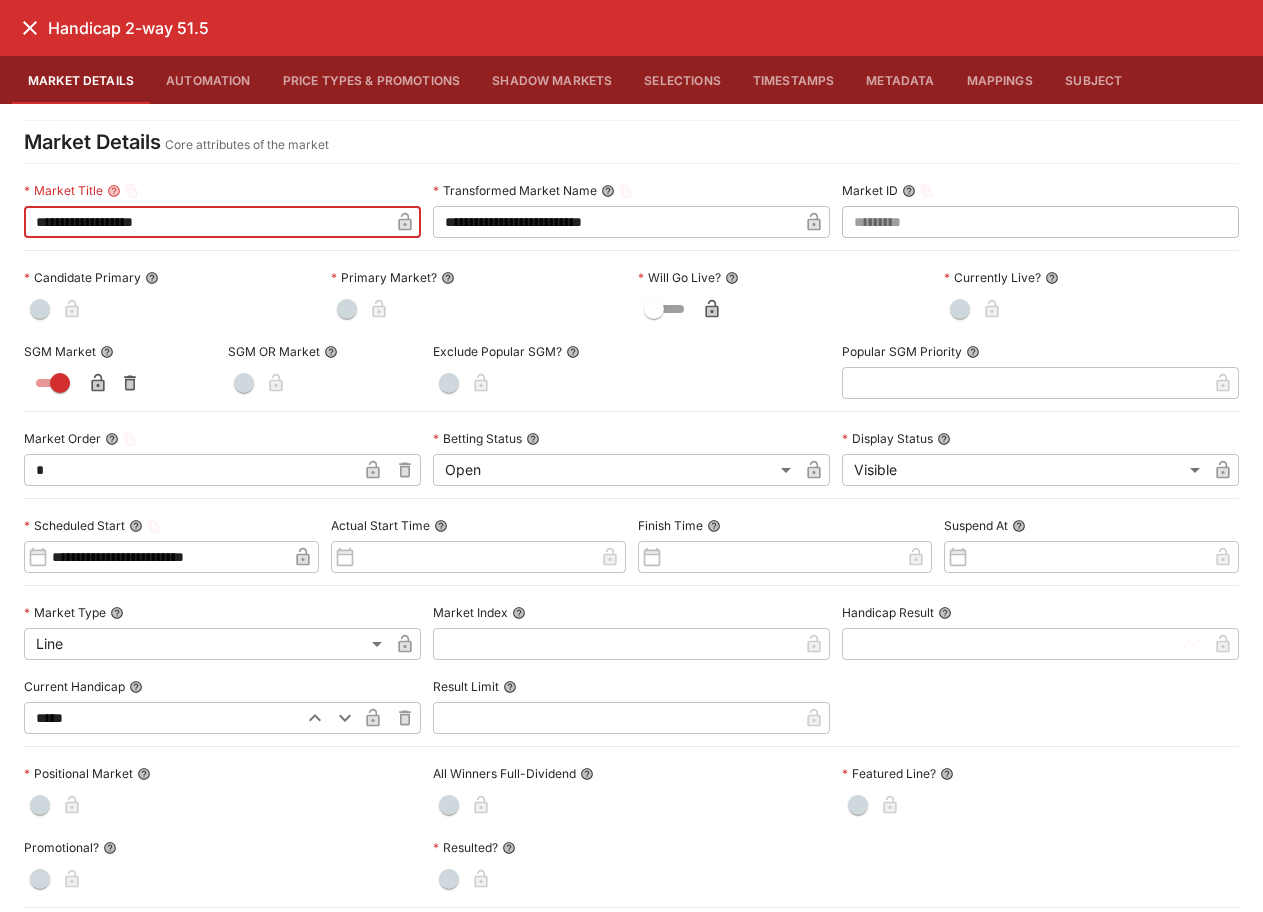 type on "**********" 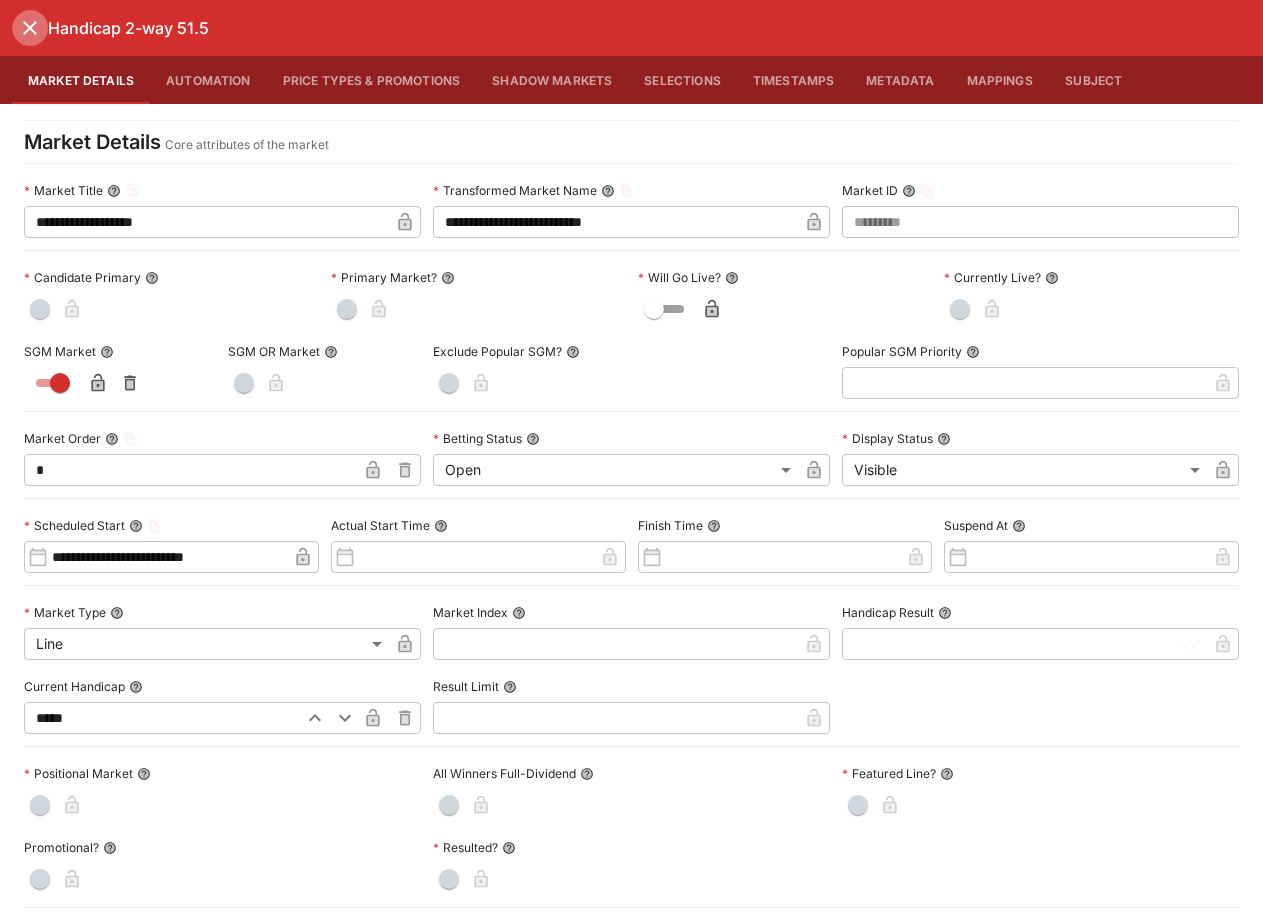 click 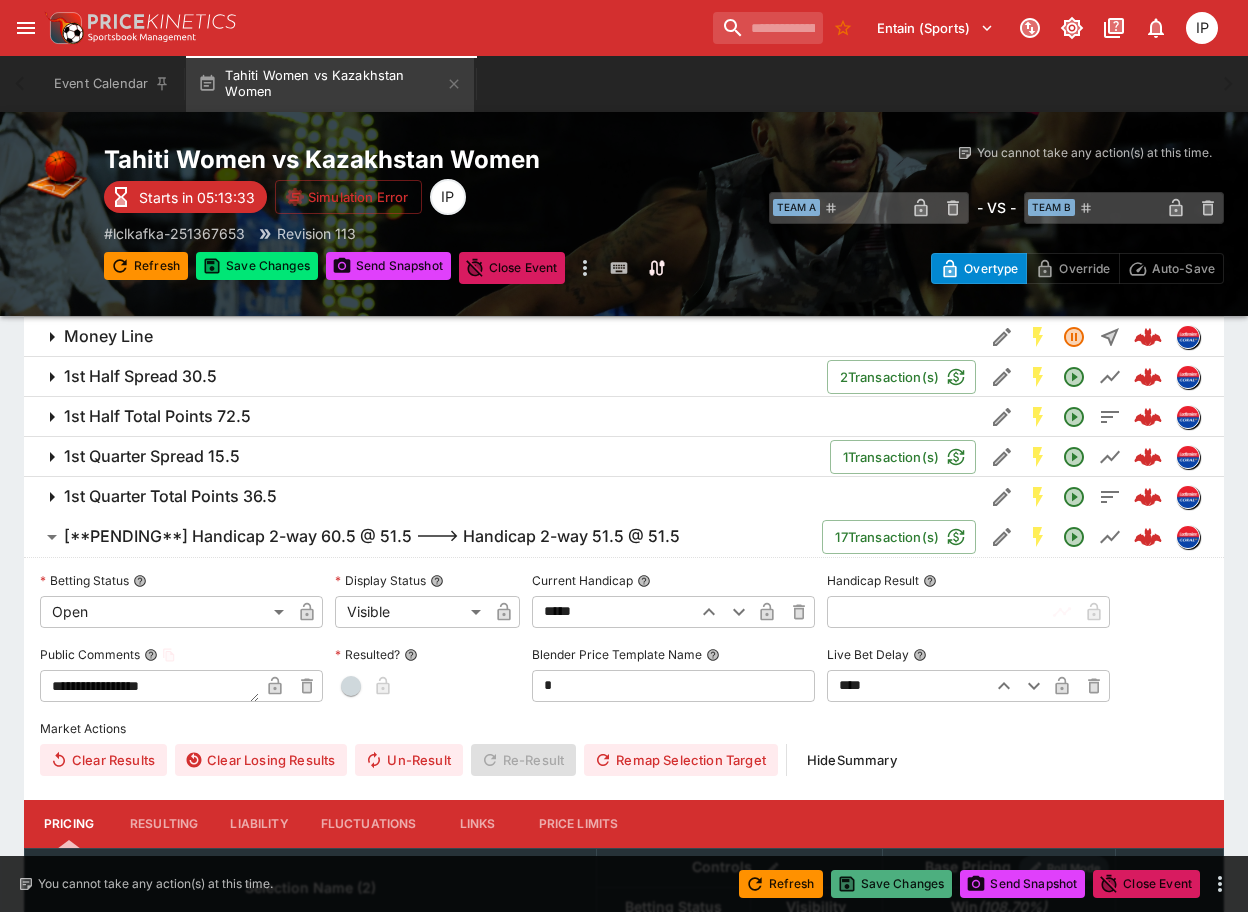 click on "Save Changes" at bounding box center [892, 884] 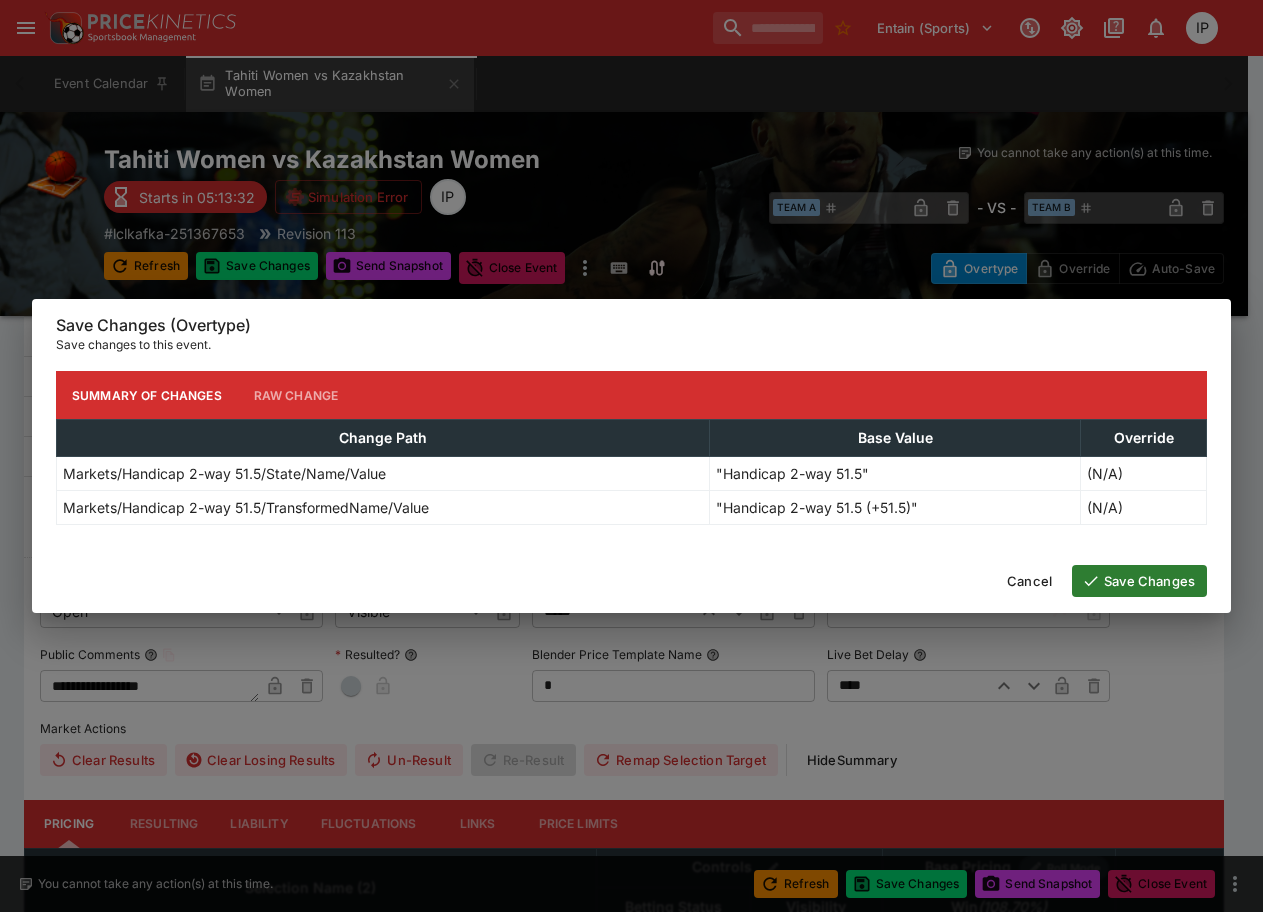 click on "Save Changes" at bounding box center (1139, 581) 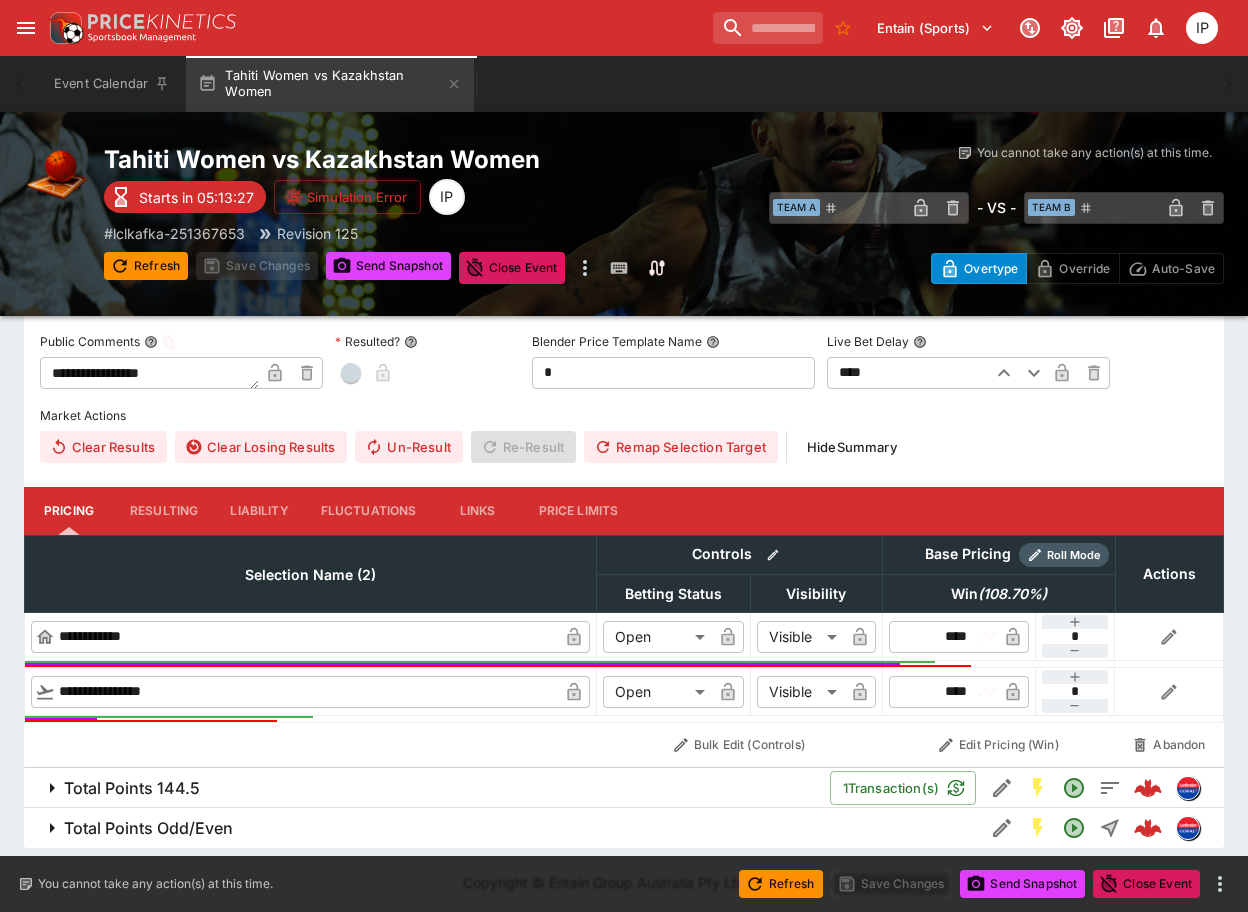 scroll, scrollTop: 814, scrollLeft: 0, axis: vertical 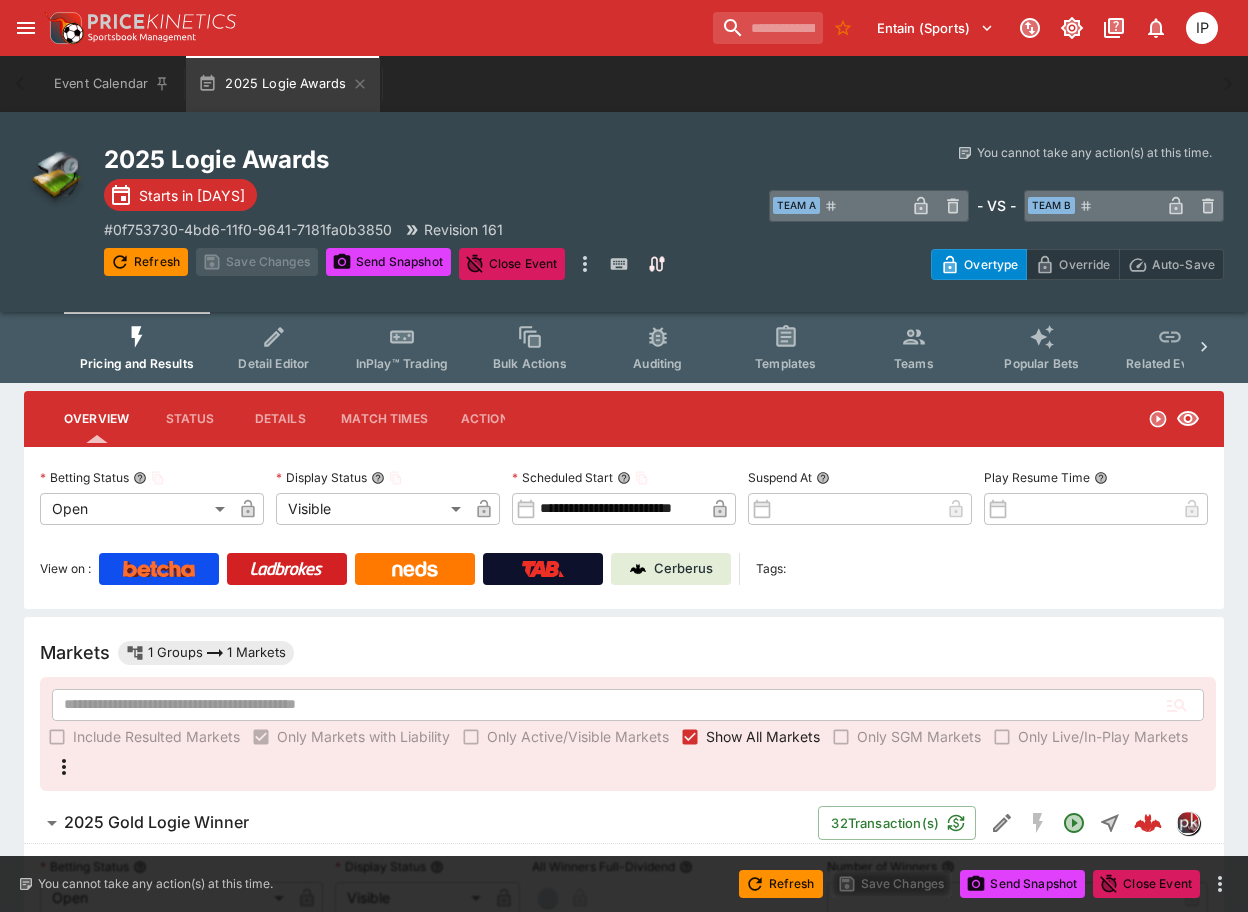 drag, startPoint x: 951, startPoint y: 101, endPoint x: 700, endPoint y: 137, distance: 253.56853 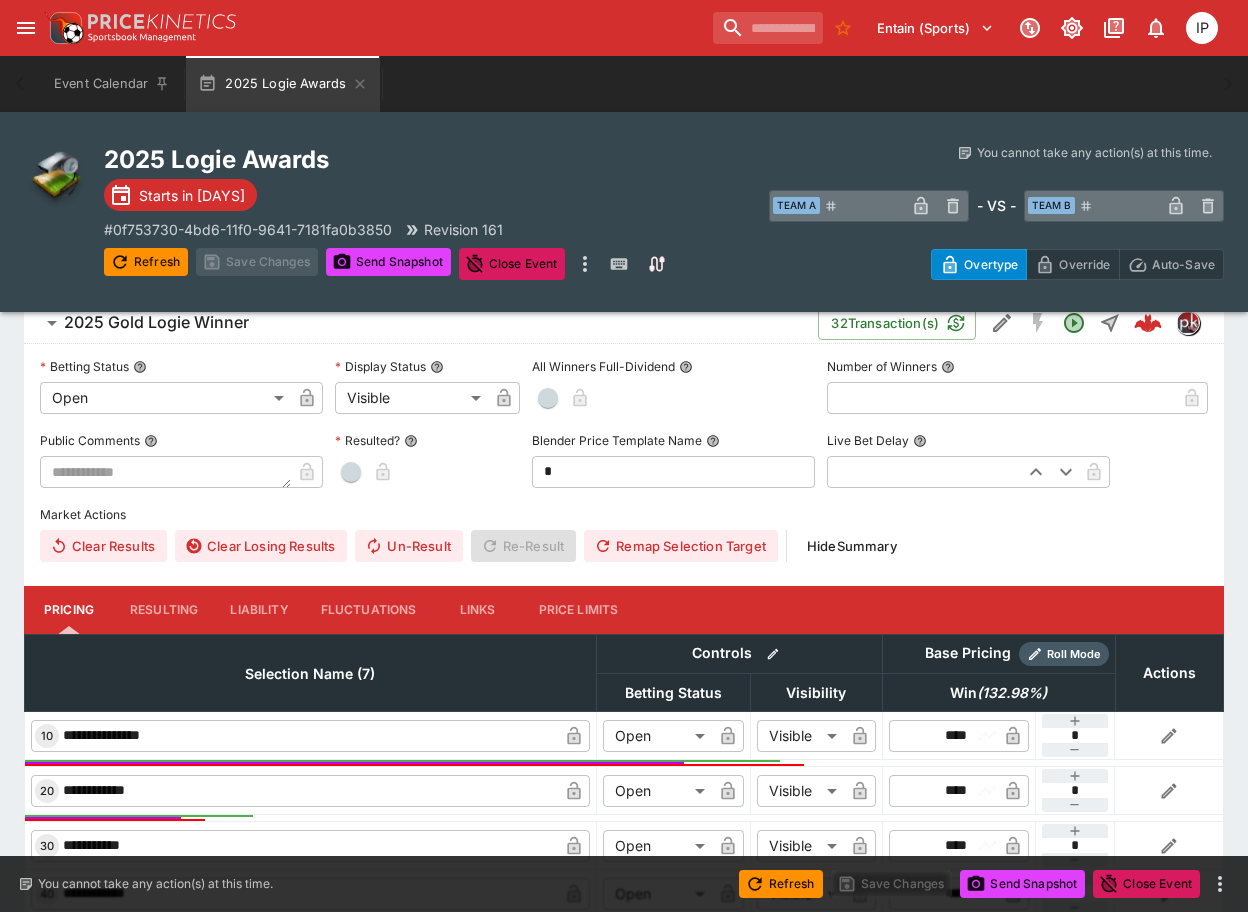scroll, scrollTop: 600, scrollLeft: 0, axis: vertical 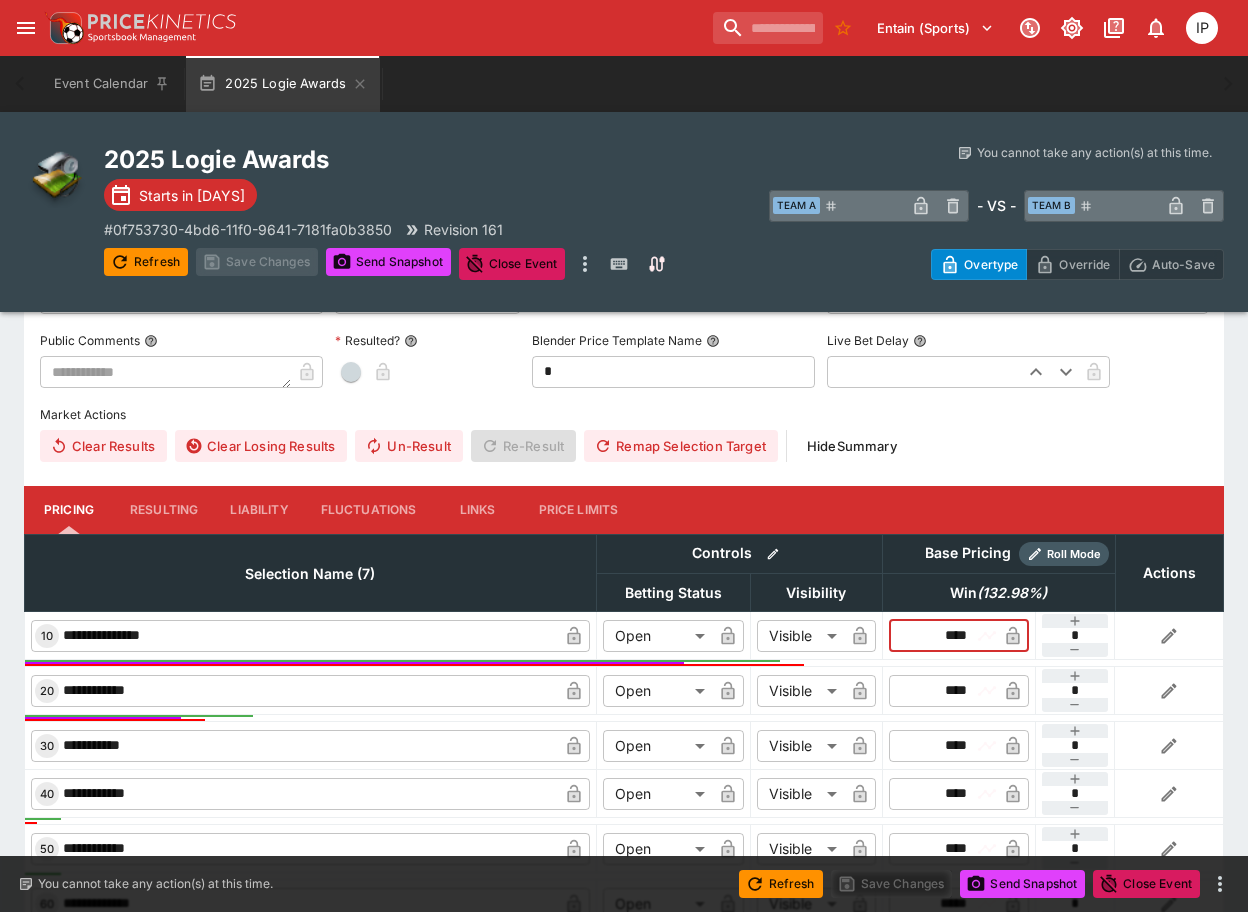 click on "****" at bounding box center (942, 636) 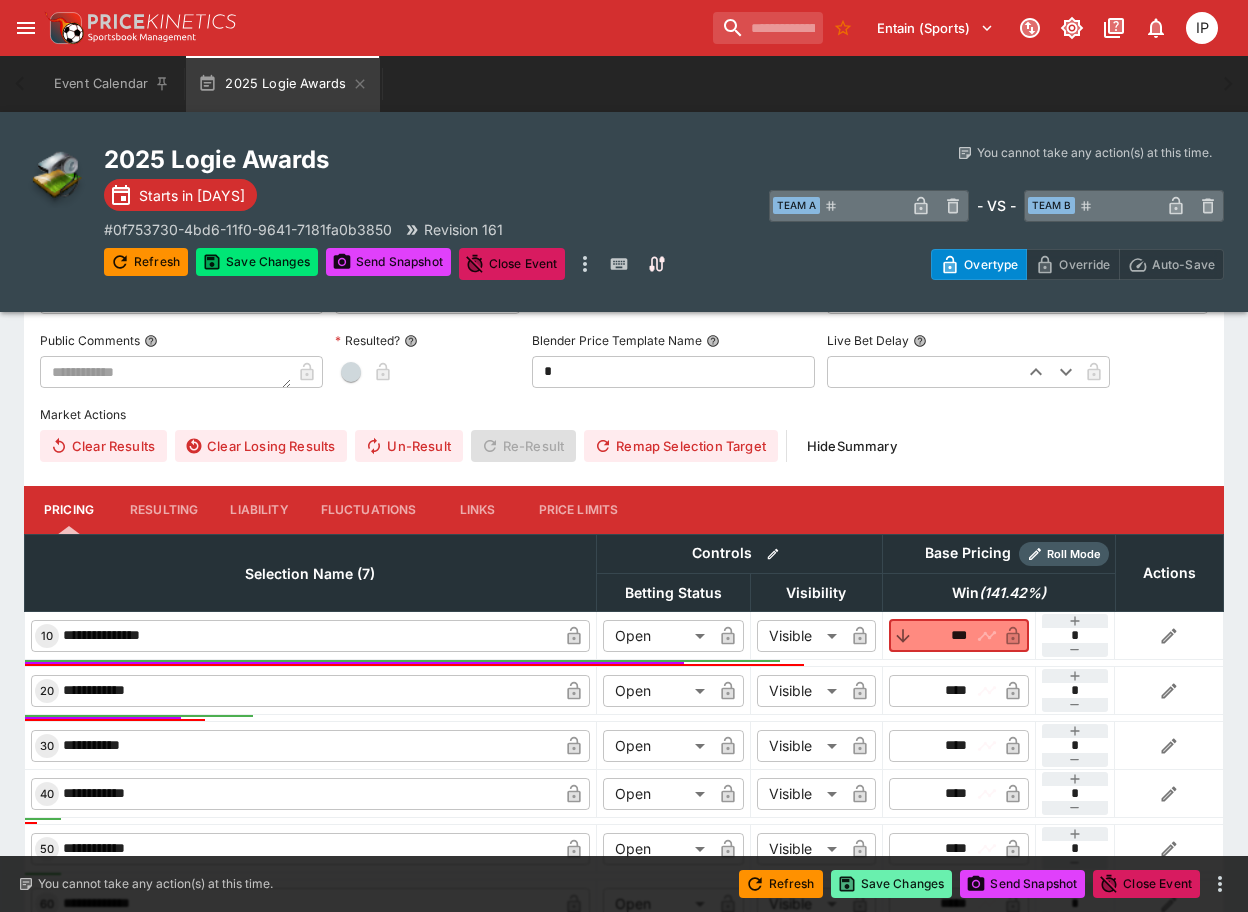 type on "****" 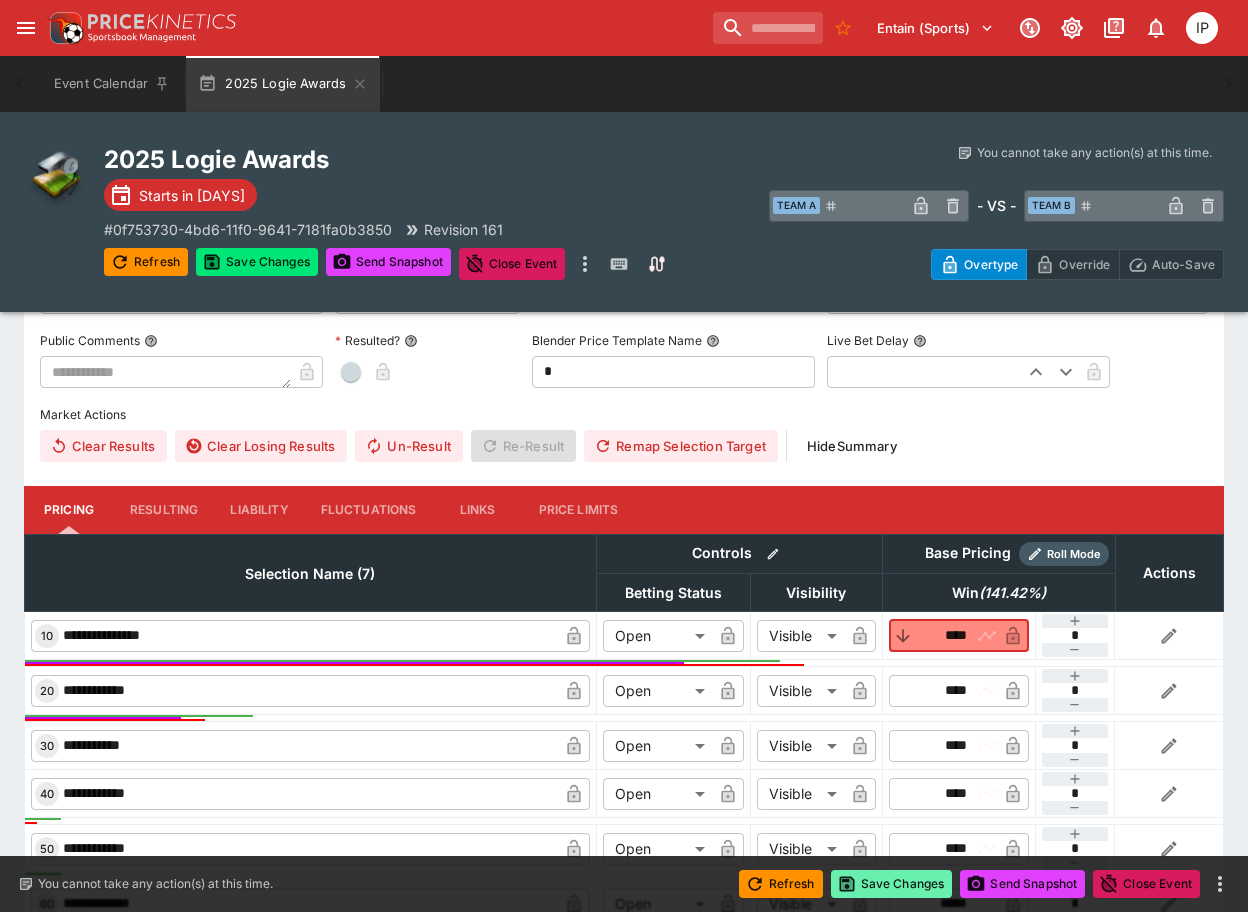 click on "Save Changes" at bounding box center [892, 884] 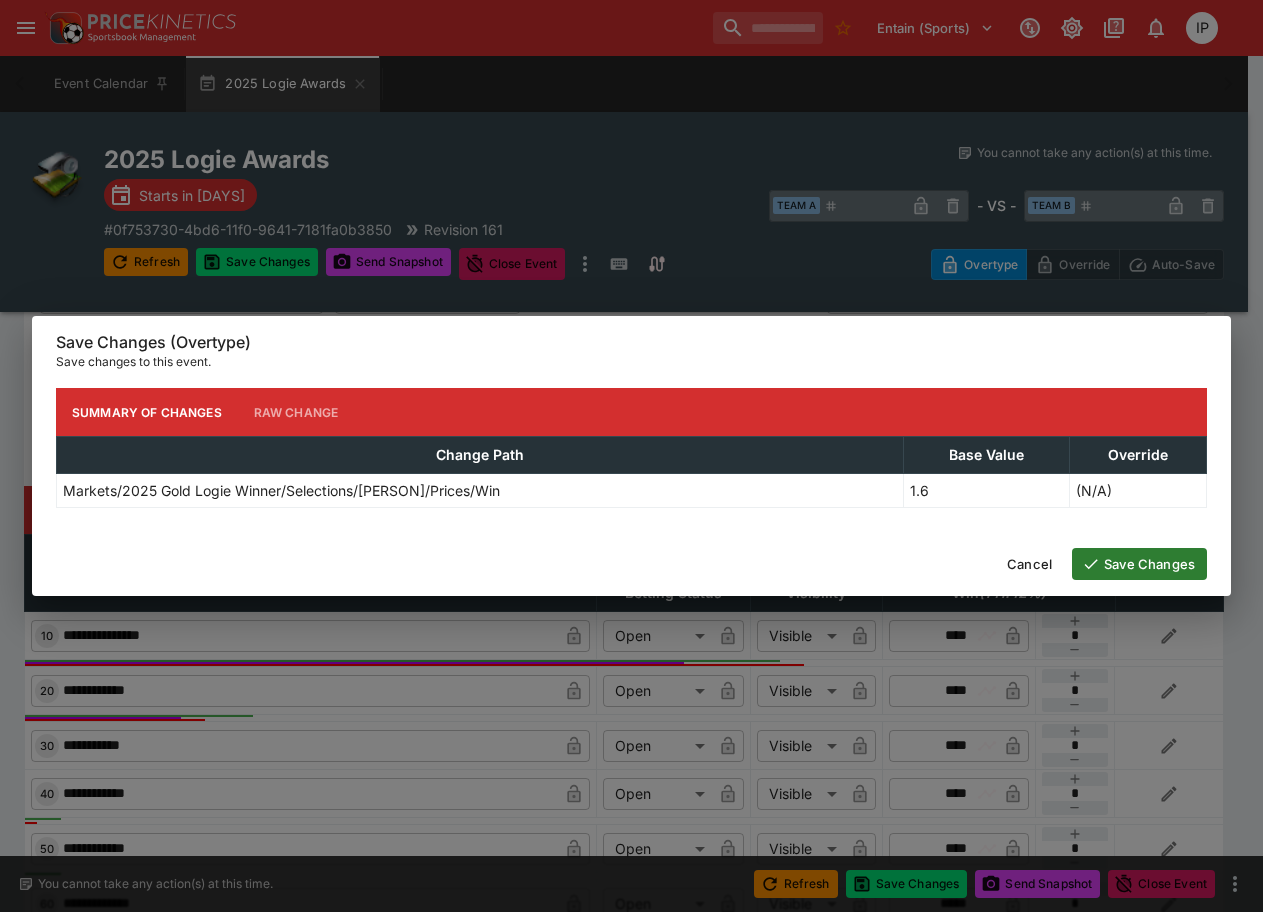 click on "Save Changes" at bounding box center [1139, 564] 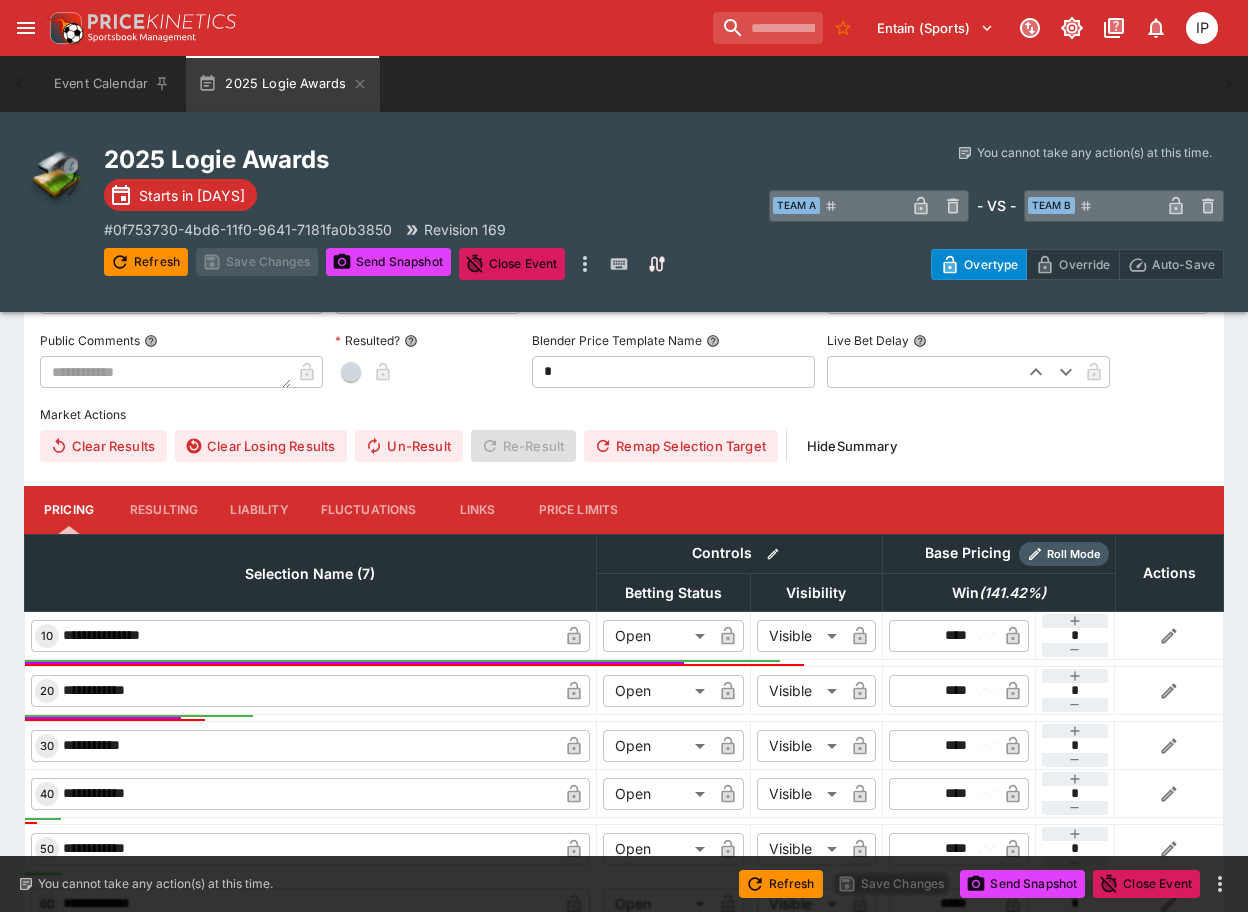 click on "**********" at bounding box center (624, 413) 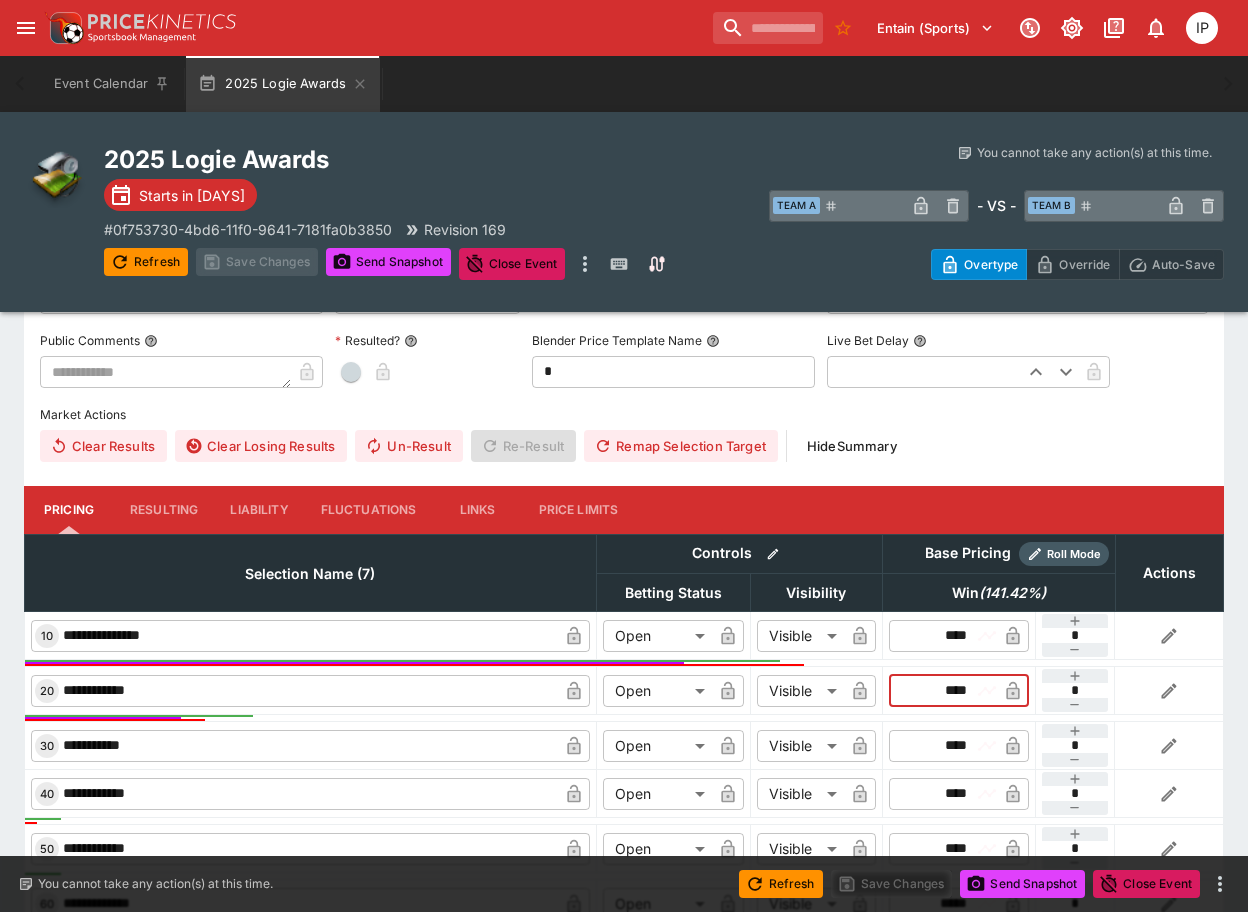 drag, startPoint x: 966, startPoint y: 691, endPoint x: 936, endPoint y: 693, distance: 30.066593 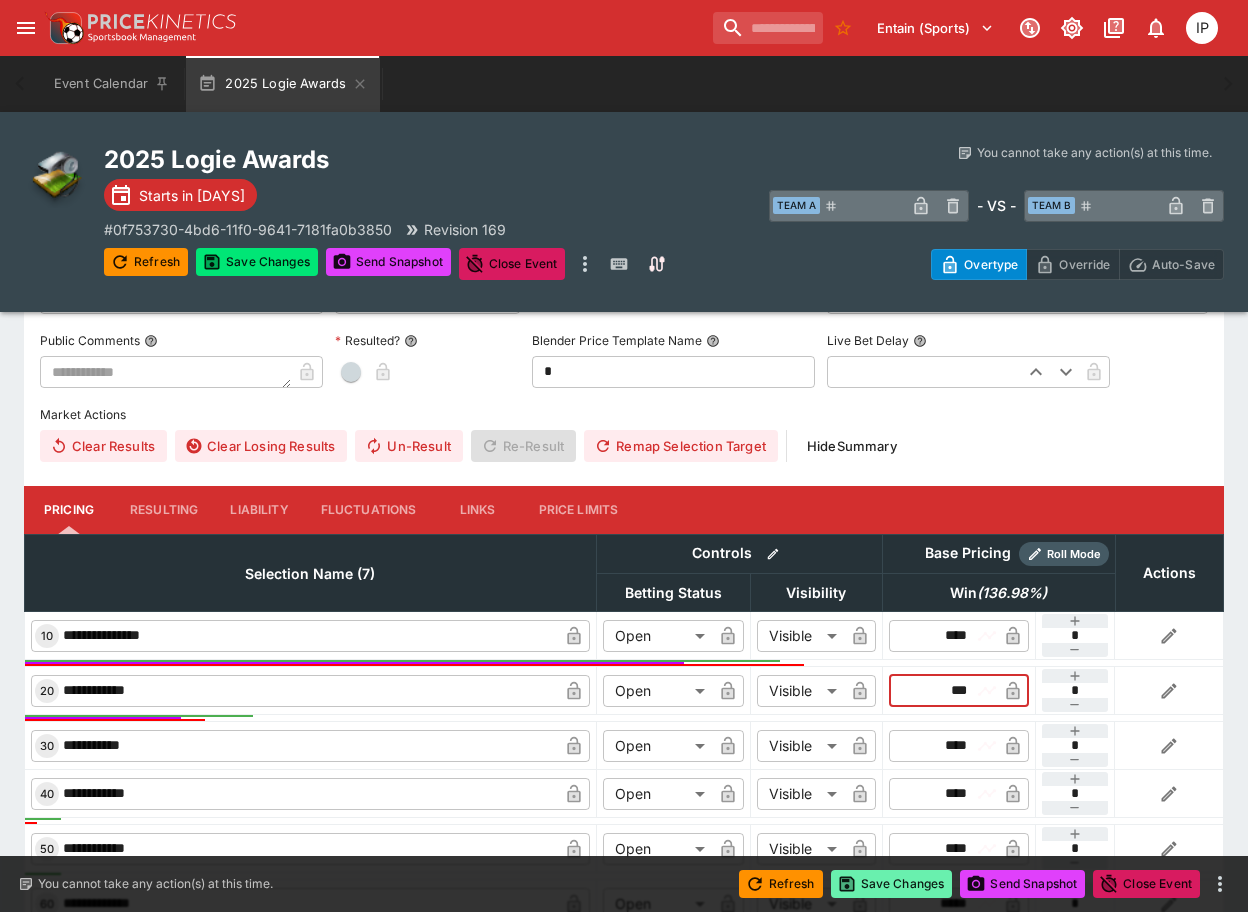 type on "****" 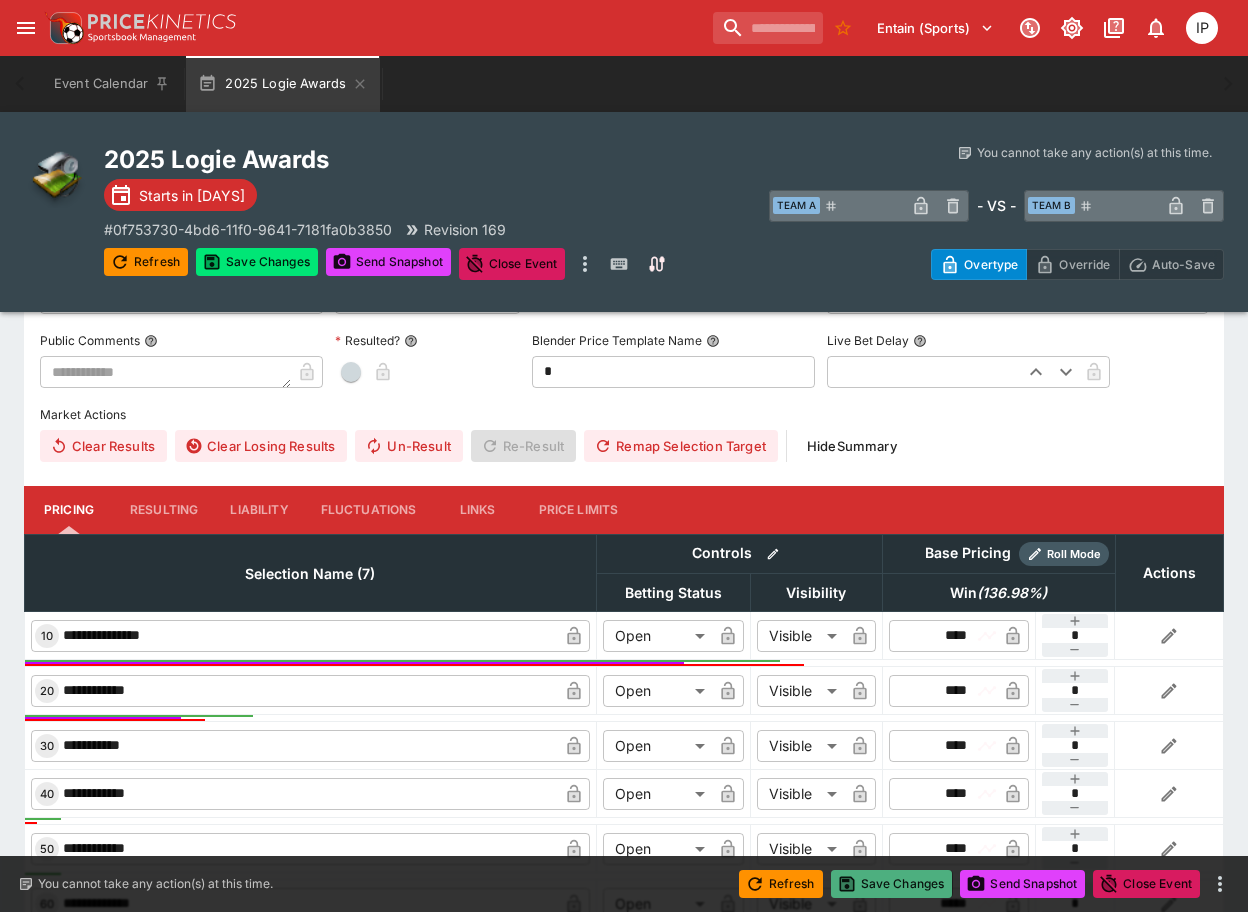 click on "Save Changes" at bounding box center (892, 884) 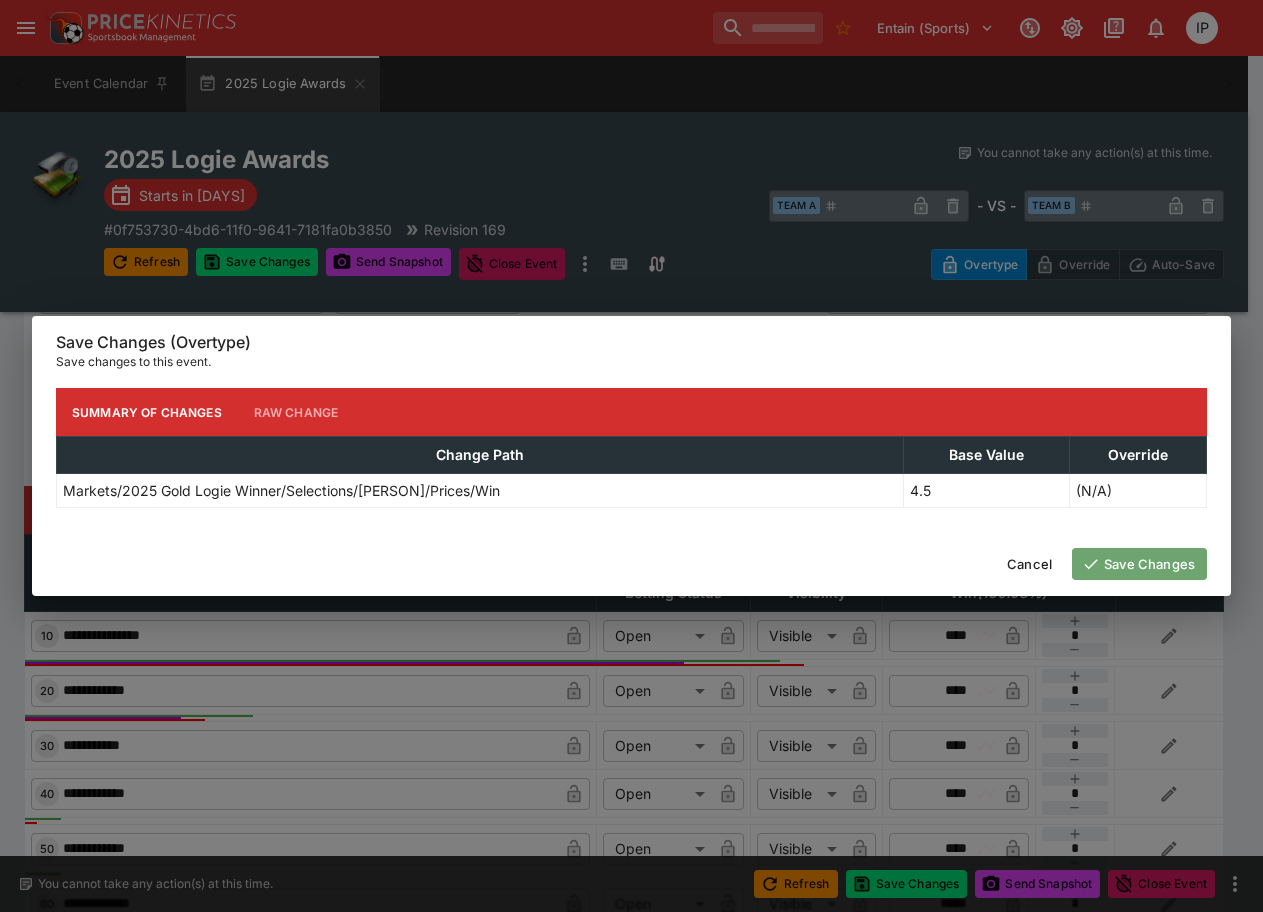 click on "Save Changes" at bounding box center [1139, 564] 